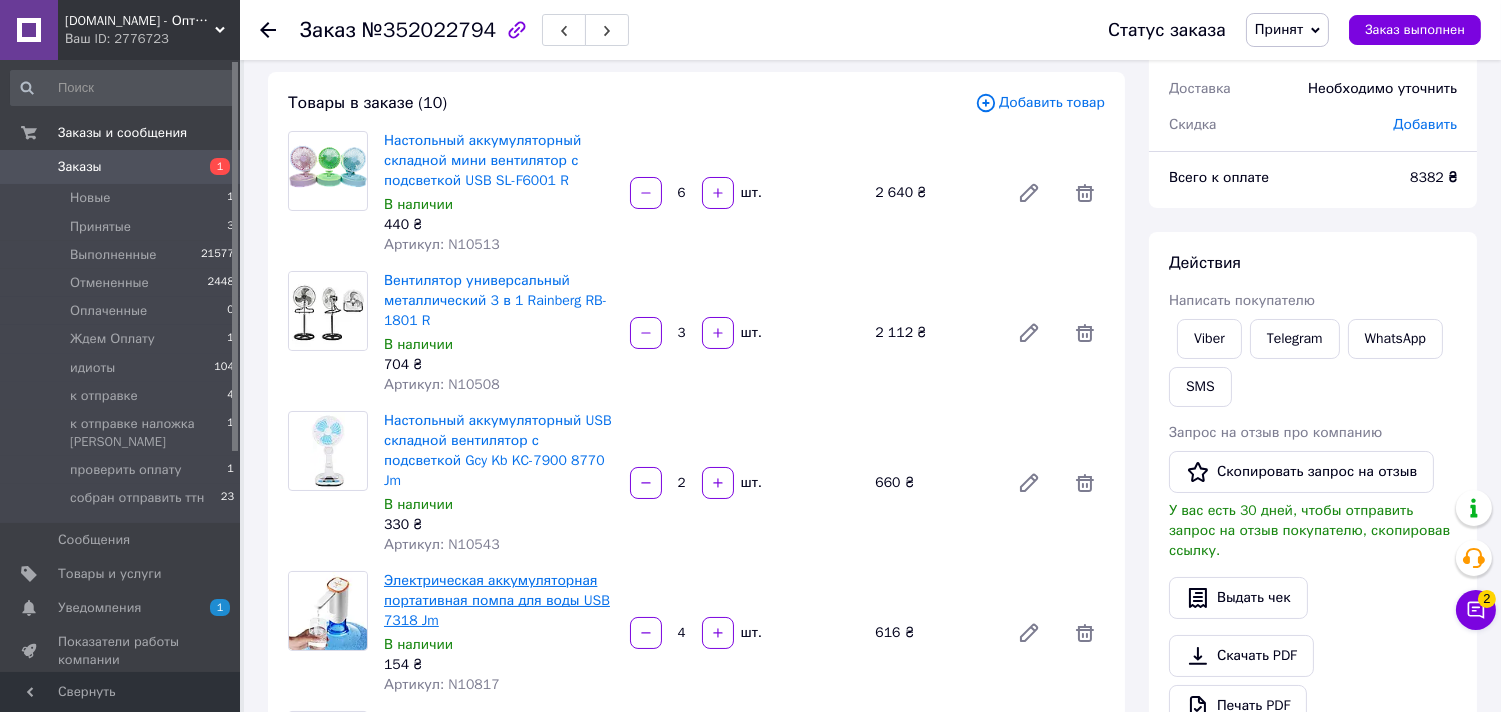 scroll, scrollTop: 0, scrollLeft: 0, axis: both 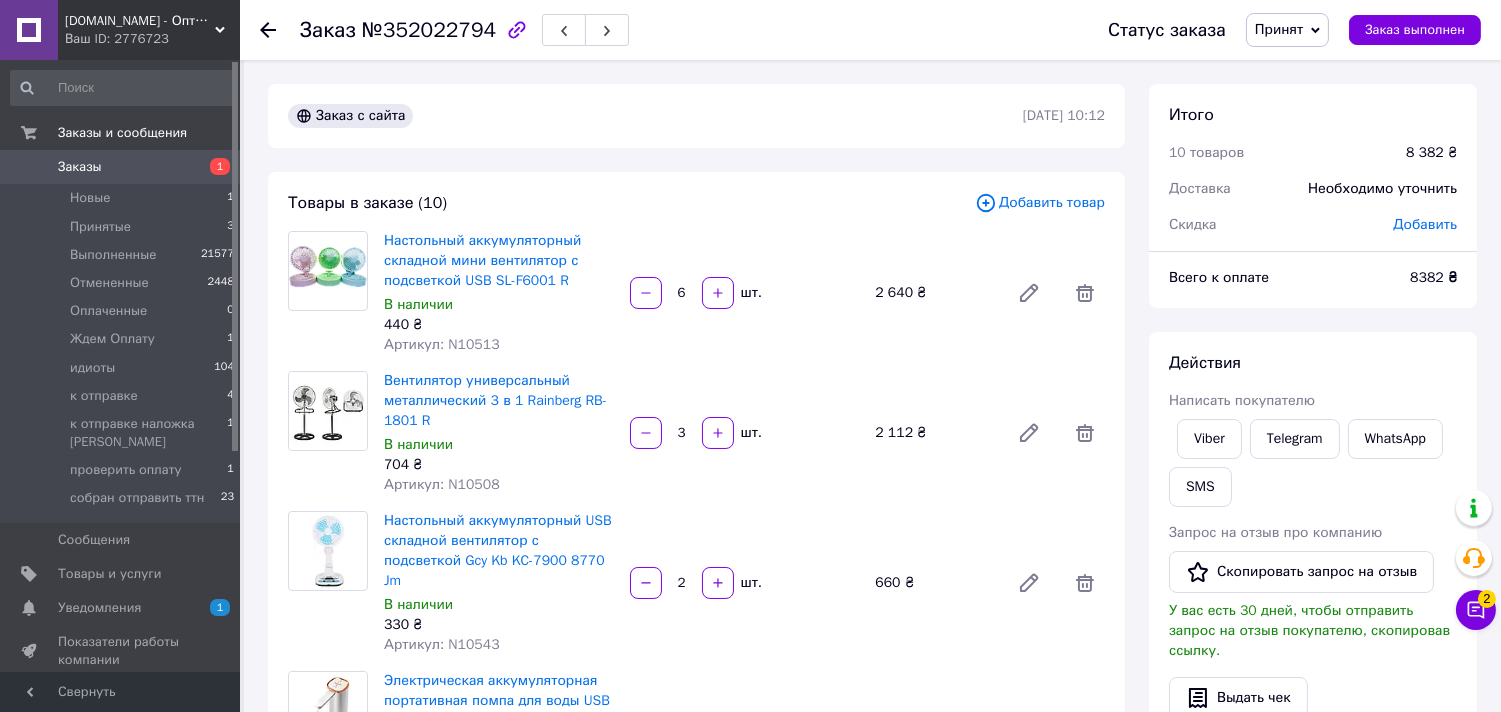 click 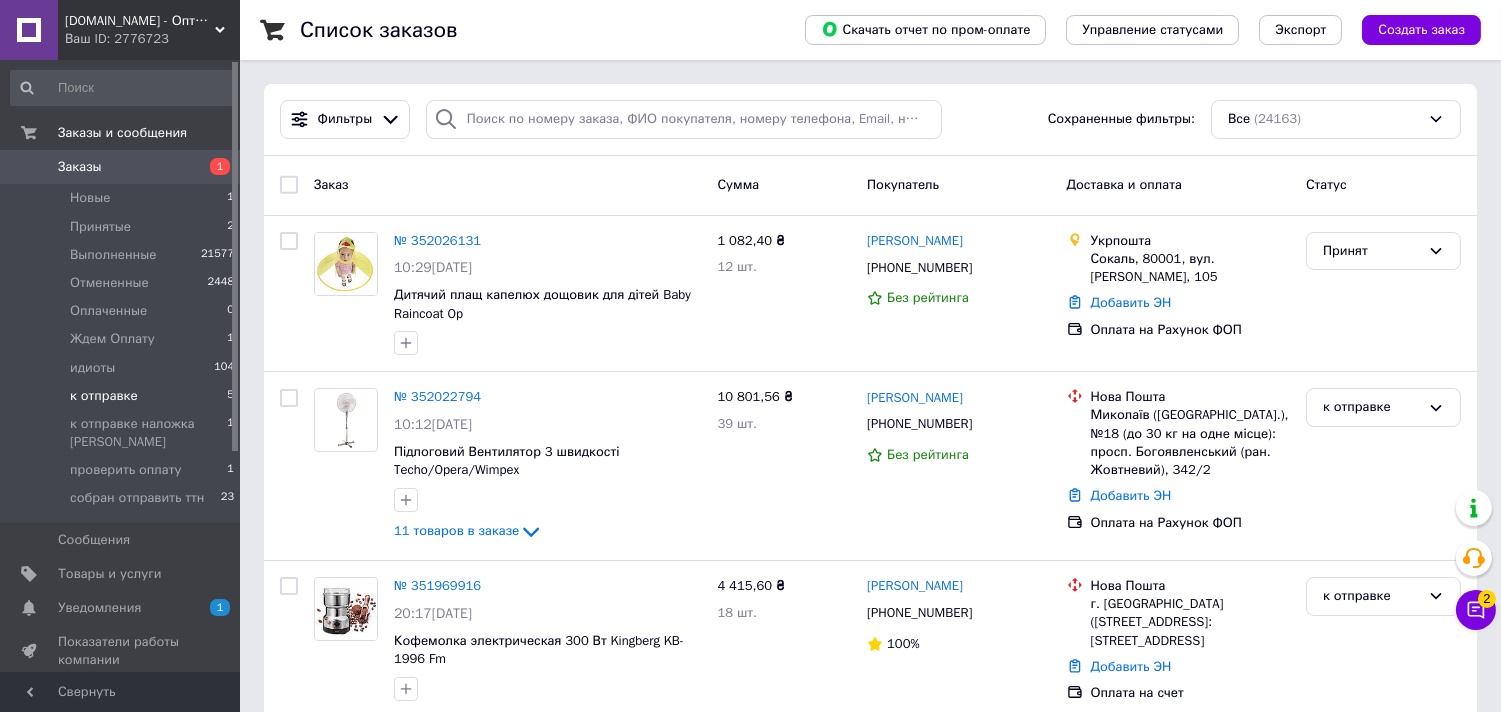 click on "к отправке 5" at bounding box center (123, 396) 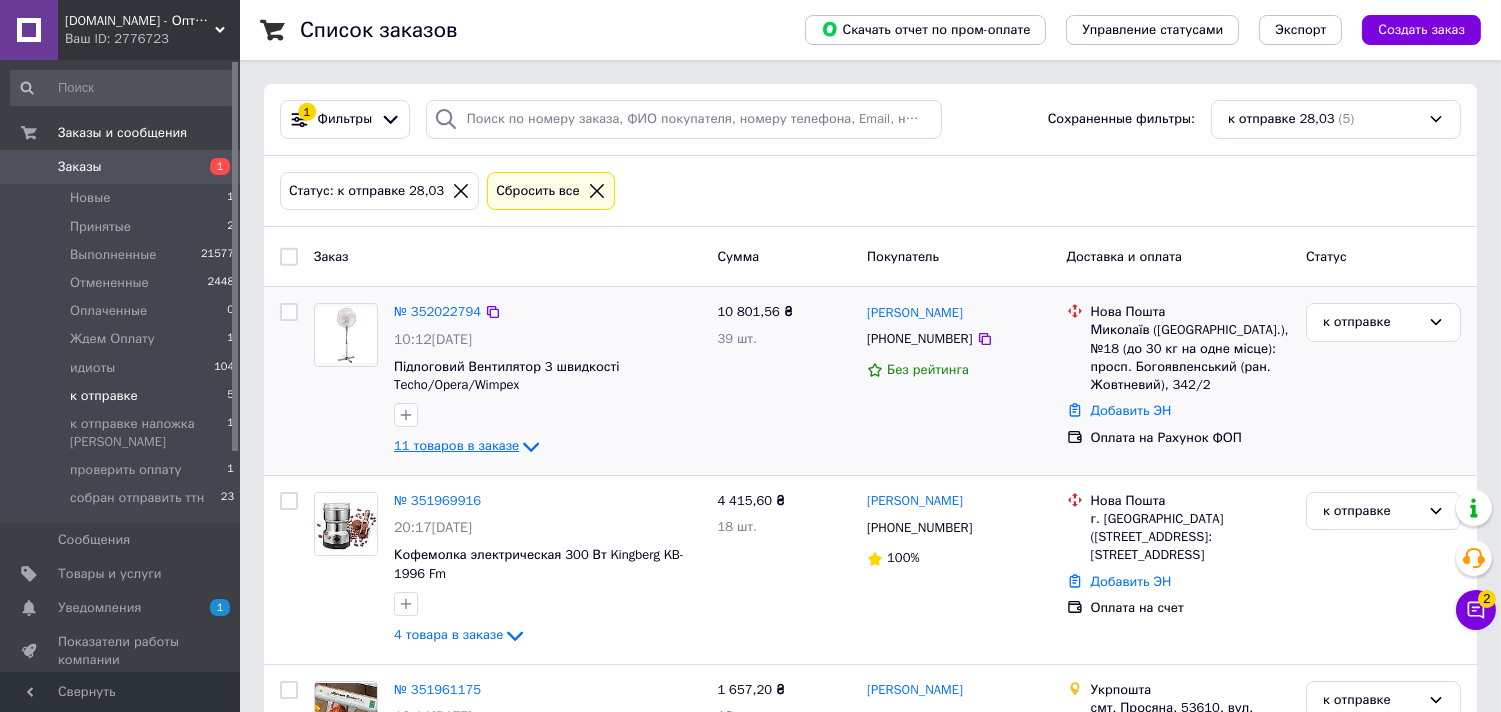 click on "11 товаров в заказе" at bounding box center [456, 446] 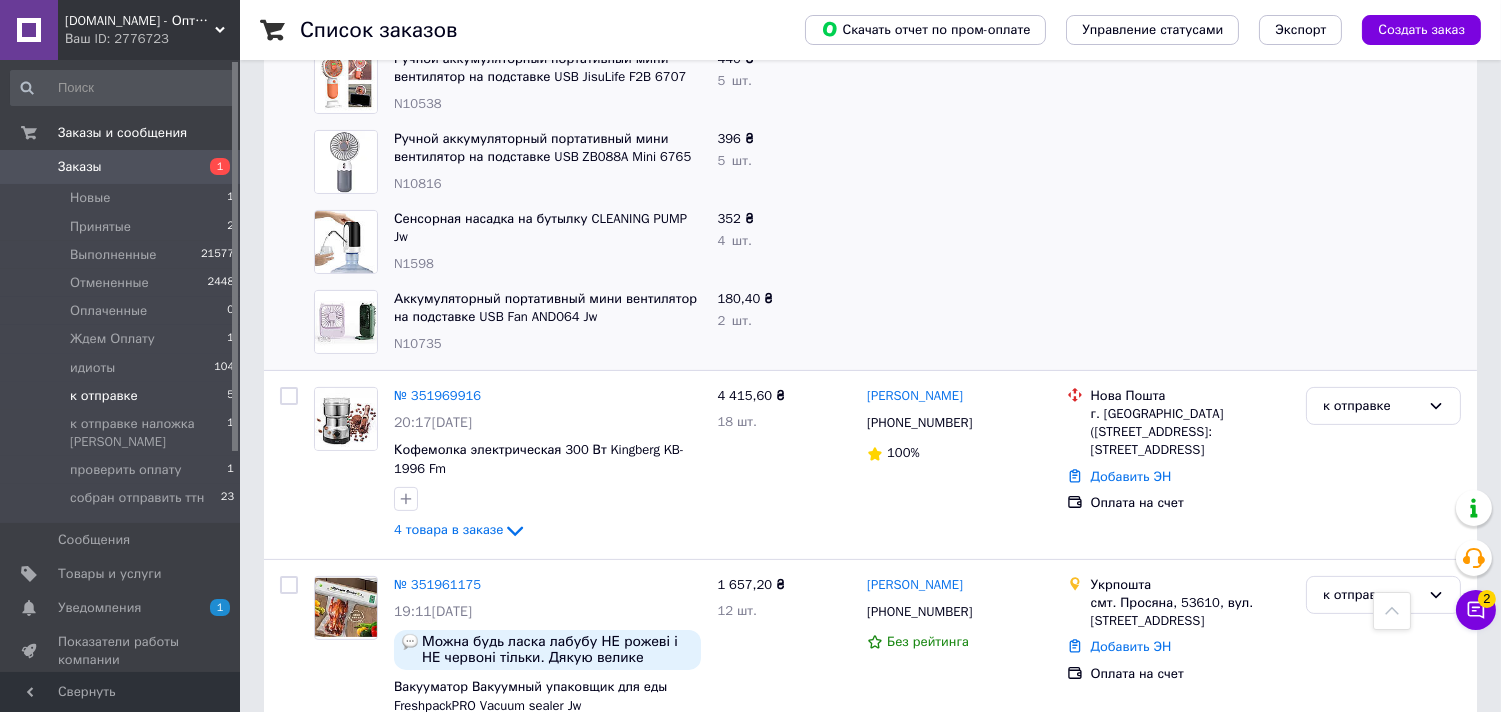 scroll, scrollTop: 1111, scrollLeft: 0, axis: vertical 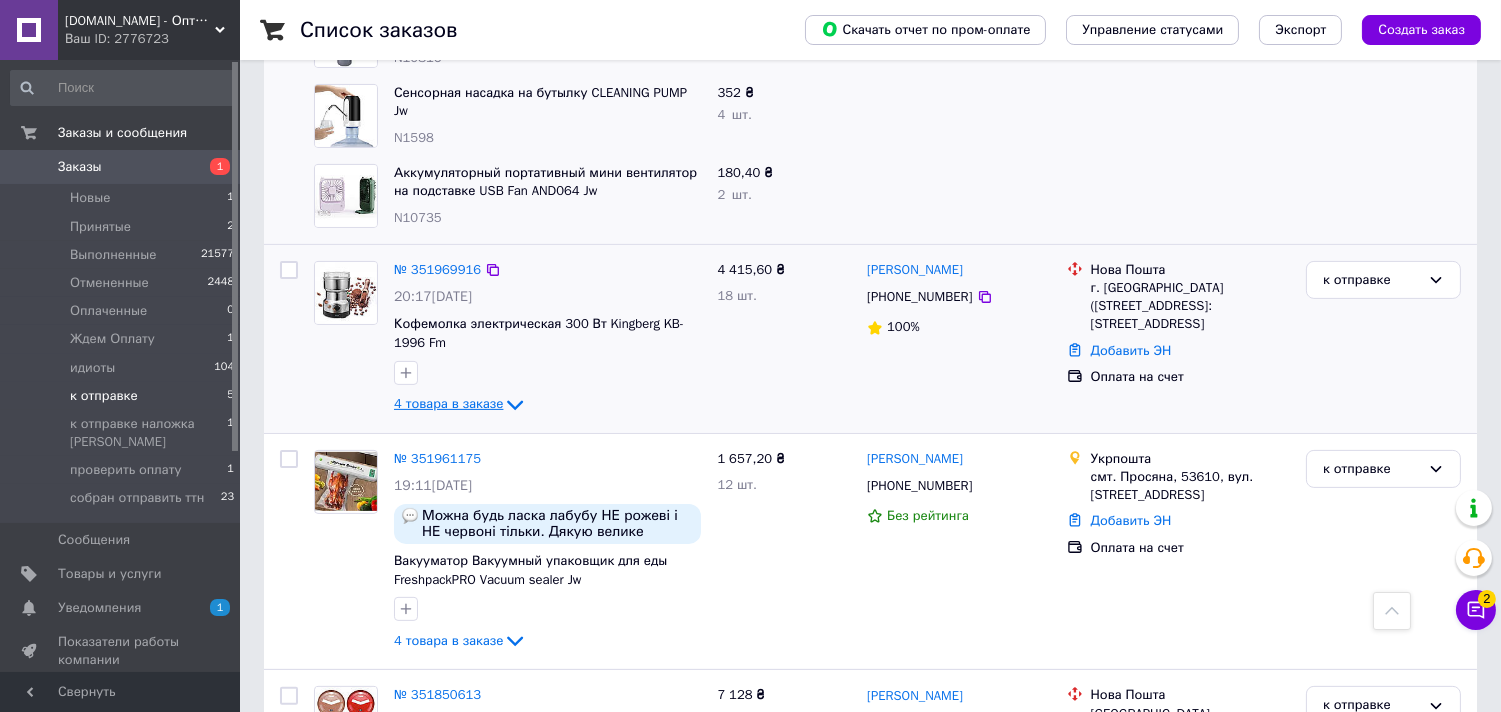 click on "4 товара в заказе" at bounding box center [448, 403] 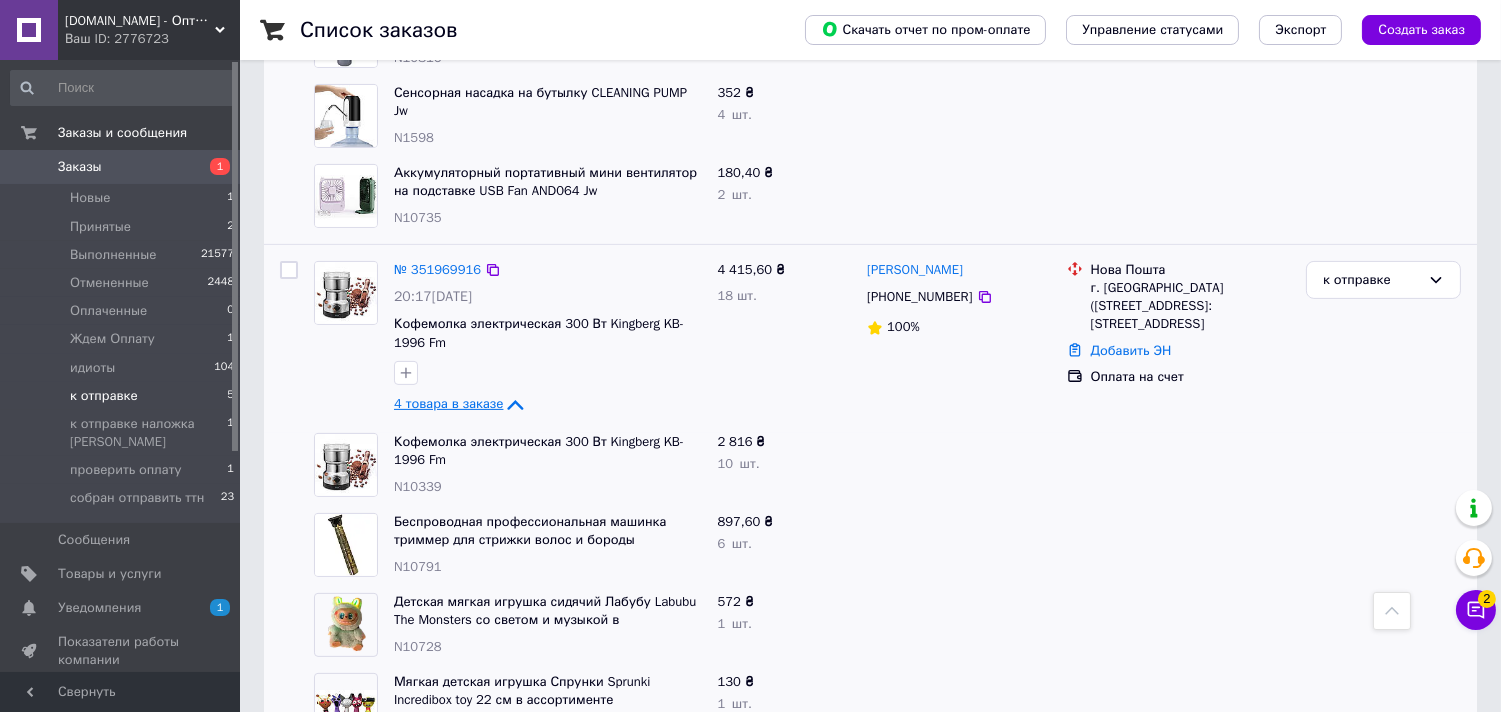 click on "4 товара в заказе" at bounding box center (448, 403) 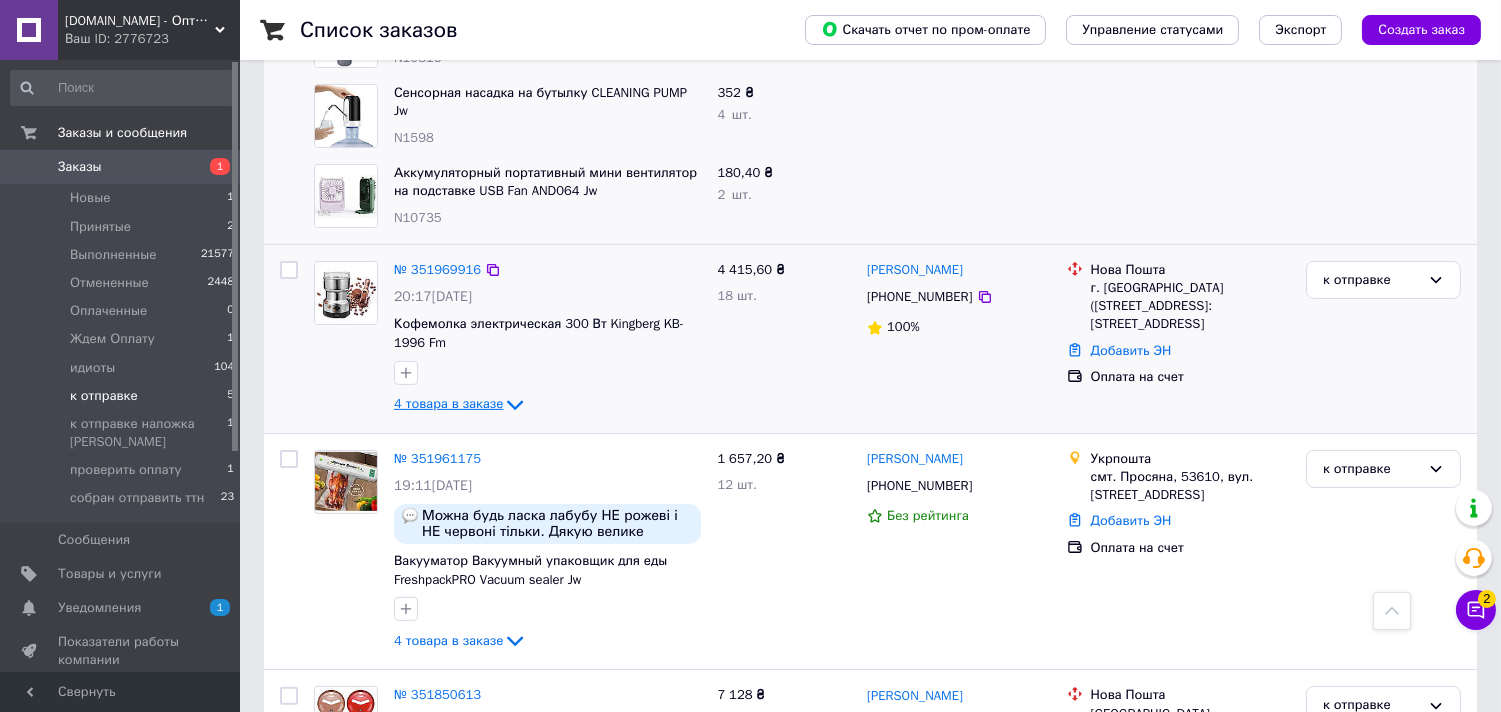 click on "4 товара в заказе" at bounding box center (448, 403) 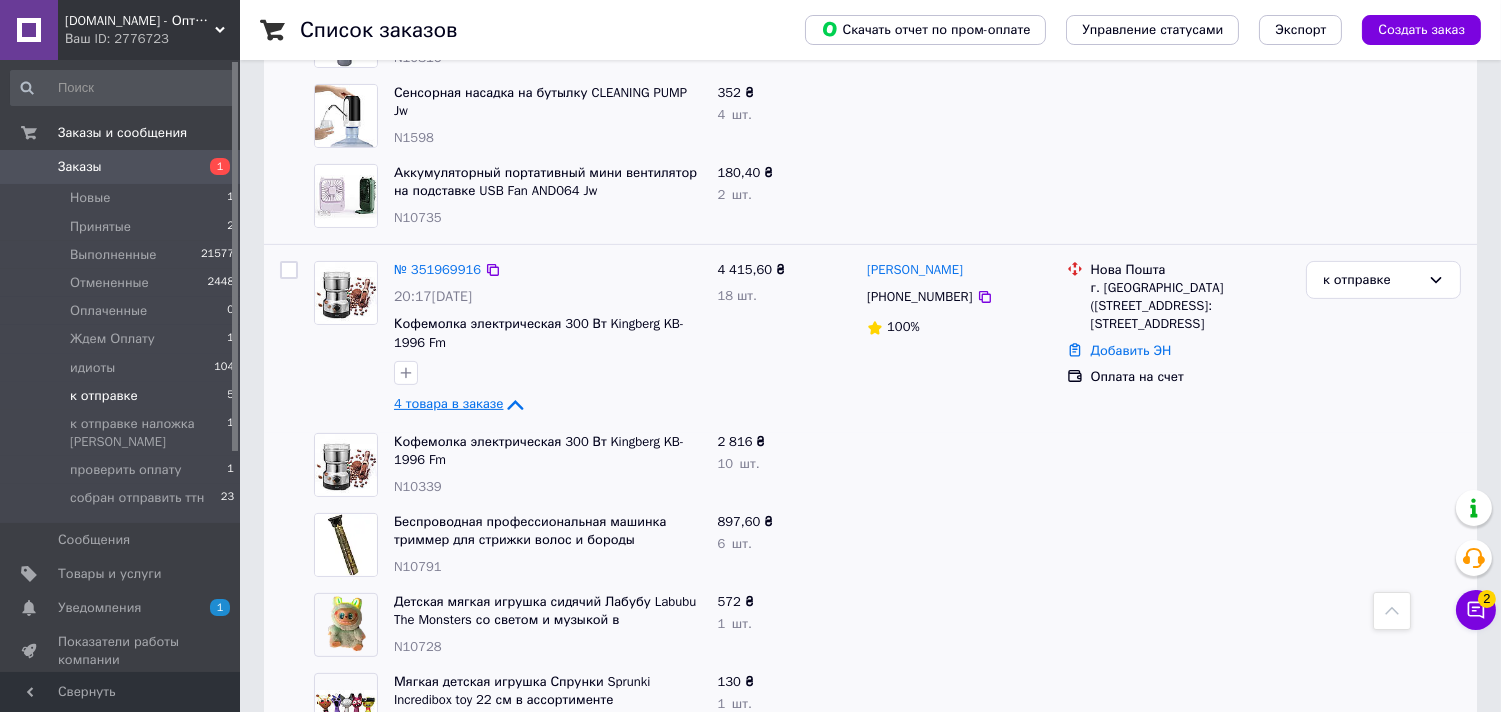 click on "4 товара в заказе" at bounding box center (448, 403) 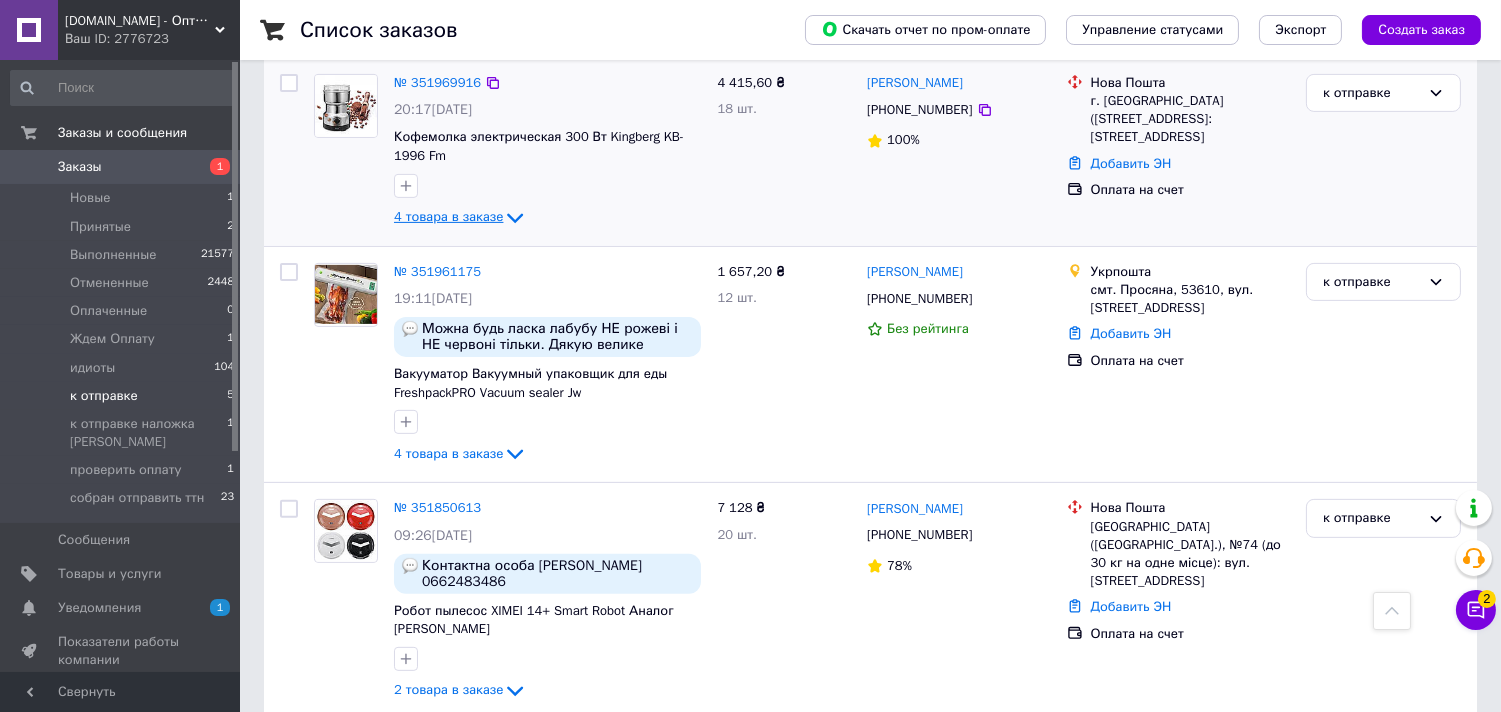 scroll, scrollTop: 1444, scrollLeft: 0, axis: vertical 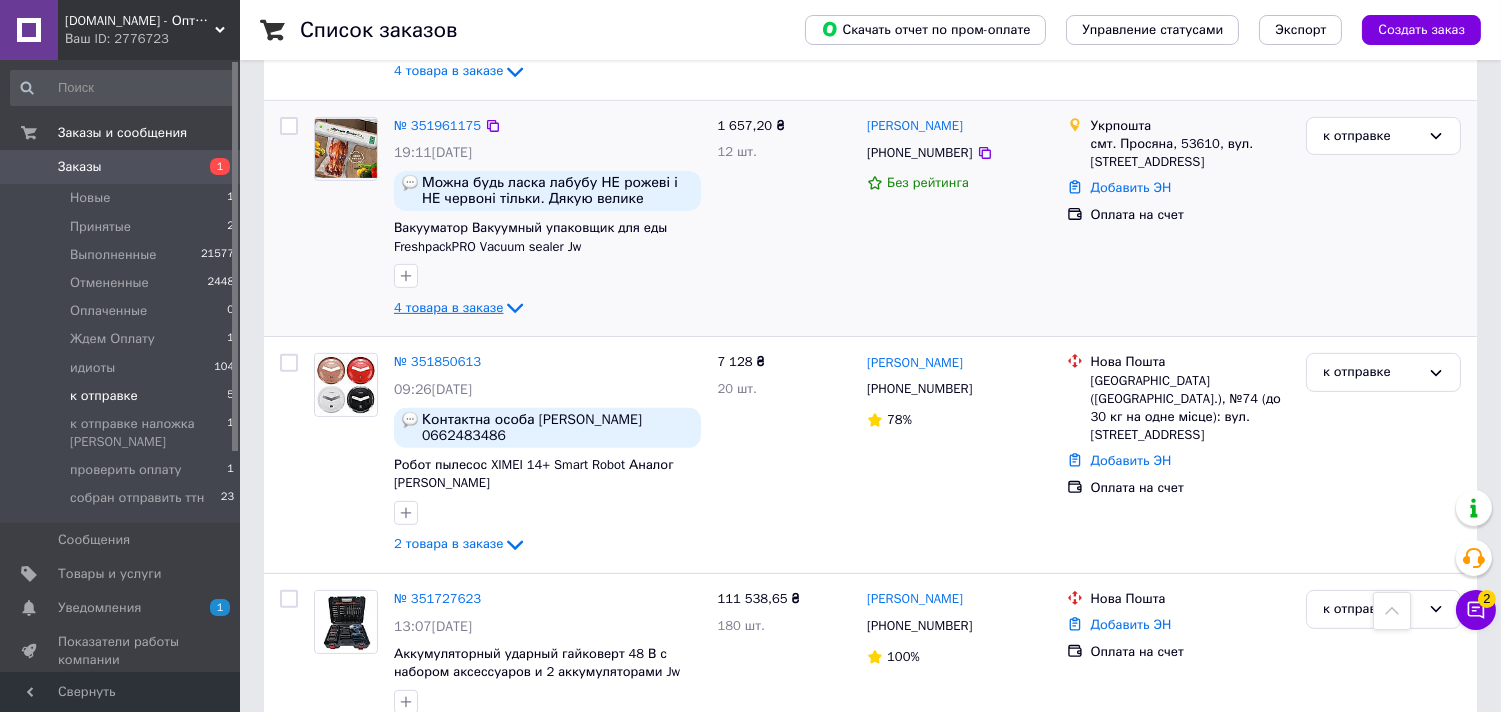 click on "4 товара в заказе" at bounding box center (448, 307) 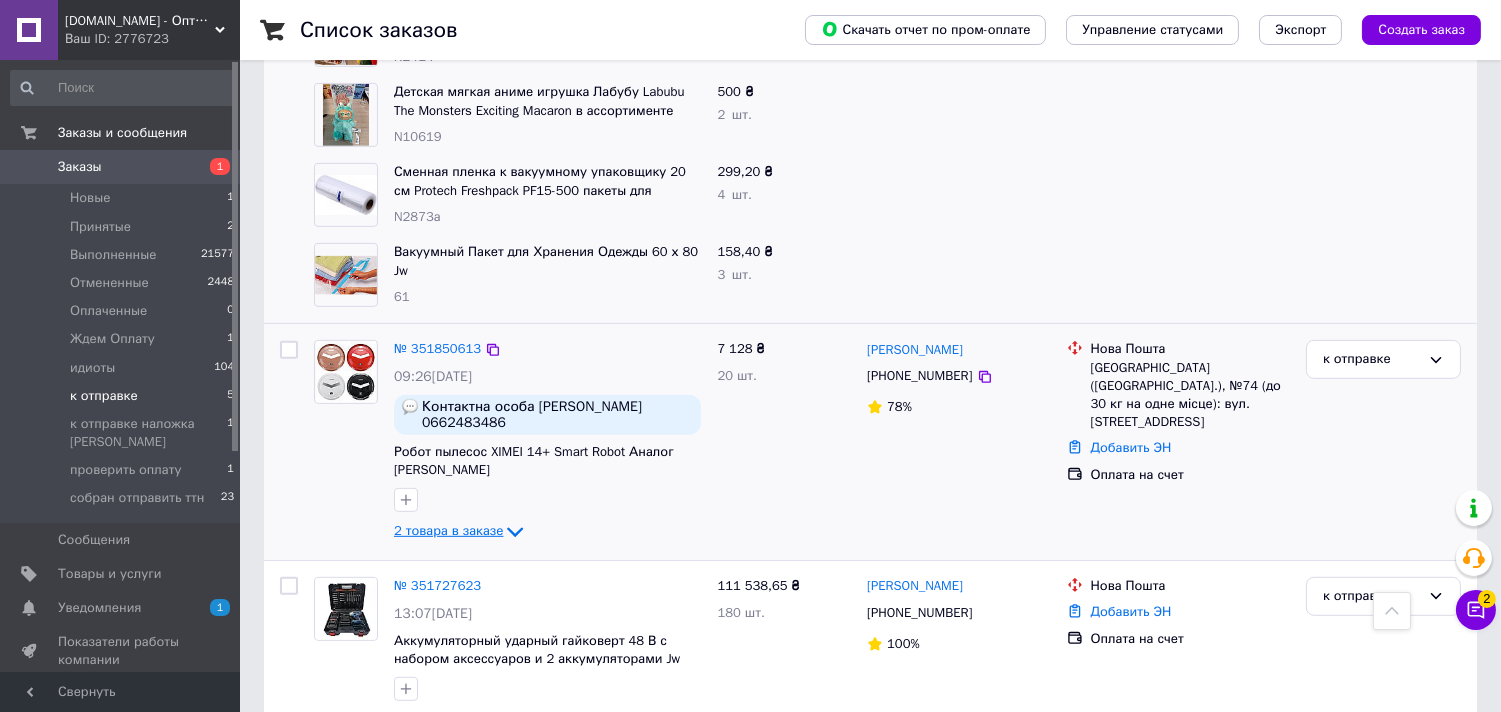 click on "2 товара в заказе" at bounding box center [448, 531] 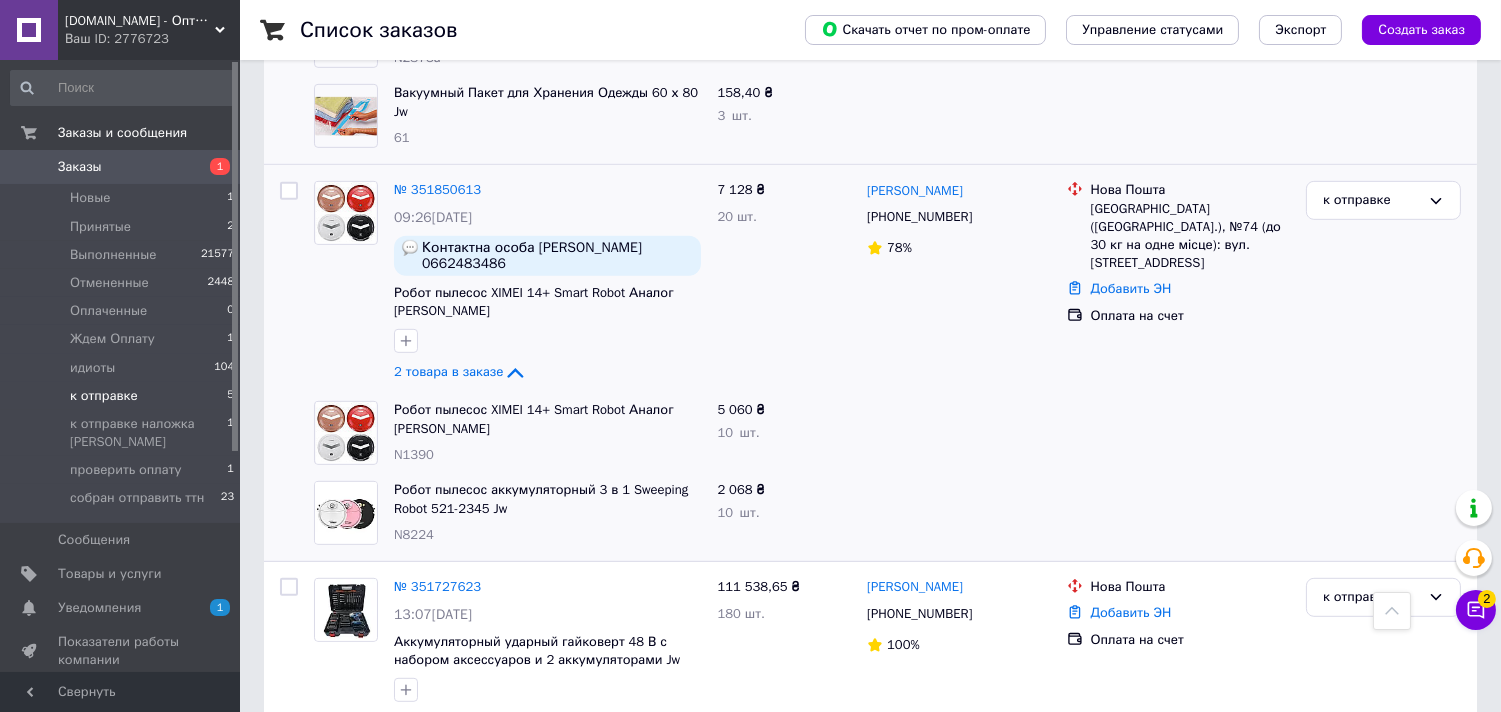 scroll, scrollTop: 1963, scrollLeft: 0, axis: vertical 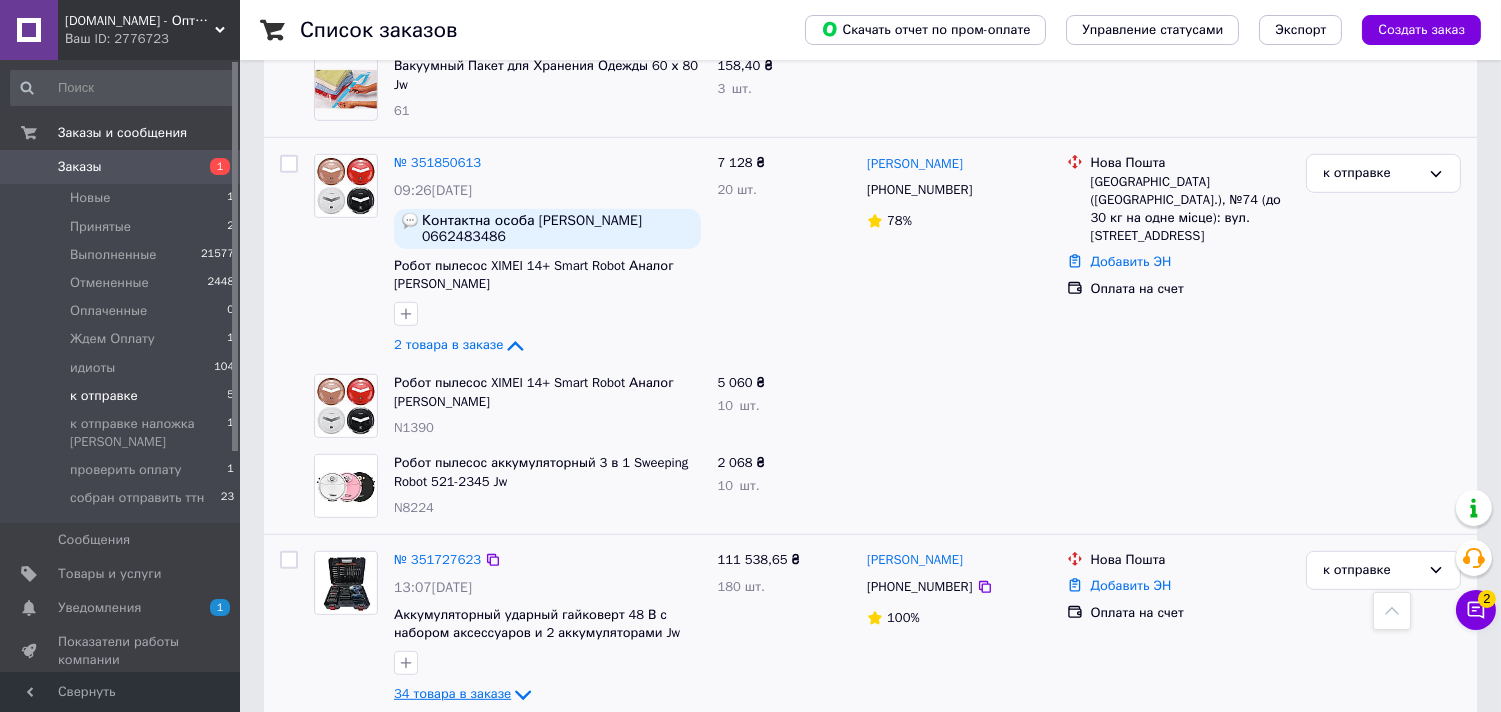 click on "34 товара в заказе" at bounding box center (452, 693) 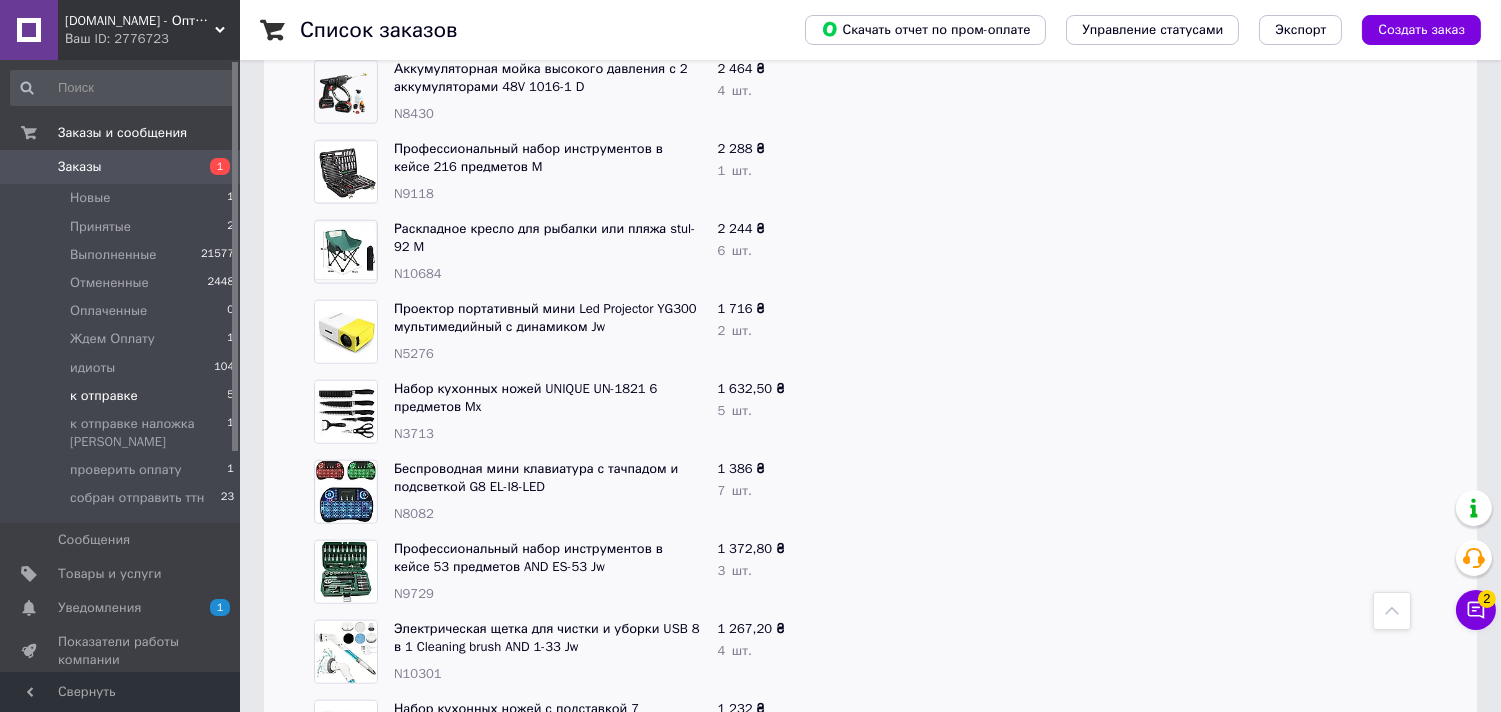 scroll, scrollTop: 3905, scrollLeft: 0, axis: vertical 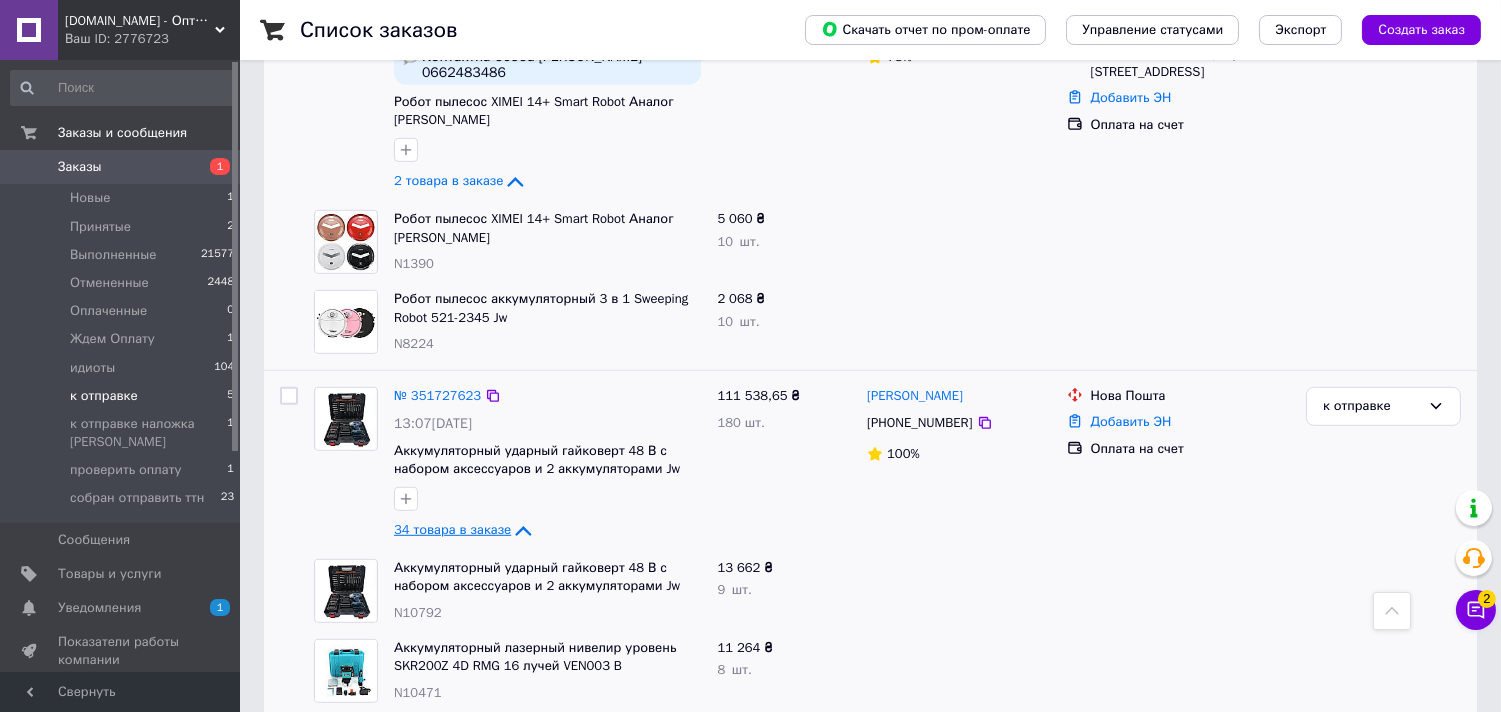click 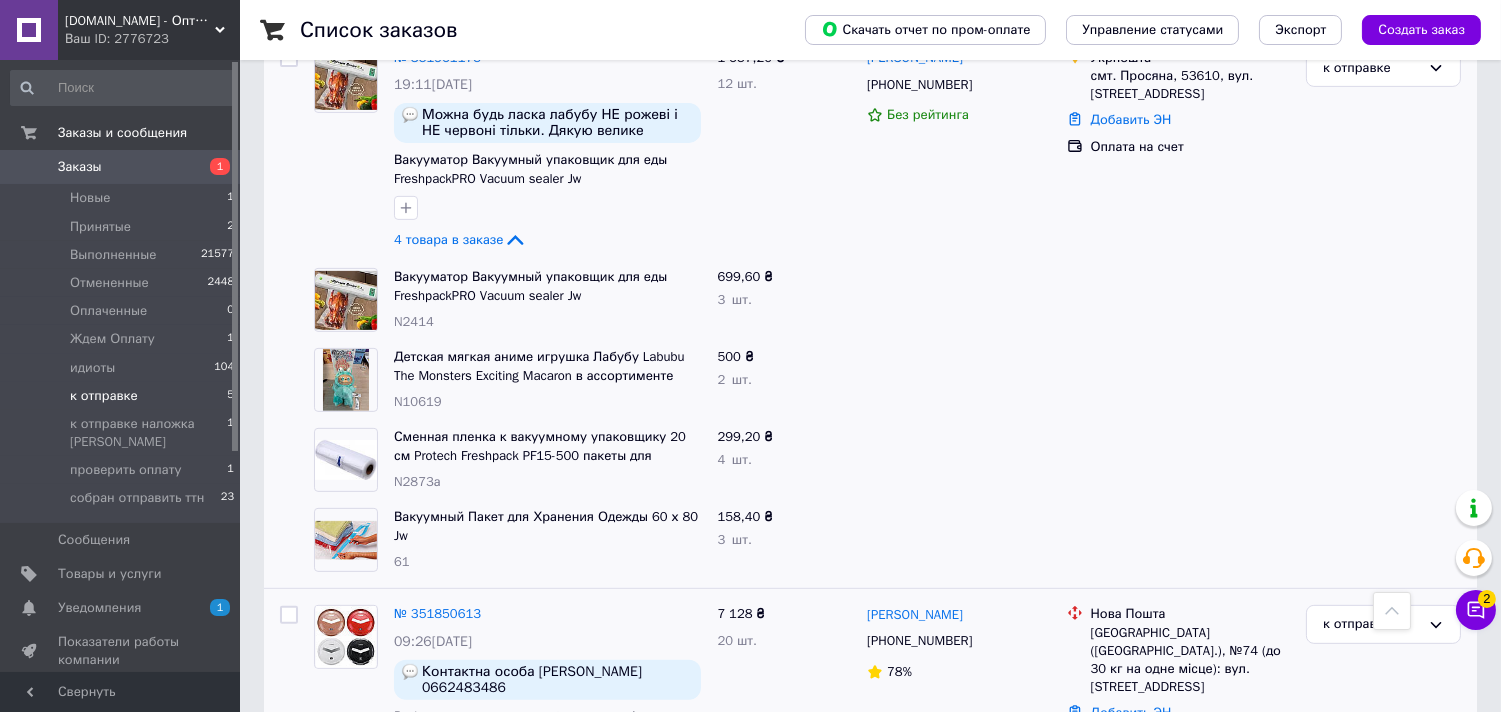 scroll, scrollTop: 1407, scrollLeft: 0, axis: vertical 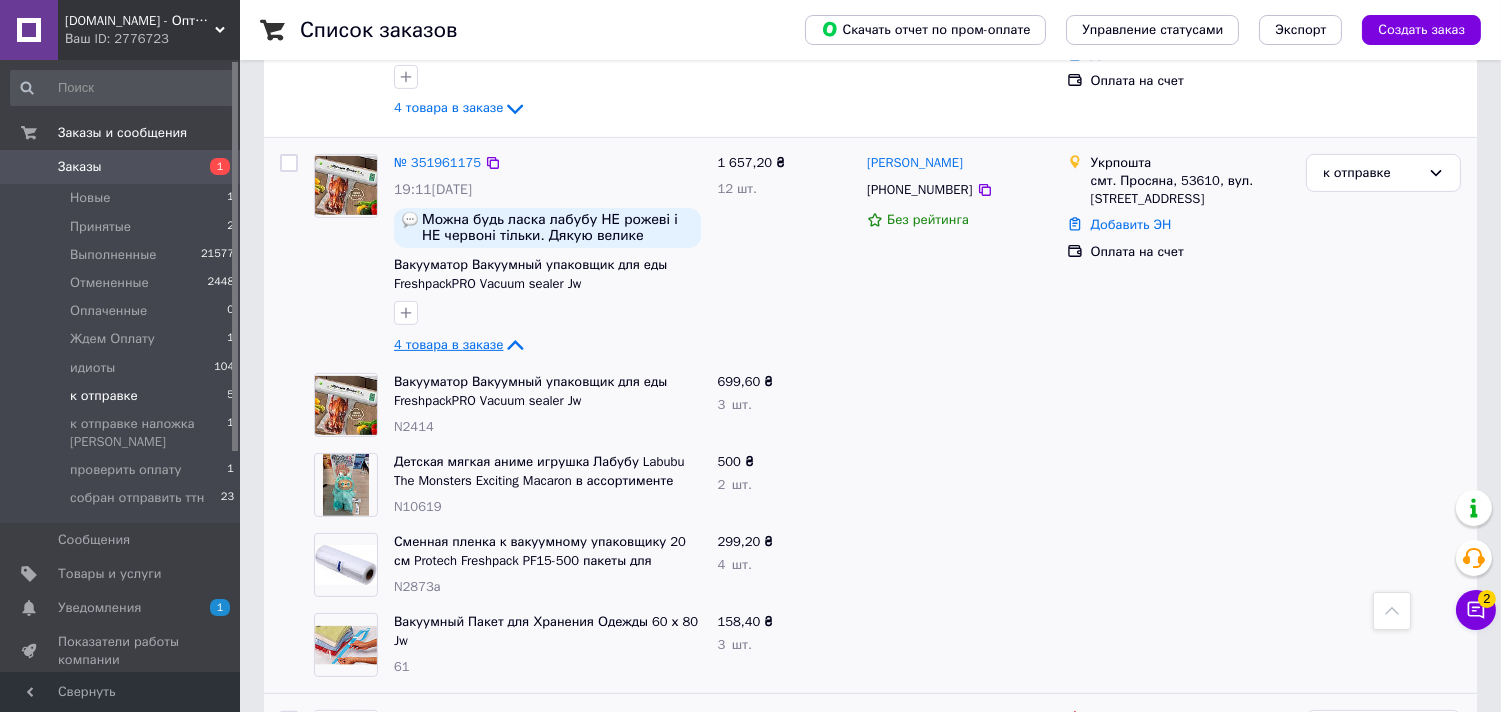 click on "4 товара в заказе" at bounding box center [448, 344] 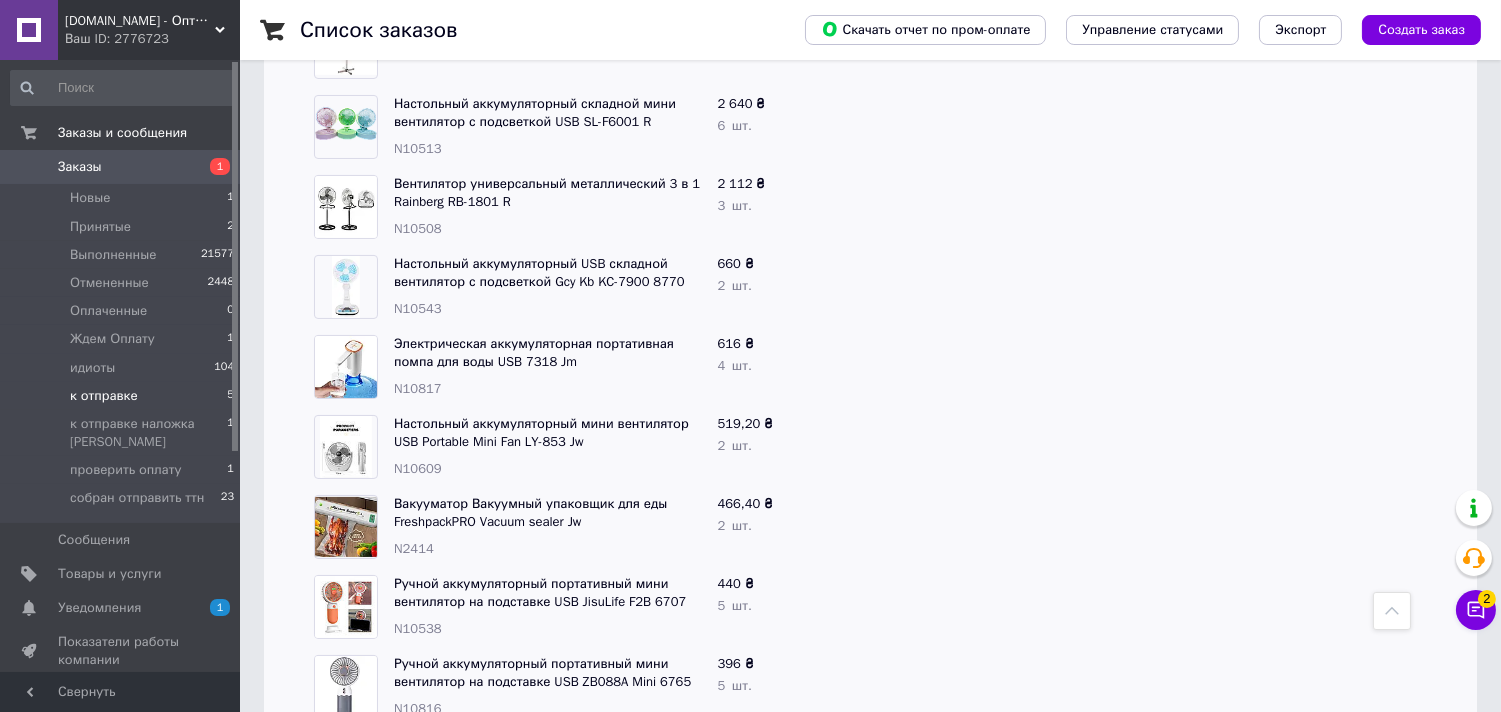 scroll, scrollTop: 296, scrollLeft: 0, axis: vertical 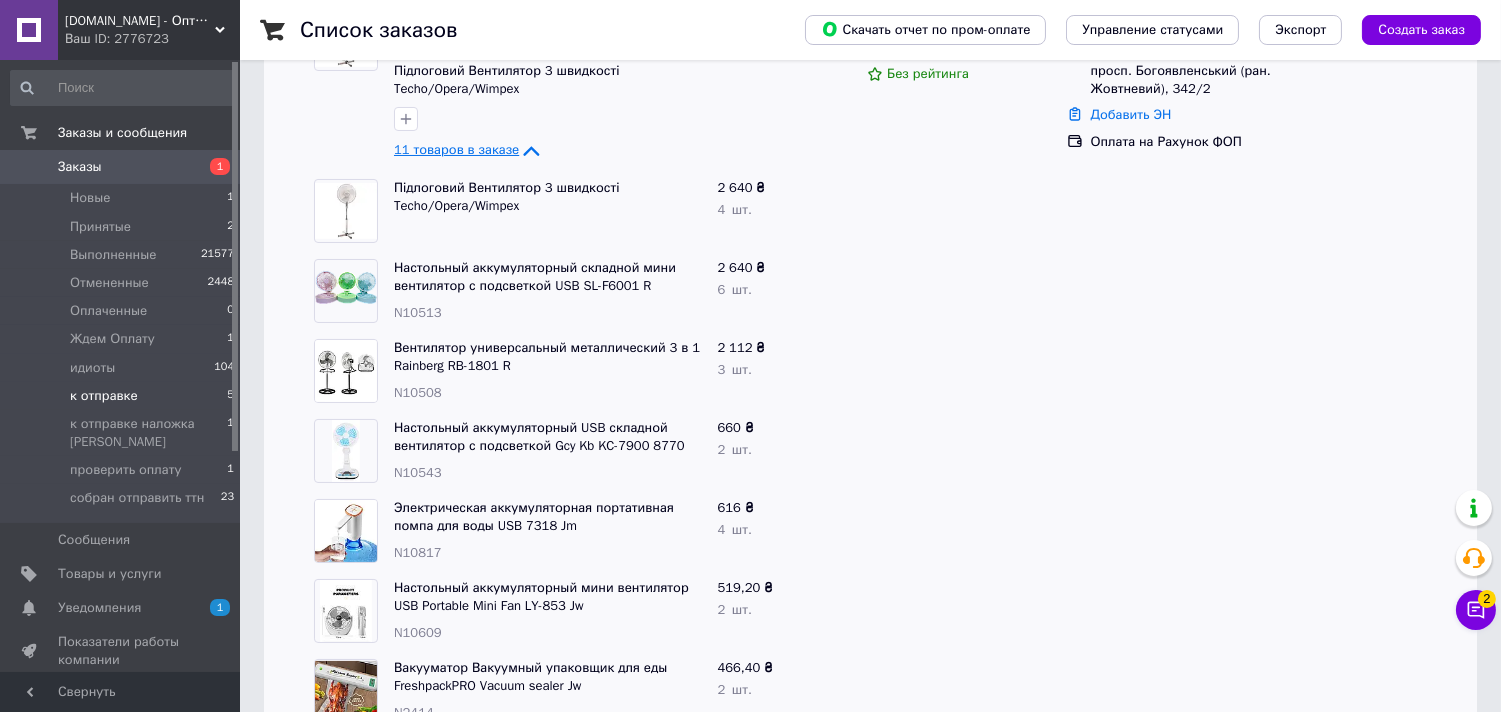 click on "11 товаров в заказе" at bounding box center (456, 150) 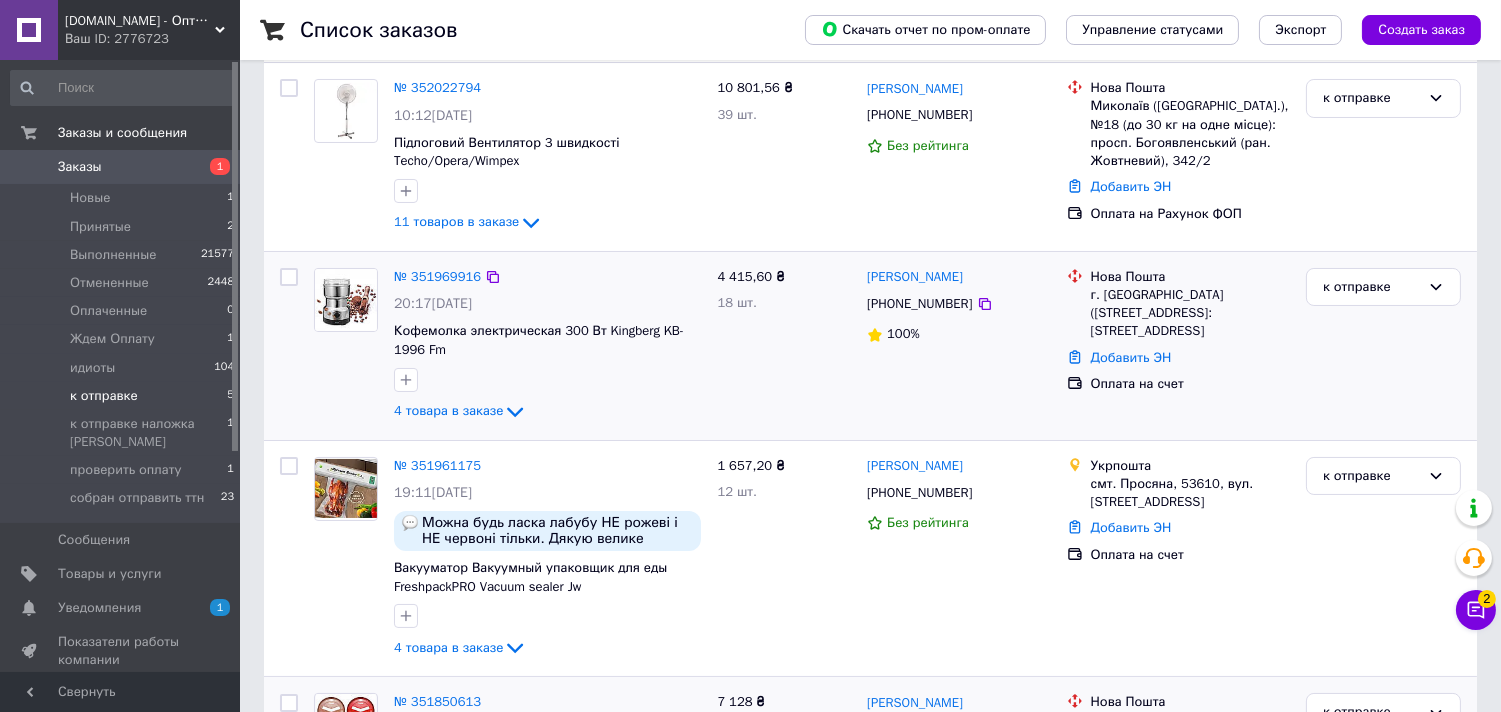 scroll, scrollTop: 185, scrollLeft: 0, axis: vertical 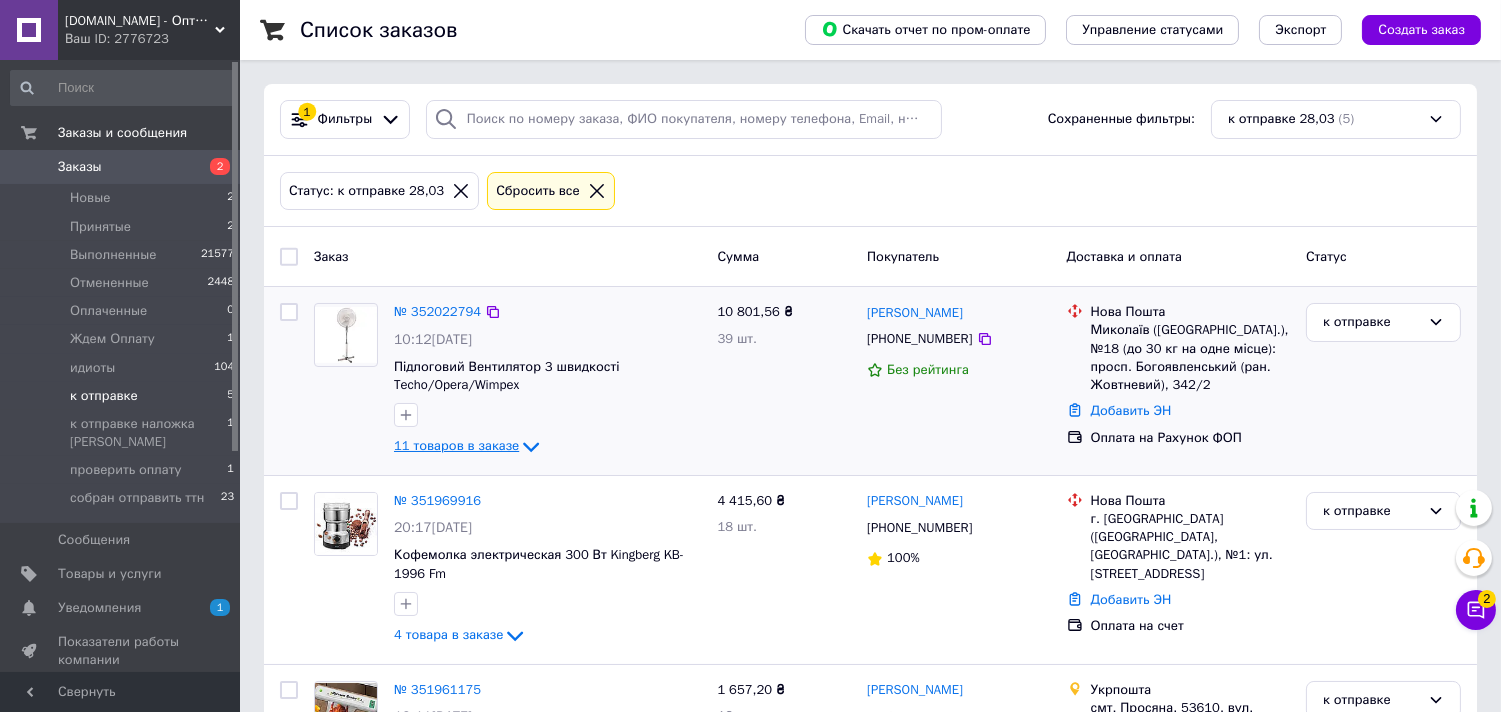 click on "11 товаров в заказе" at bounding box center [456, 446] 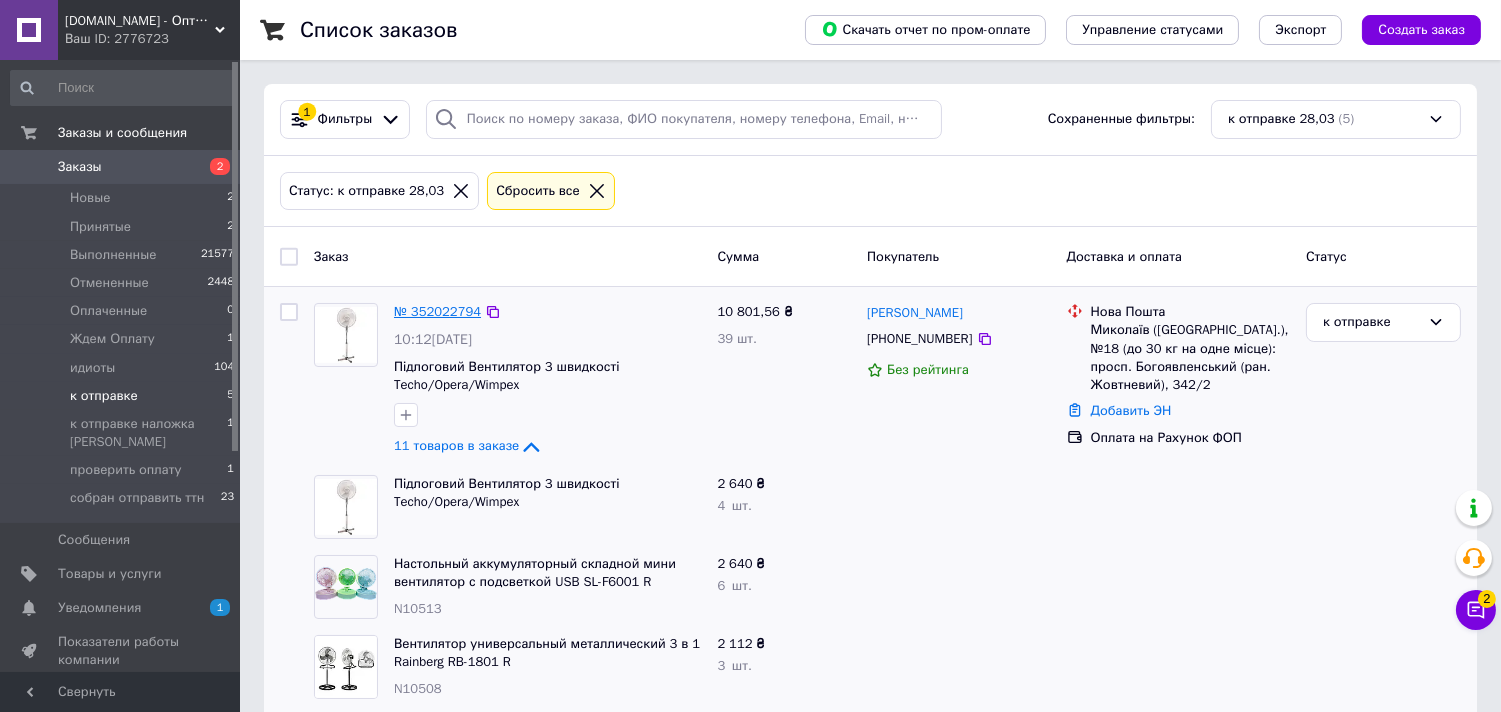 click on "№ 352022794" at bounding box center [437, 311] 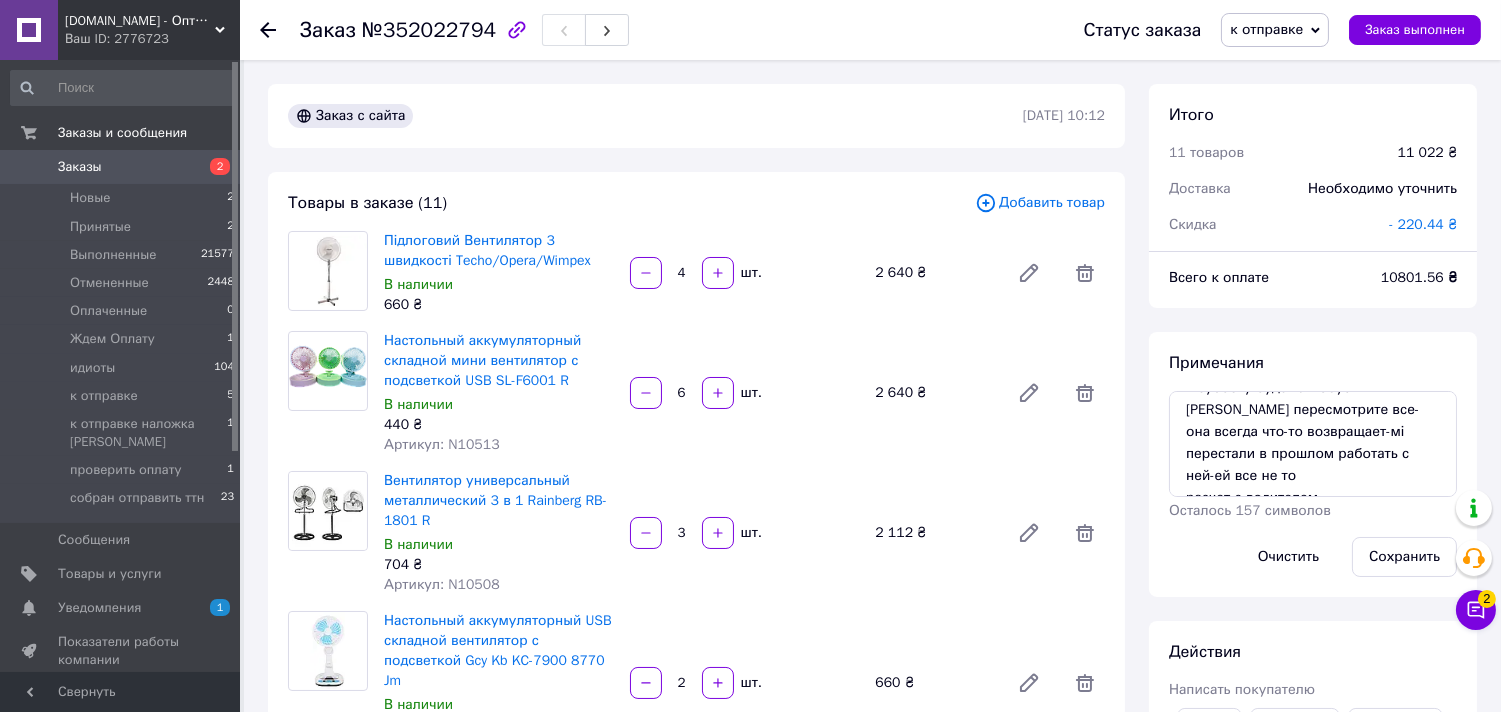 scroll, scrollTop: 44, scrollLeft: 0, axis: vertical 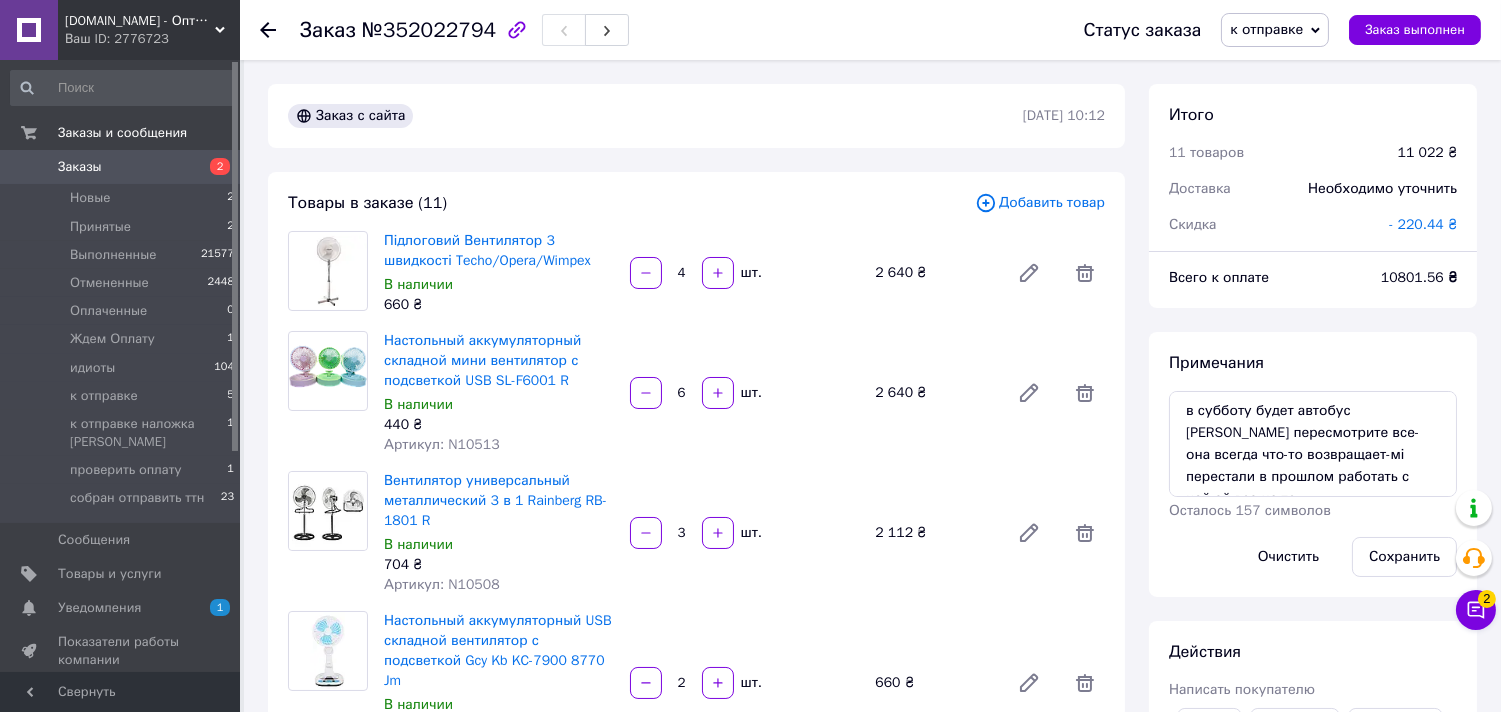 click 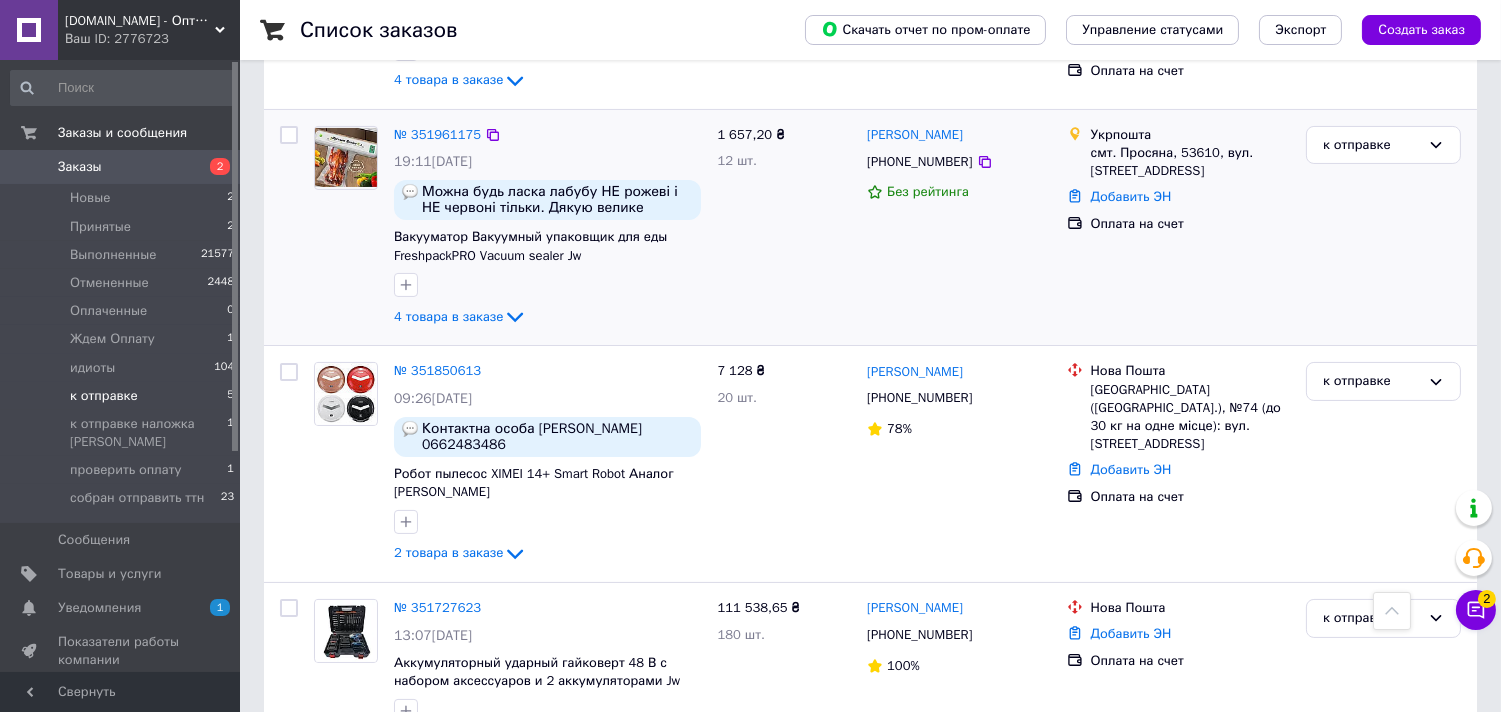 scroll, scrollTop: 603, scrollLeft: 0, axis: vertical 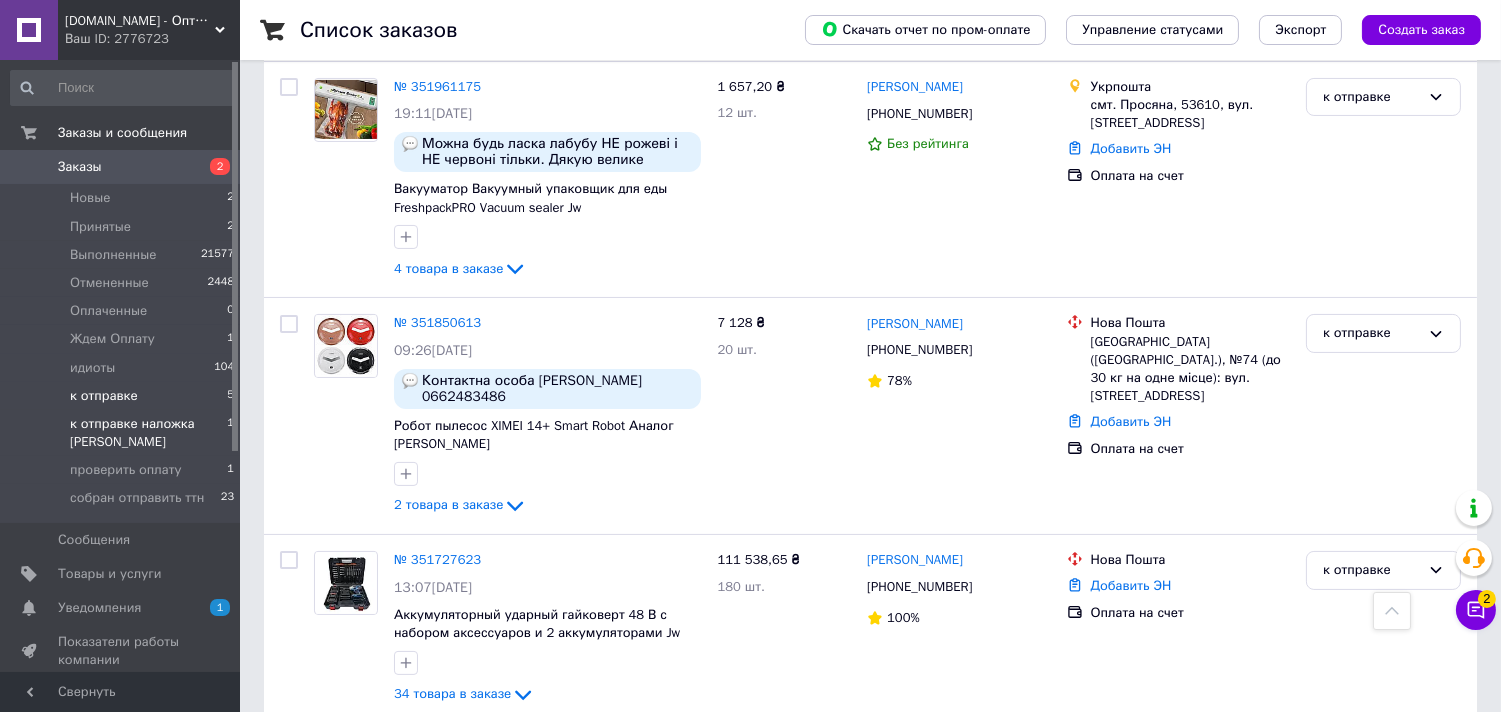 click on "к отправке наложка [PERSON_NAME]" at bounding box center [148, 433] 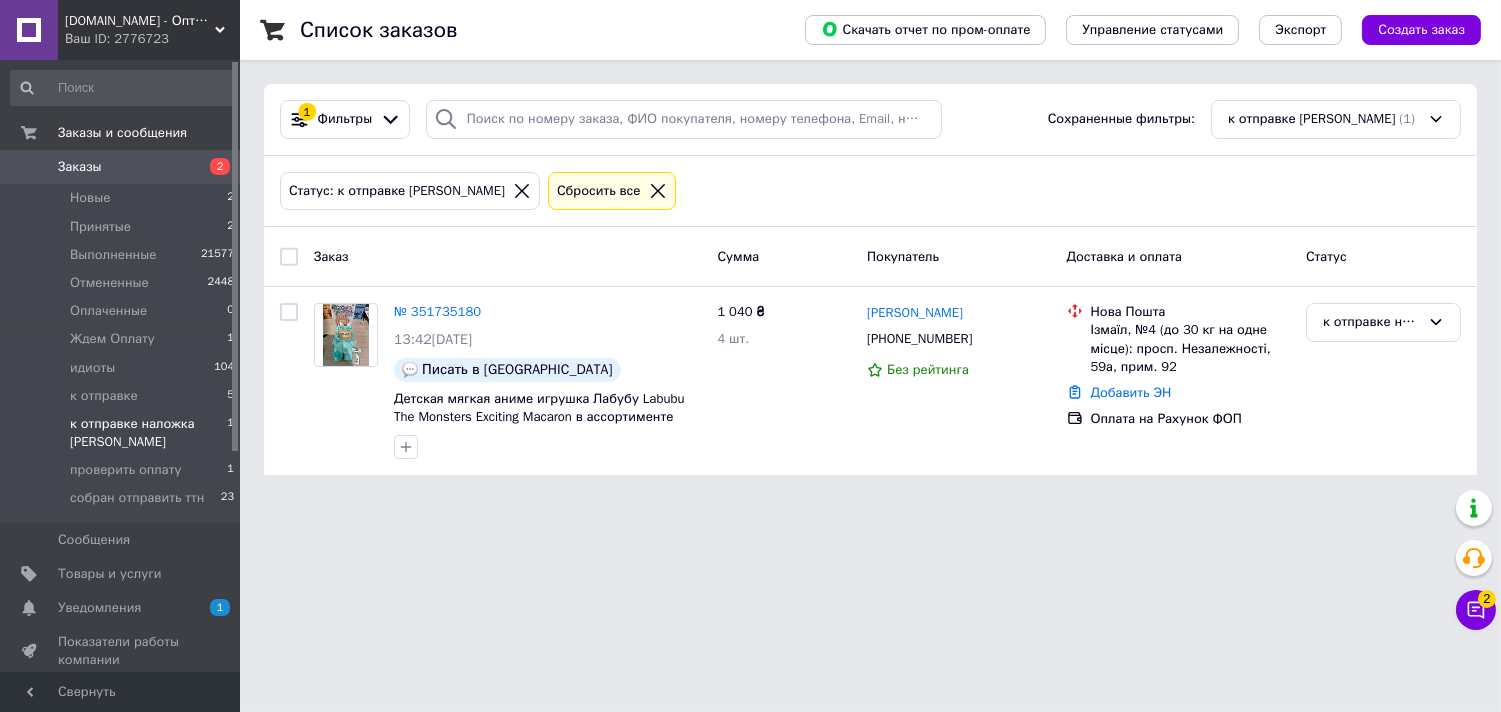 scroll, scrollTop: 0, scrollLeft: 0, axis: both 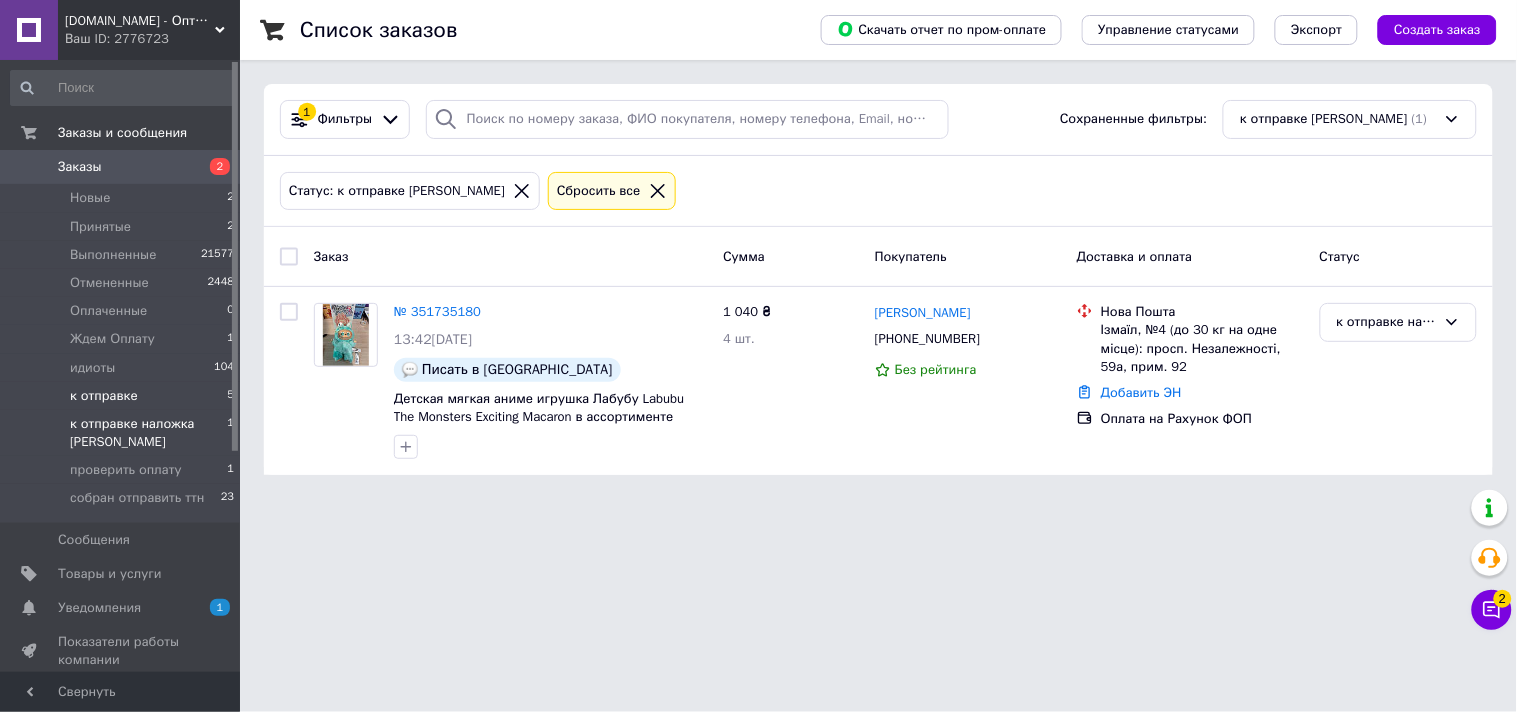 click on "к отправке 5" at bounding box center [123, 396] 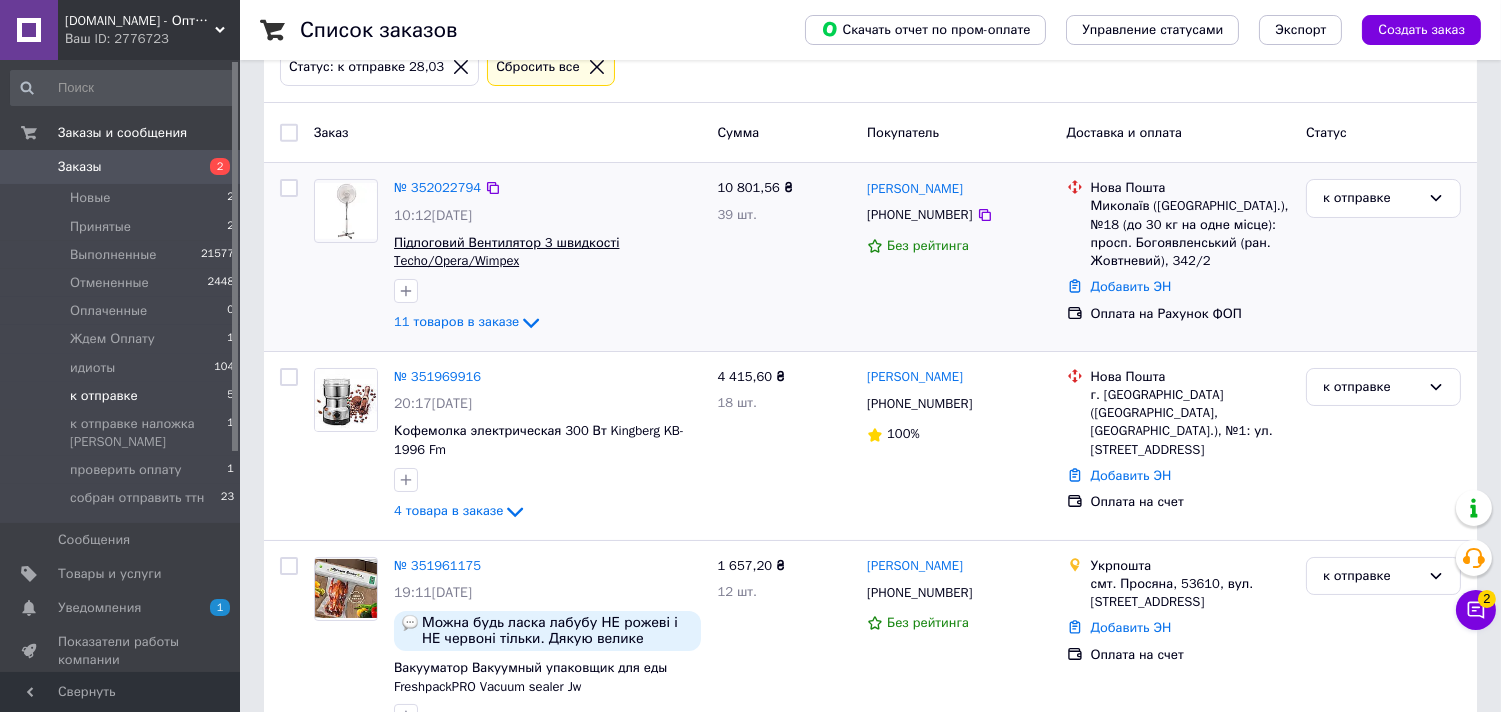 scroll, scrollTop: 444, scrollLeft: 0, axis: vertical 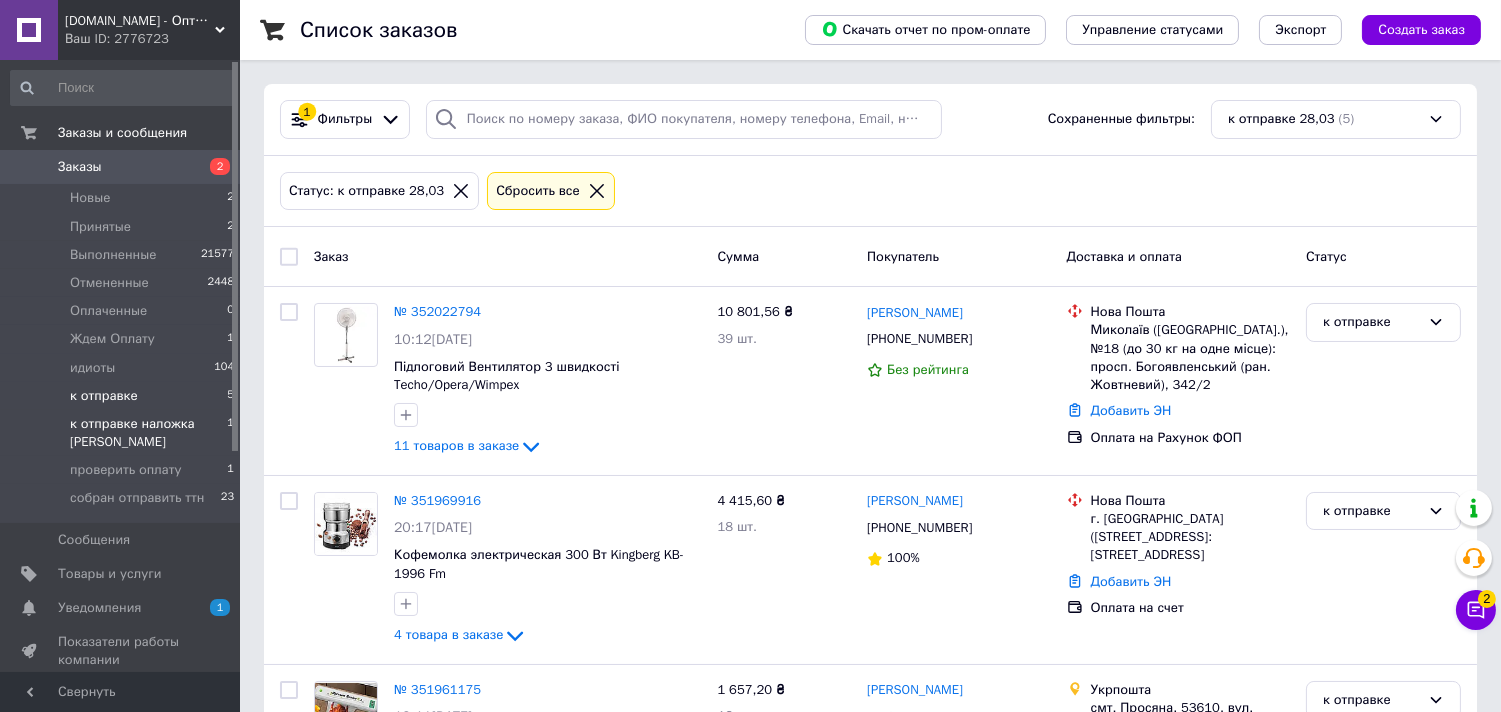 click on "к отправке наложка [PERSON_NAME]" at bounding box center (148, 433) 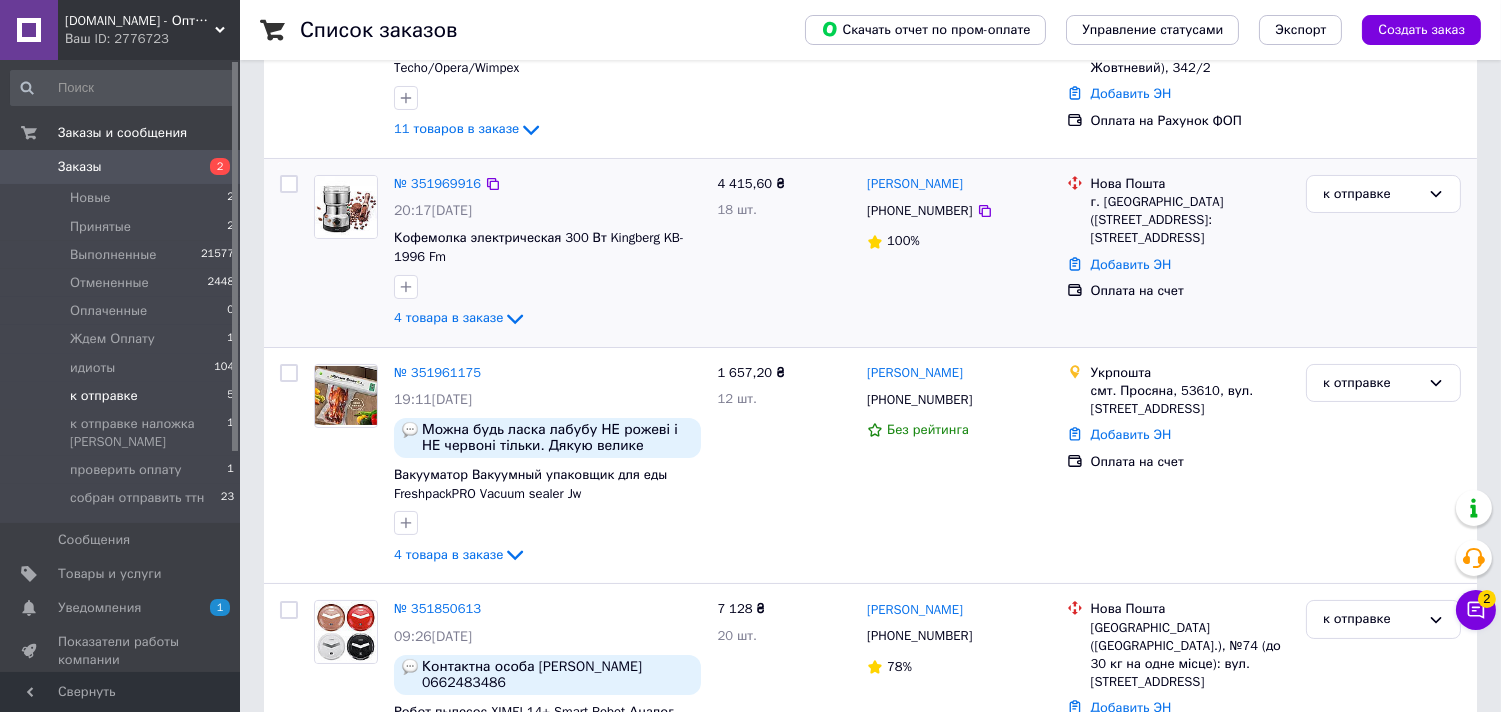 scroll, scrollTop: 333, scrollLeft: 0, axis: vertical 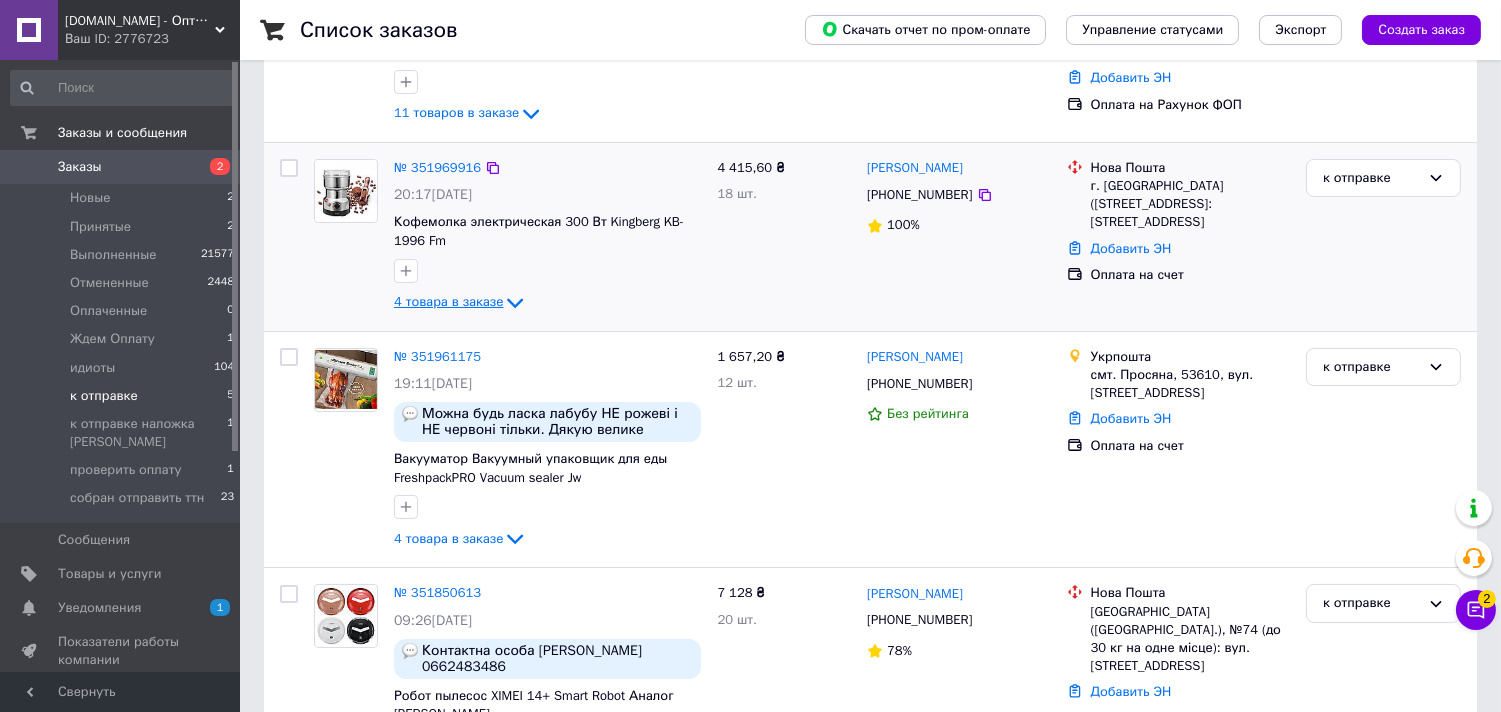 click on "4 товара в заказе" at bounding box center [448, 301] 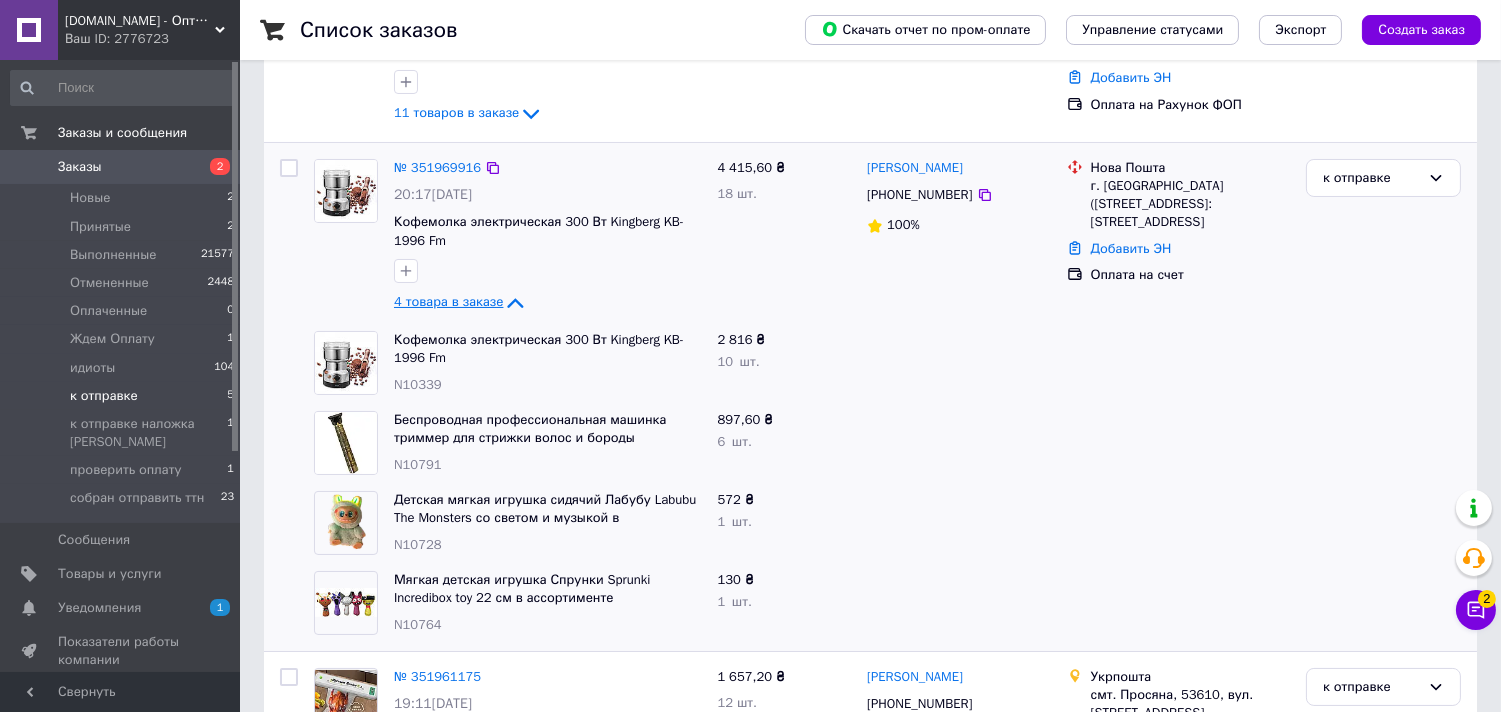 click on "4 товара в заказе" at bounding box center (448, 301) 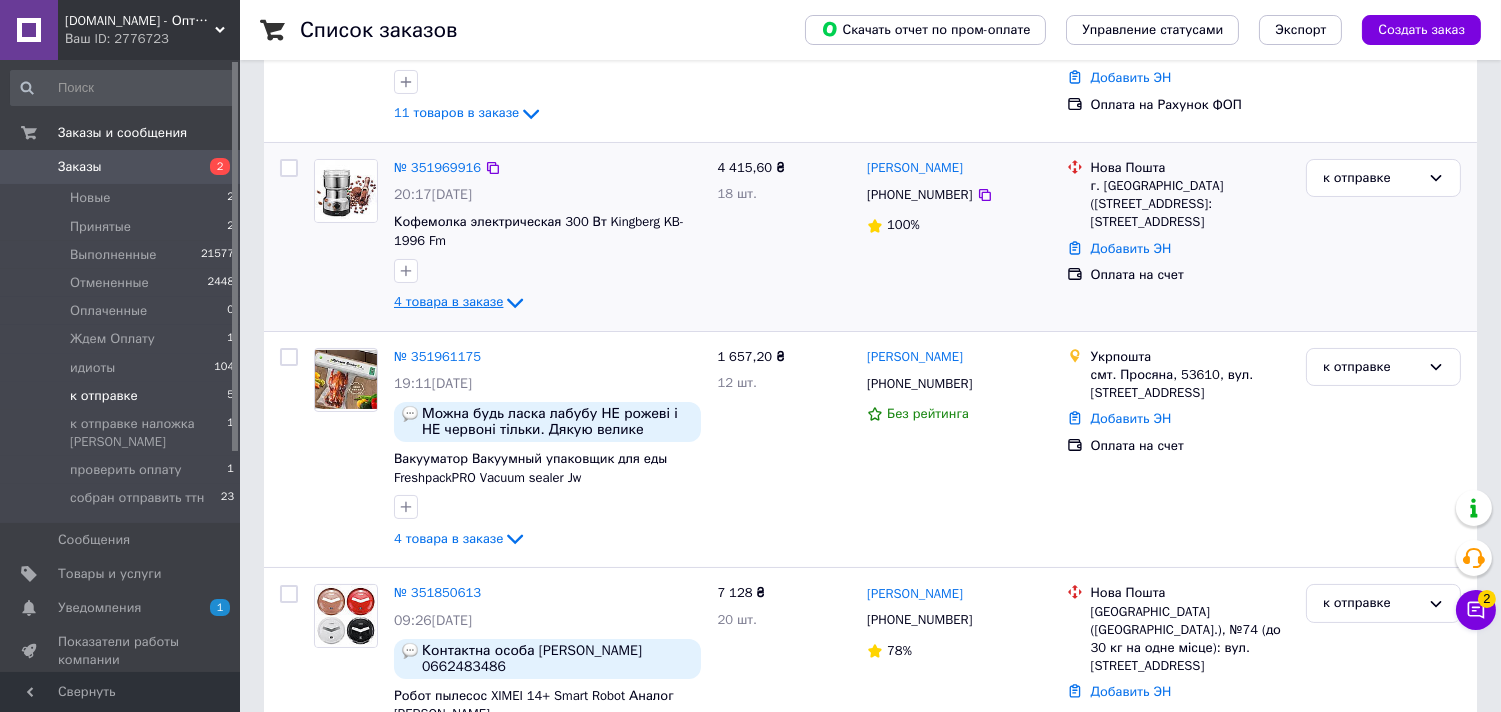 click on "4 товара в заказе" at bounding box center [448, 301] 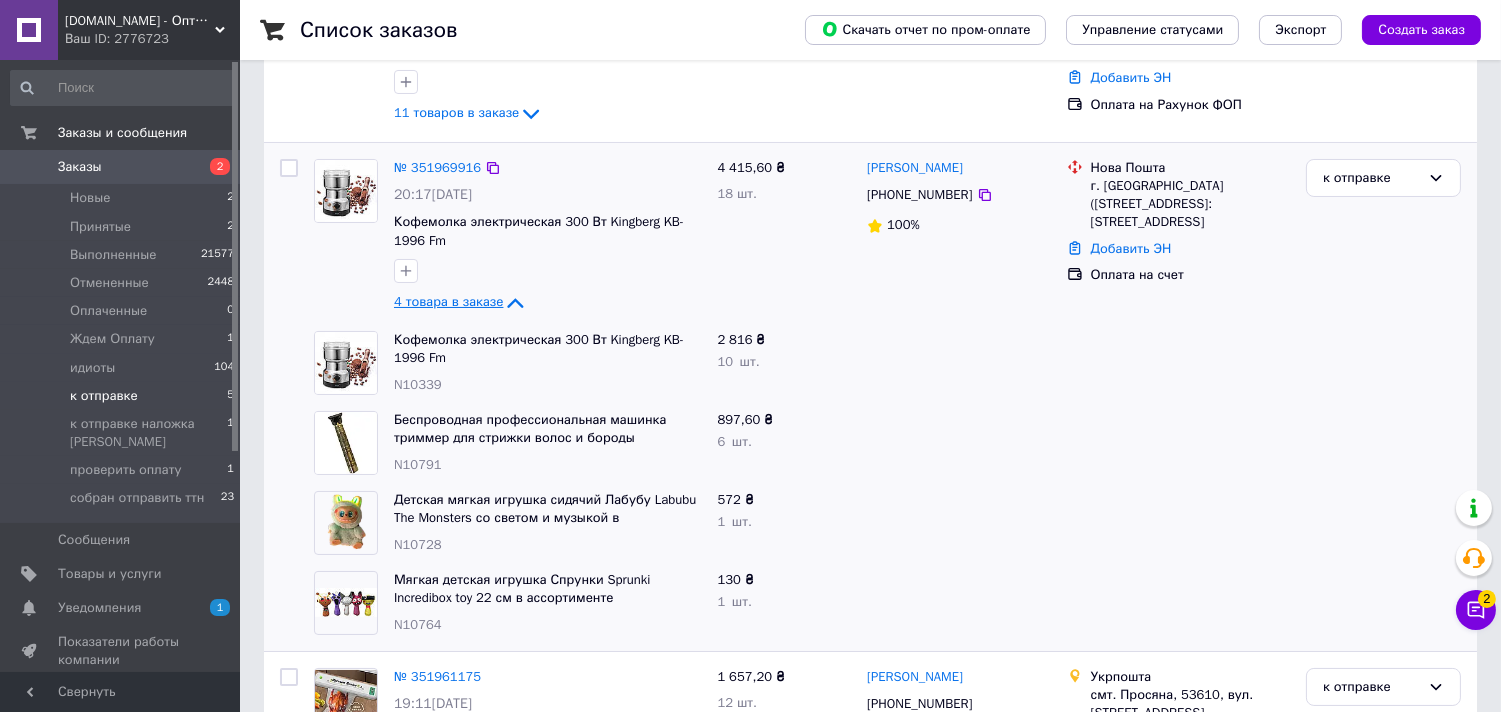 click on "4 товара в заказе" at bounding box center (448, 301) 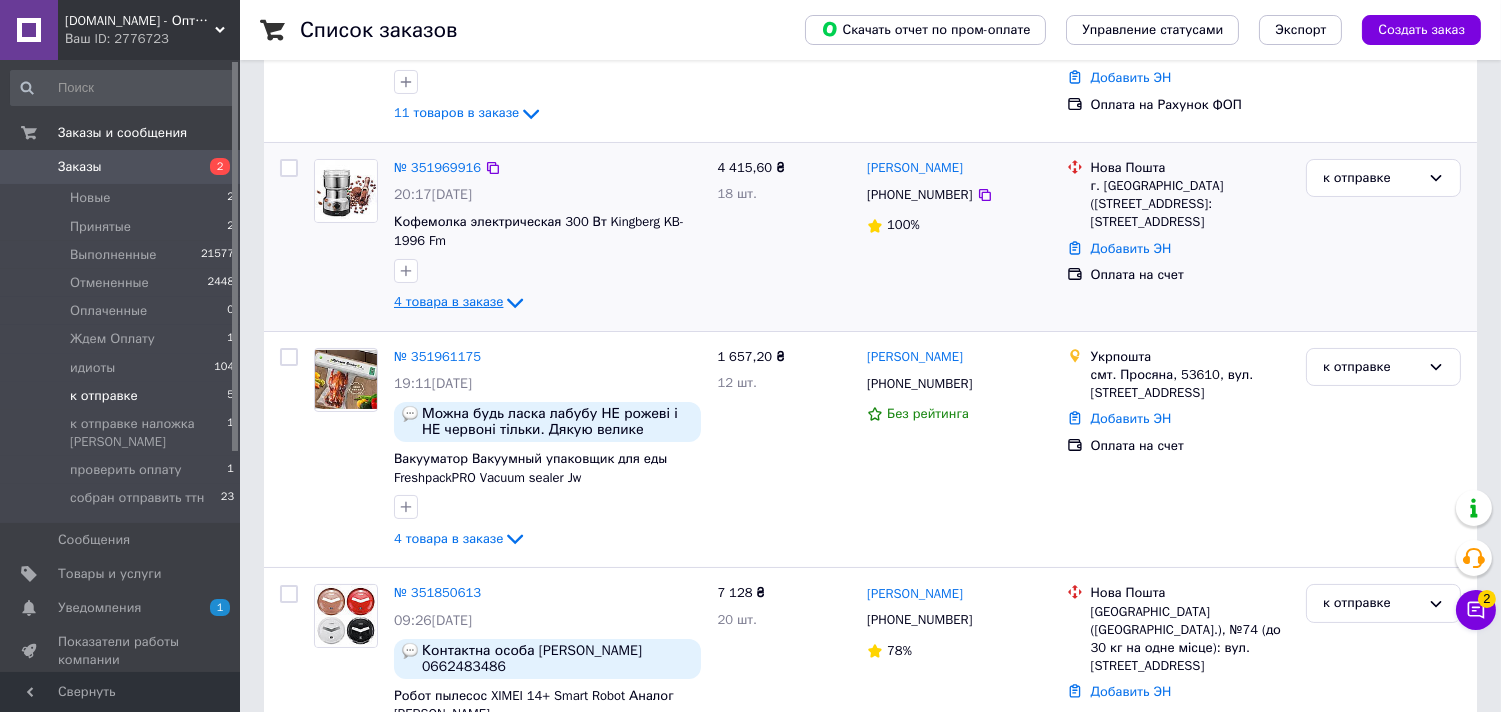 click on "4 товара в заказе" at bounding box center [448, 301] 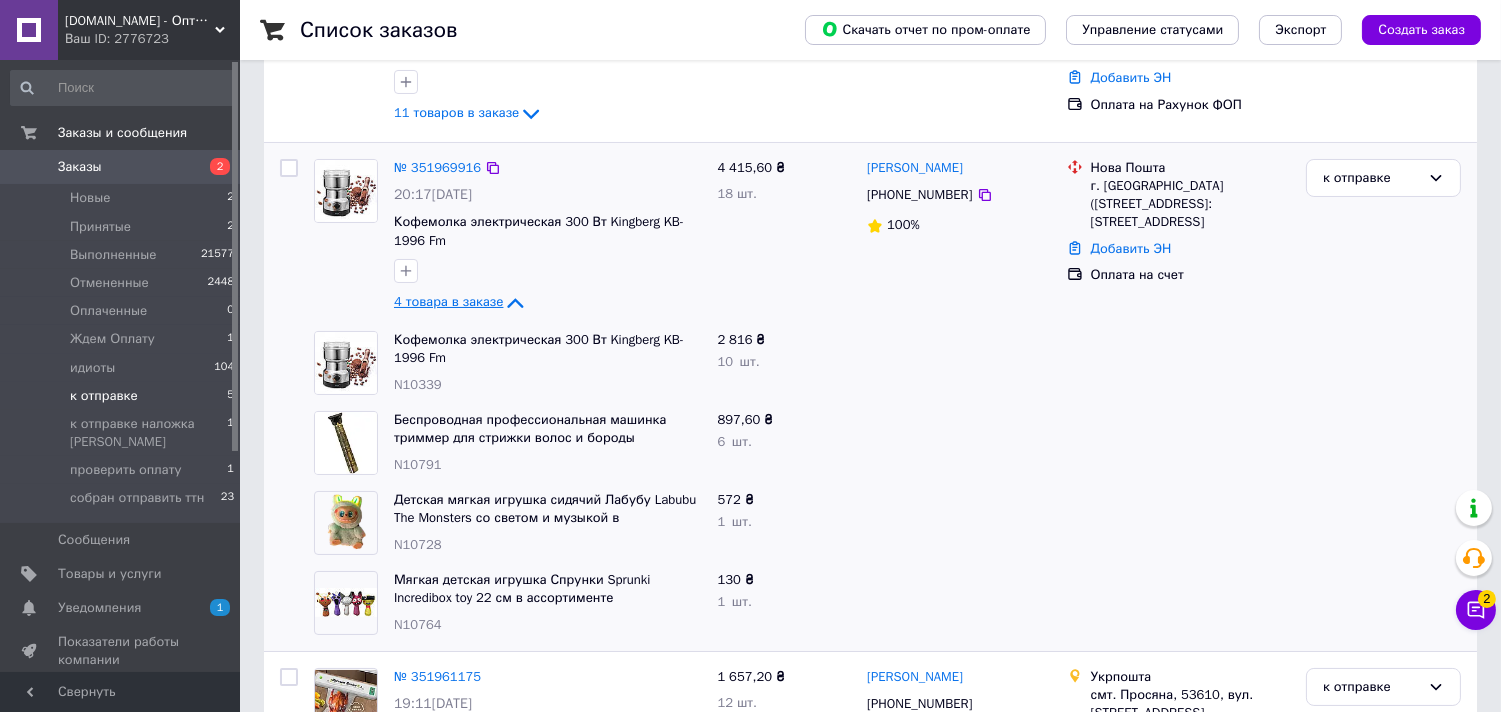 click on "4 товара в заказе" at bounding box center [448, 301] 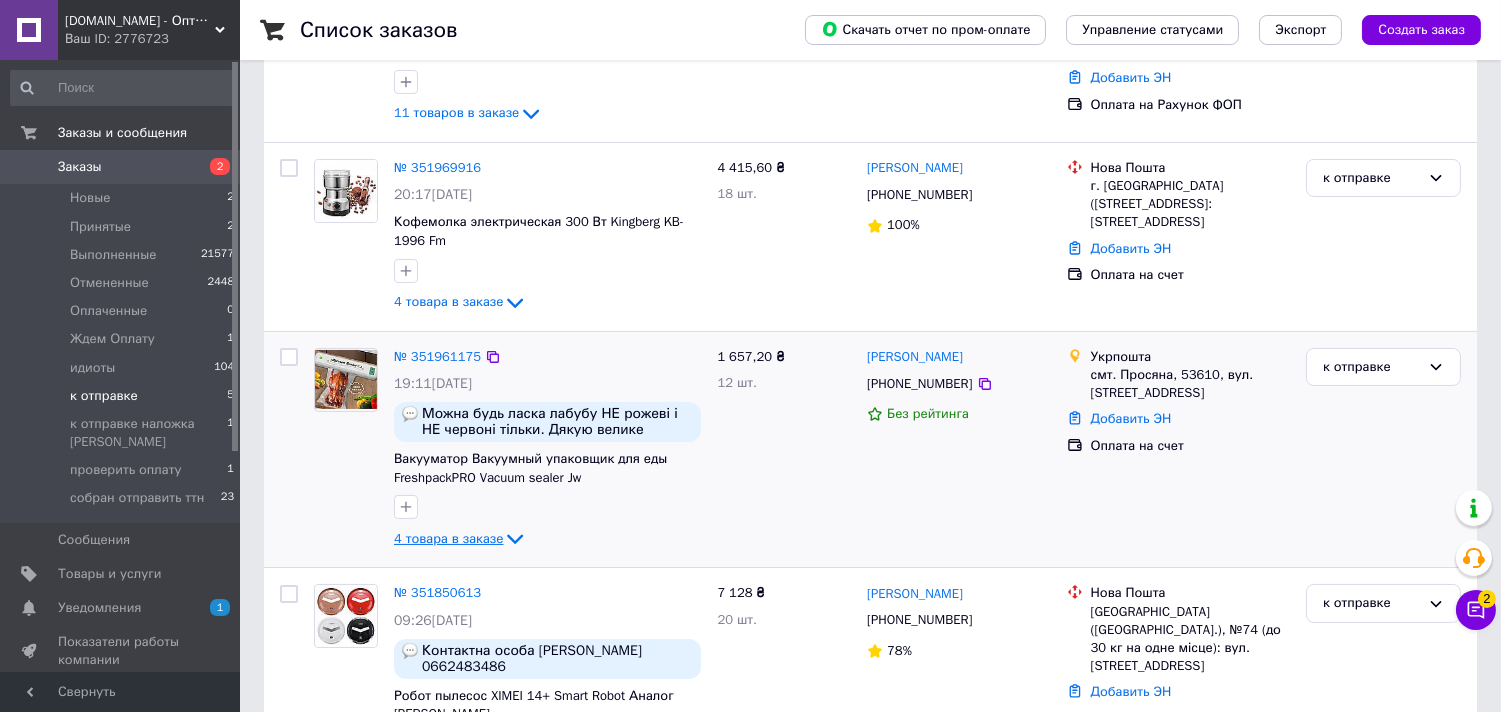 click on "4 товара в заказе" at bounding box center (448, 538) 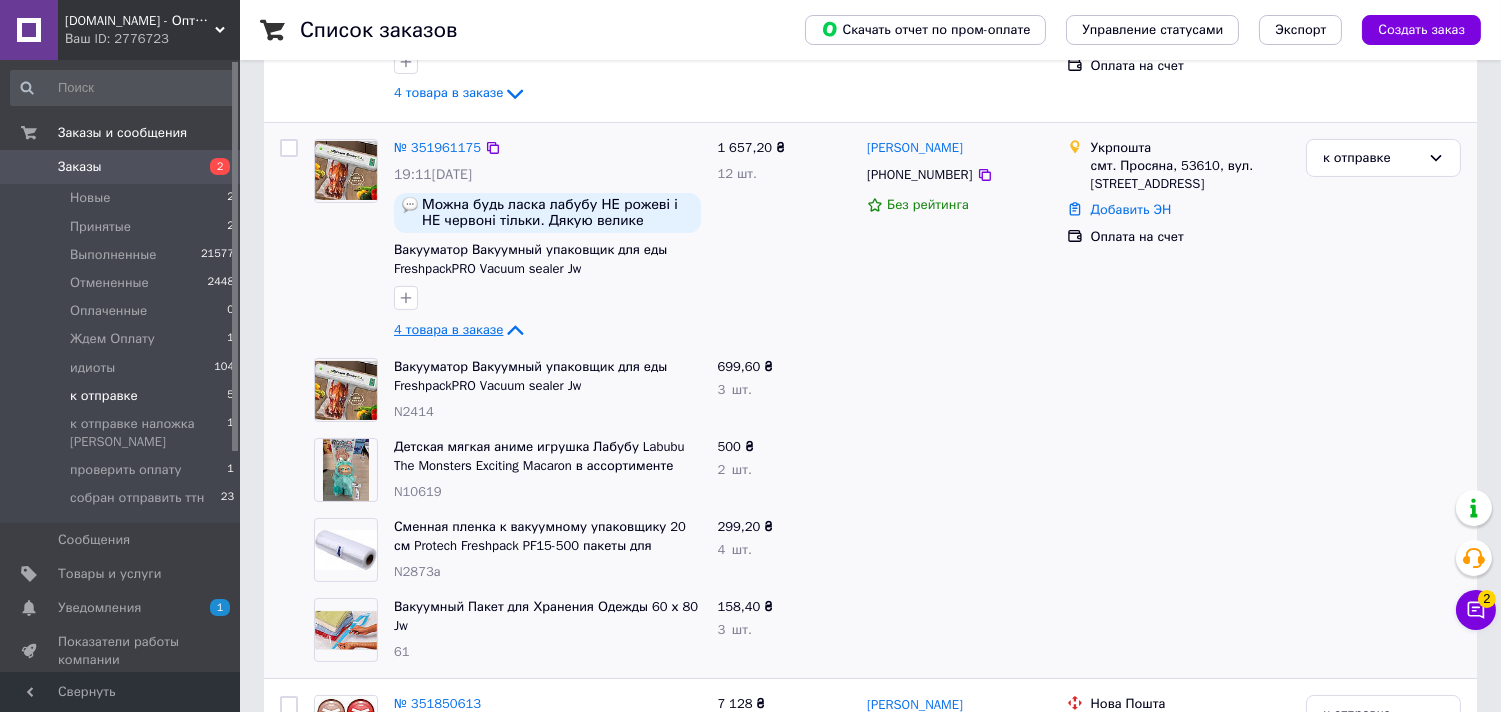 scroll, scrollTop: 666, scrollLeft: 0, axis: vertical 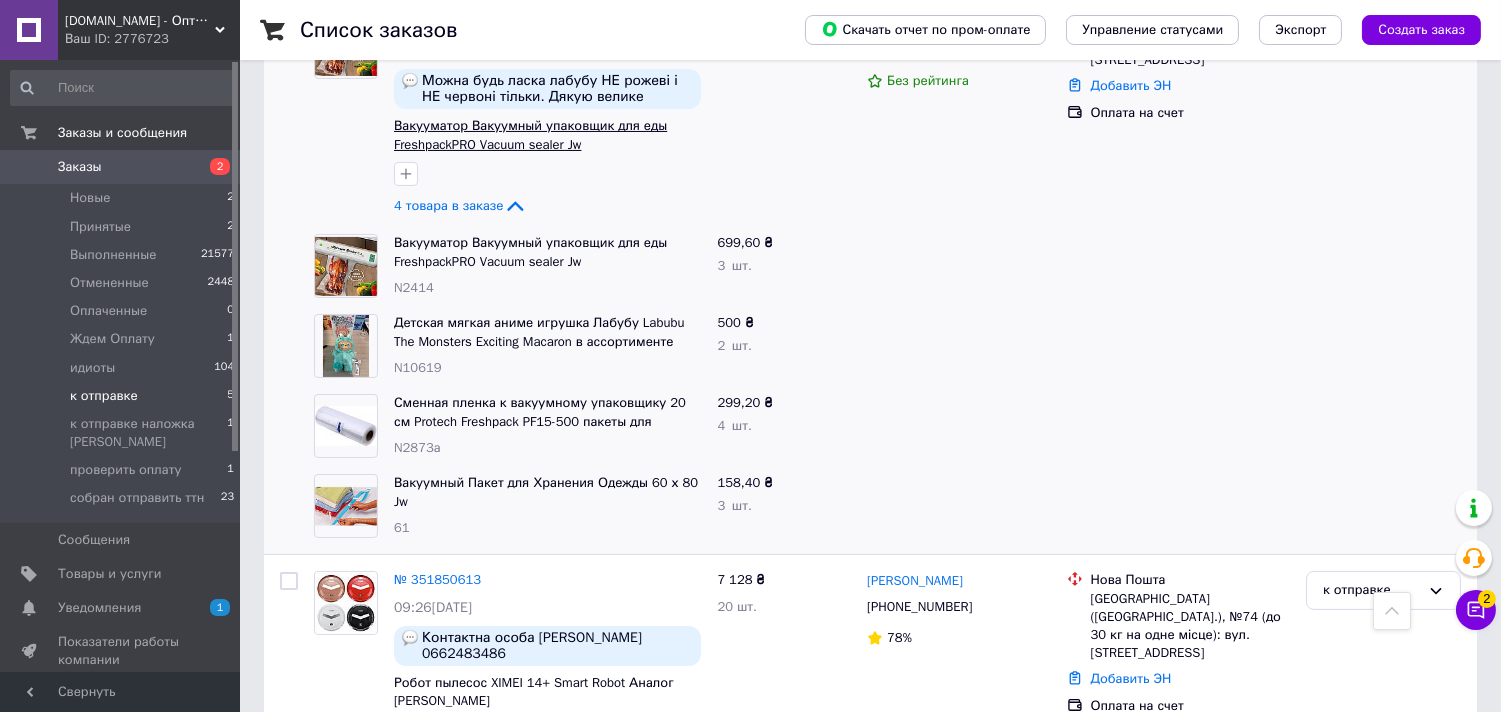click on "4 товара в заказе" at bounding box center (448, 205) 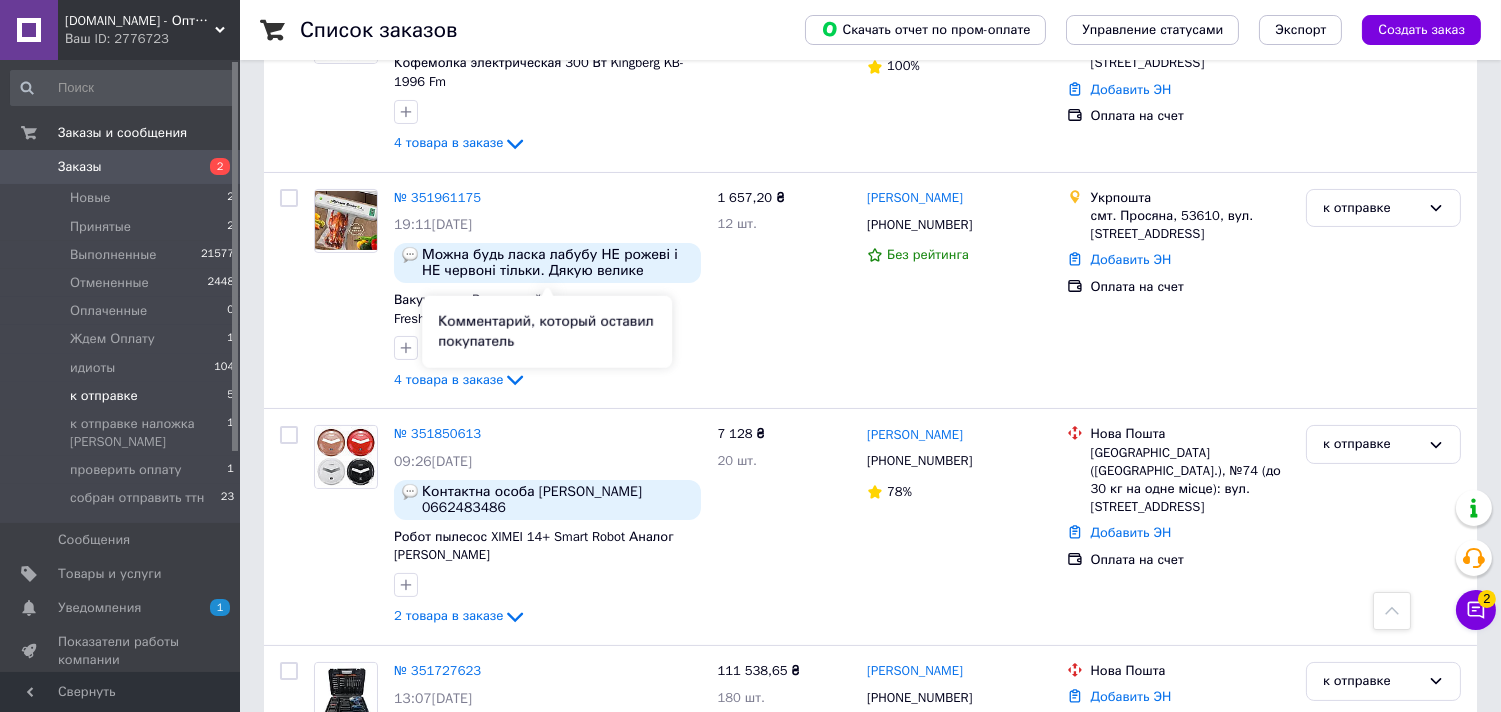 scroll, scrollTop: 603, scrollLeft: 0, axis: vertical 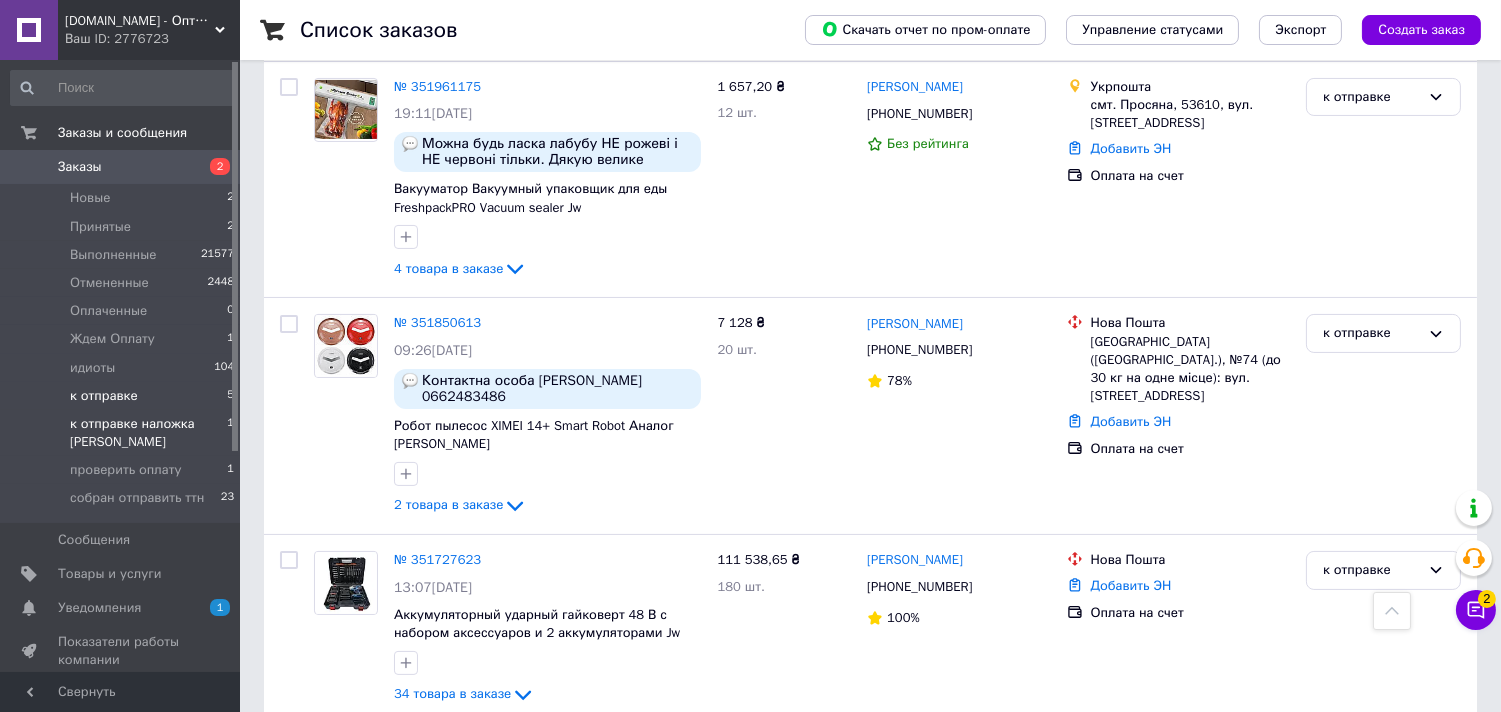 click on "к отправке наложка [PERSON_NAME]" at bounding box center (148, 433) 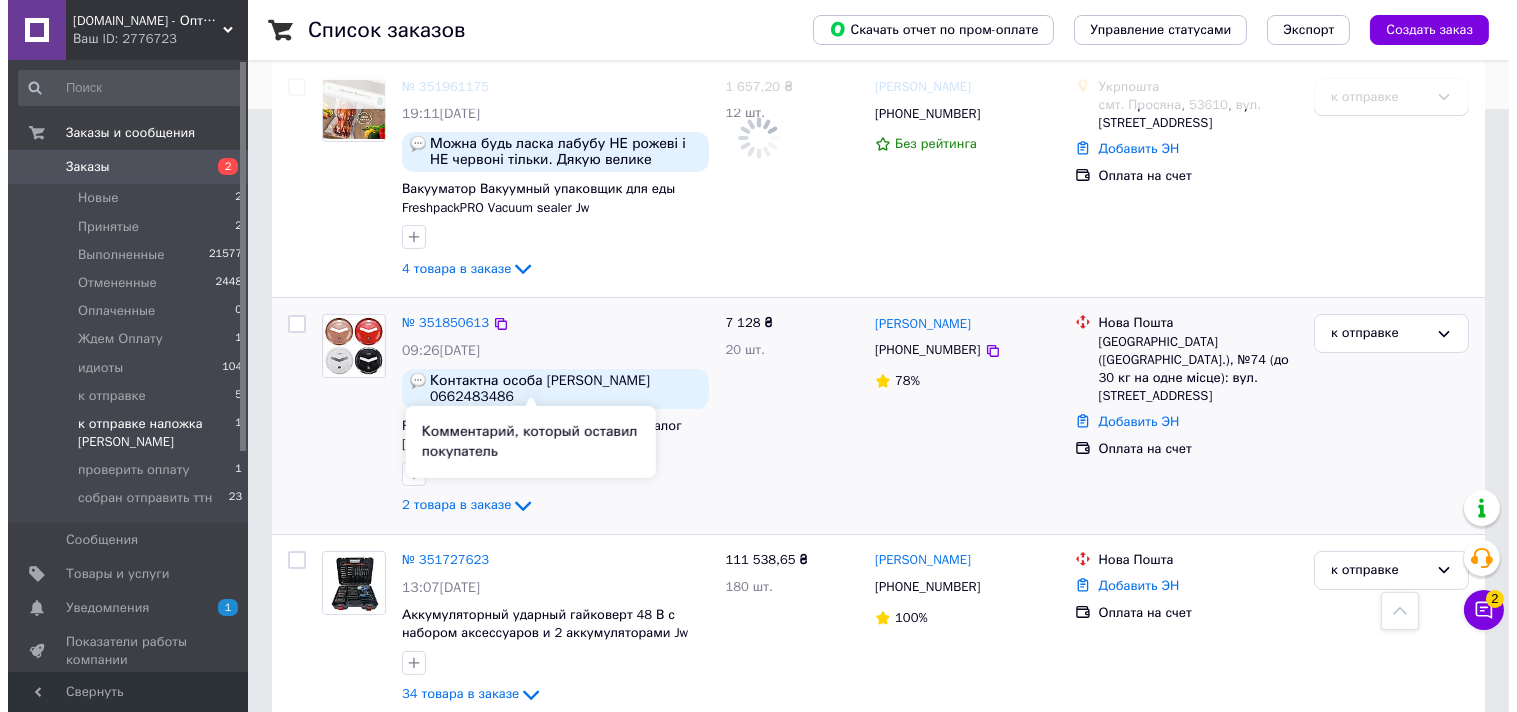 scroll, scrollTop: 0, scrollLeft: 0, axis: both 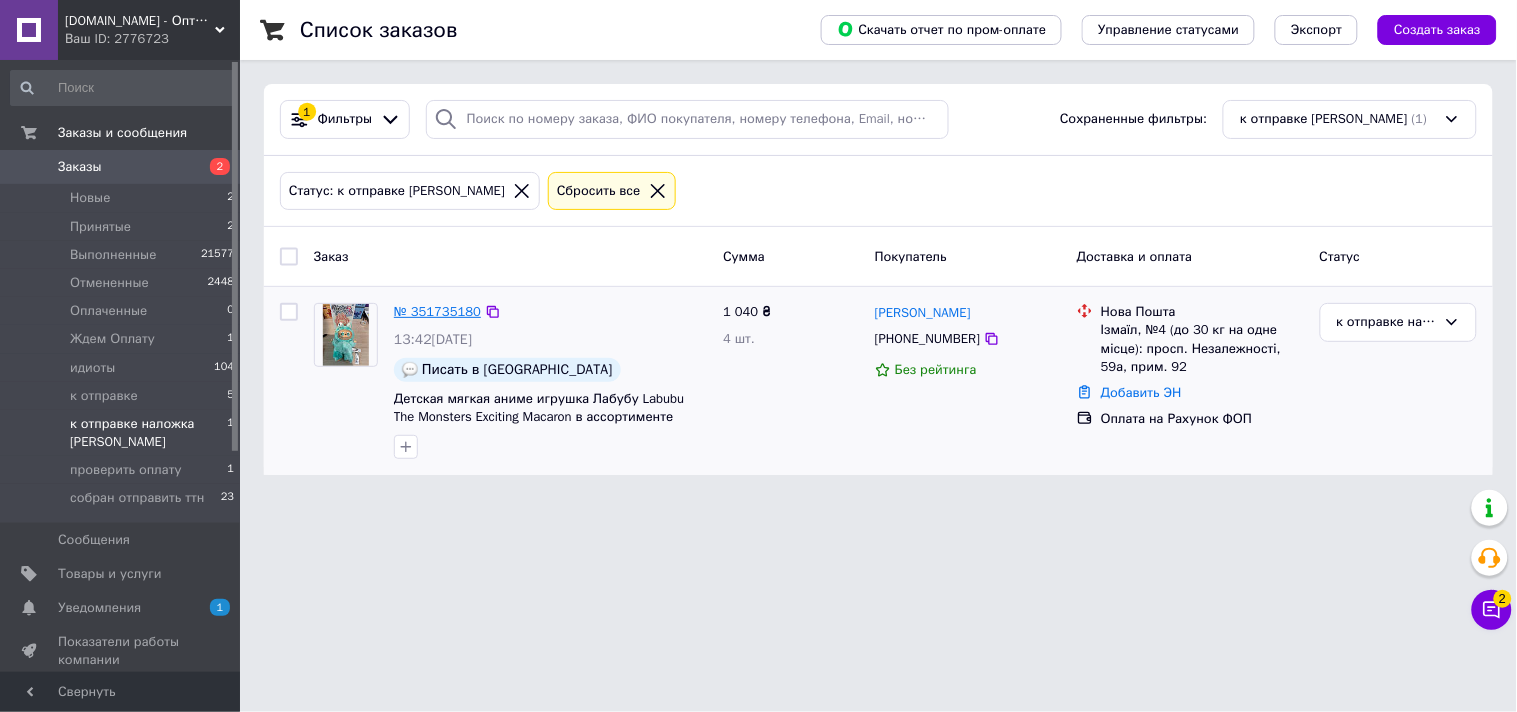 click on "№ 351735180" at bounding box center [437, 311] 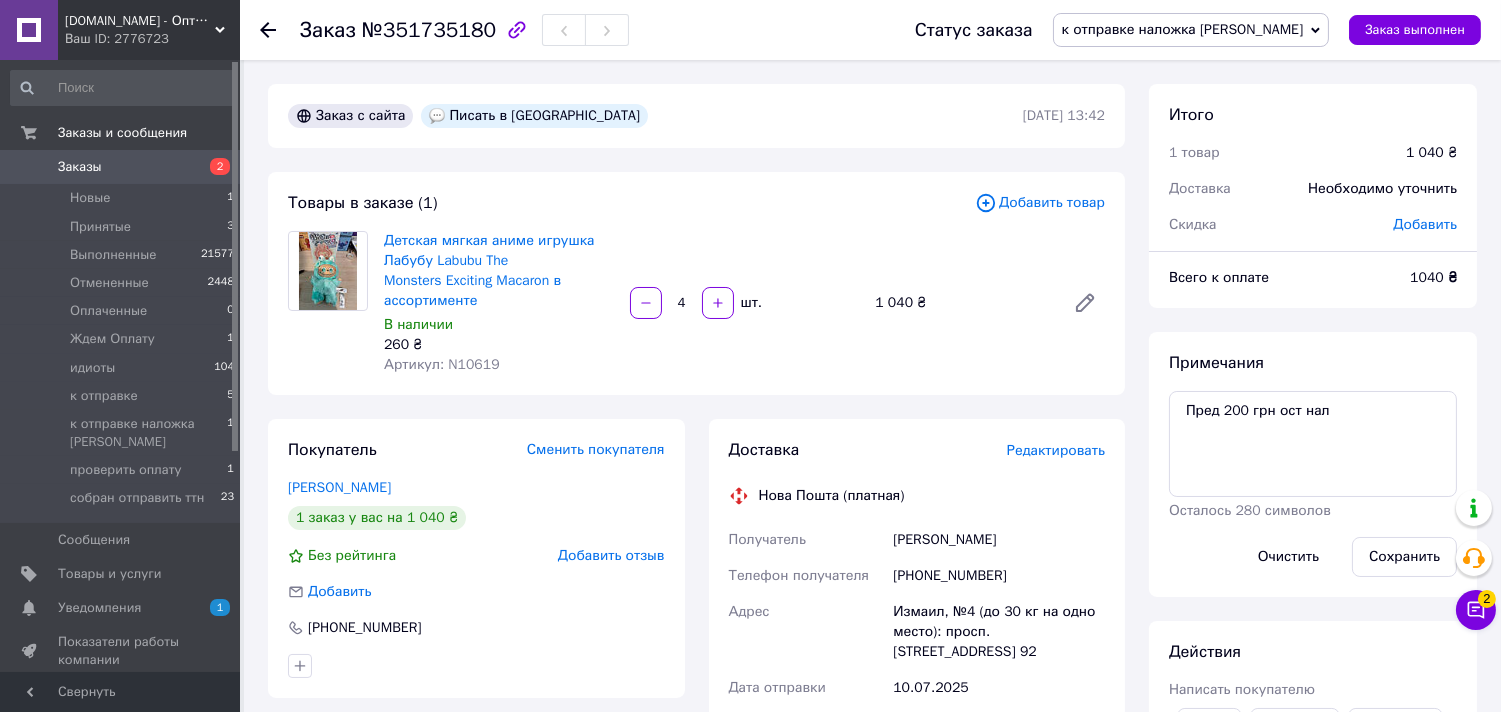 click on "Редактировать" at bounding box center (1056, 450) 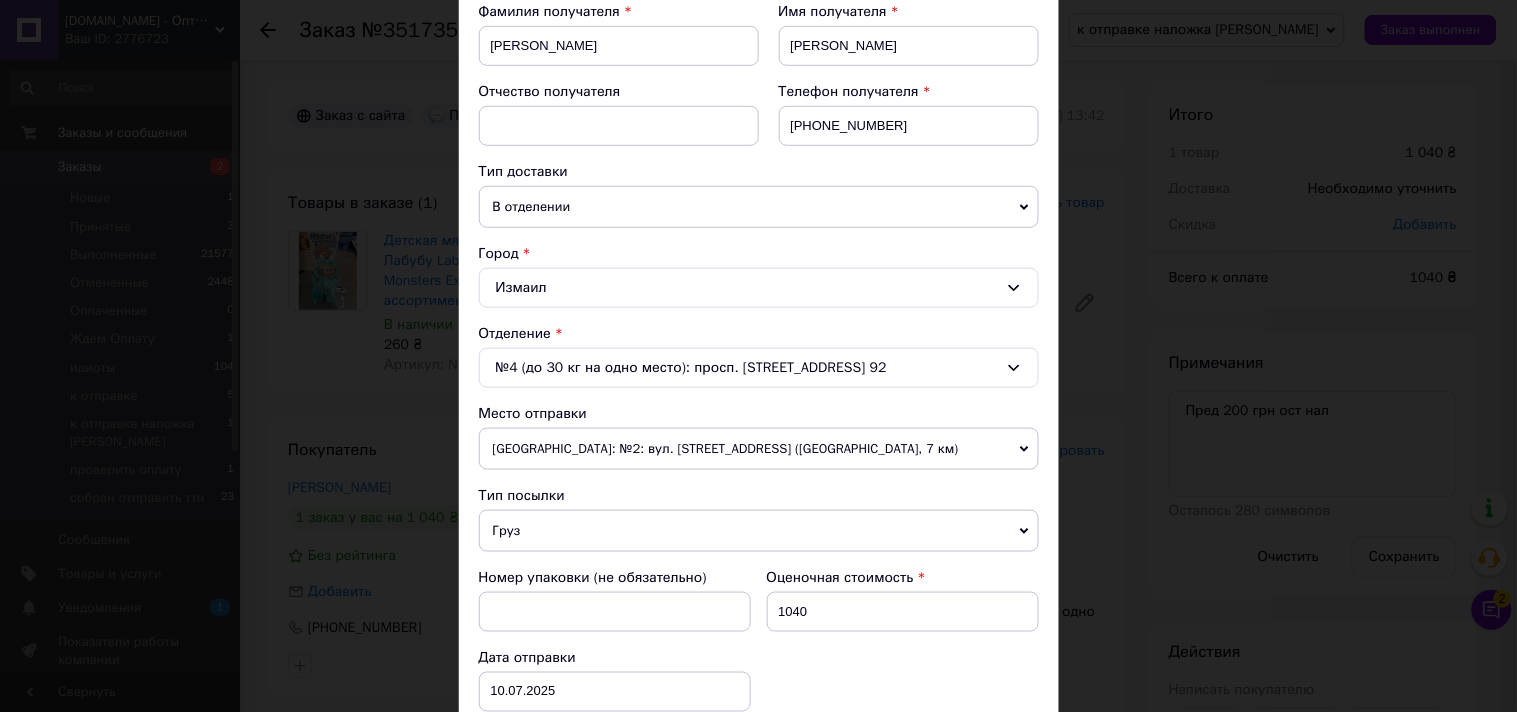 scroll, scrollTop: 654, scrollLeft: 0, axis: vertical 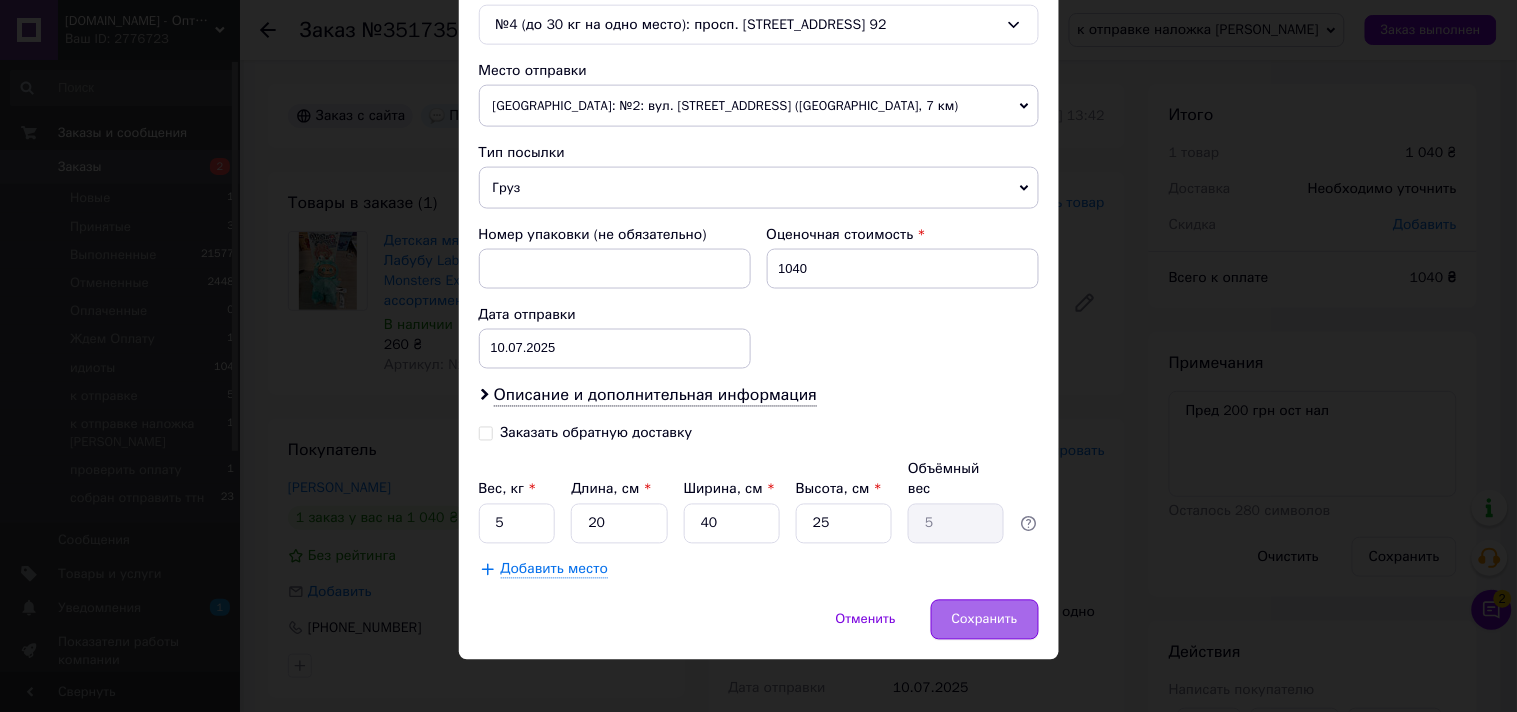 click on "Сохранить" at bounding box center (985, 620) 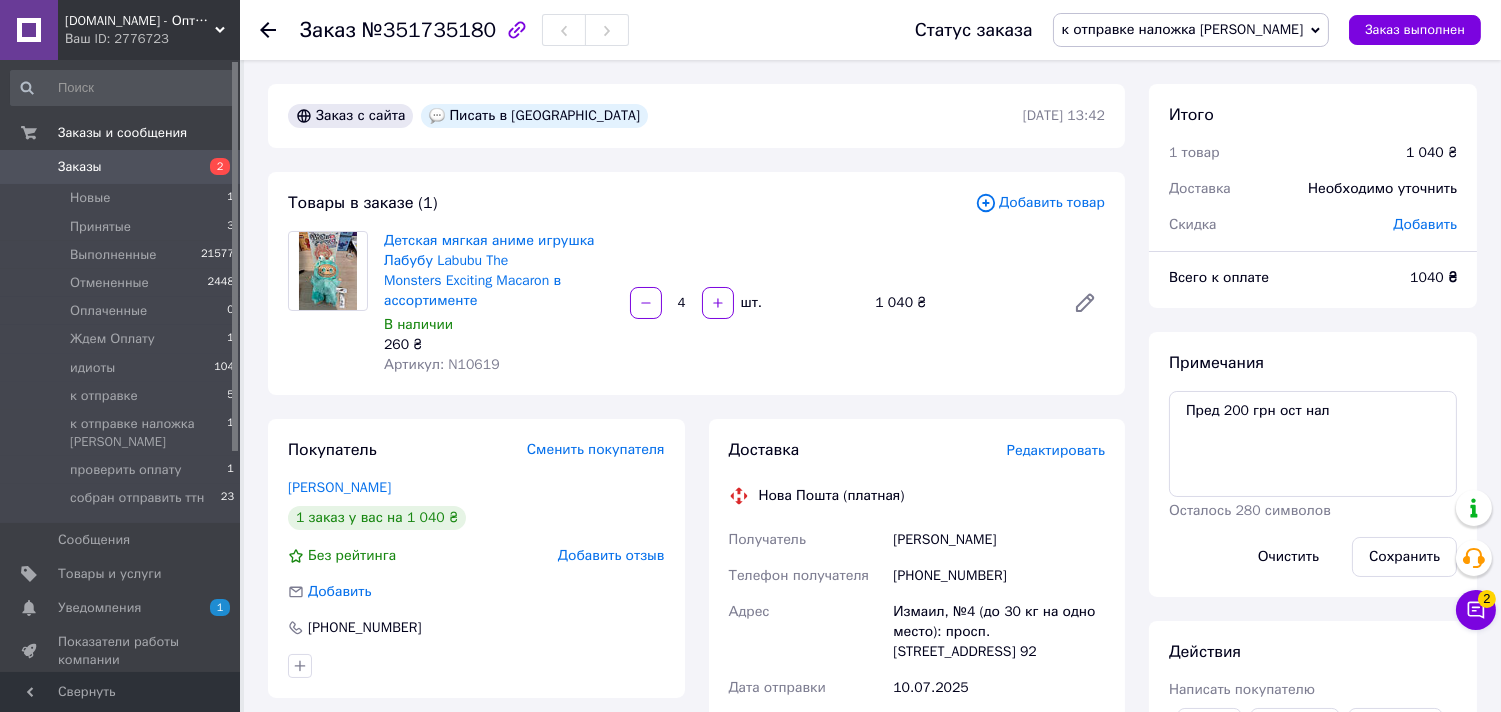 click on "Редактировать" at bounding box center [1056, 450] 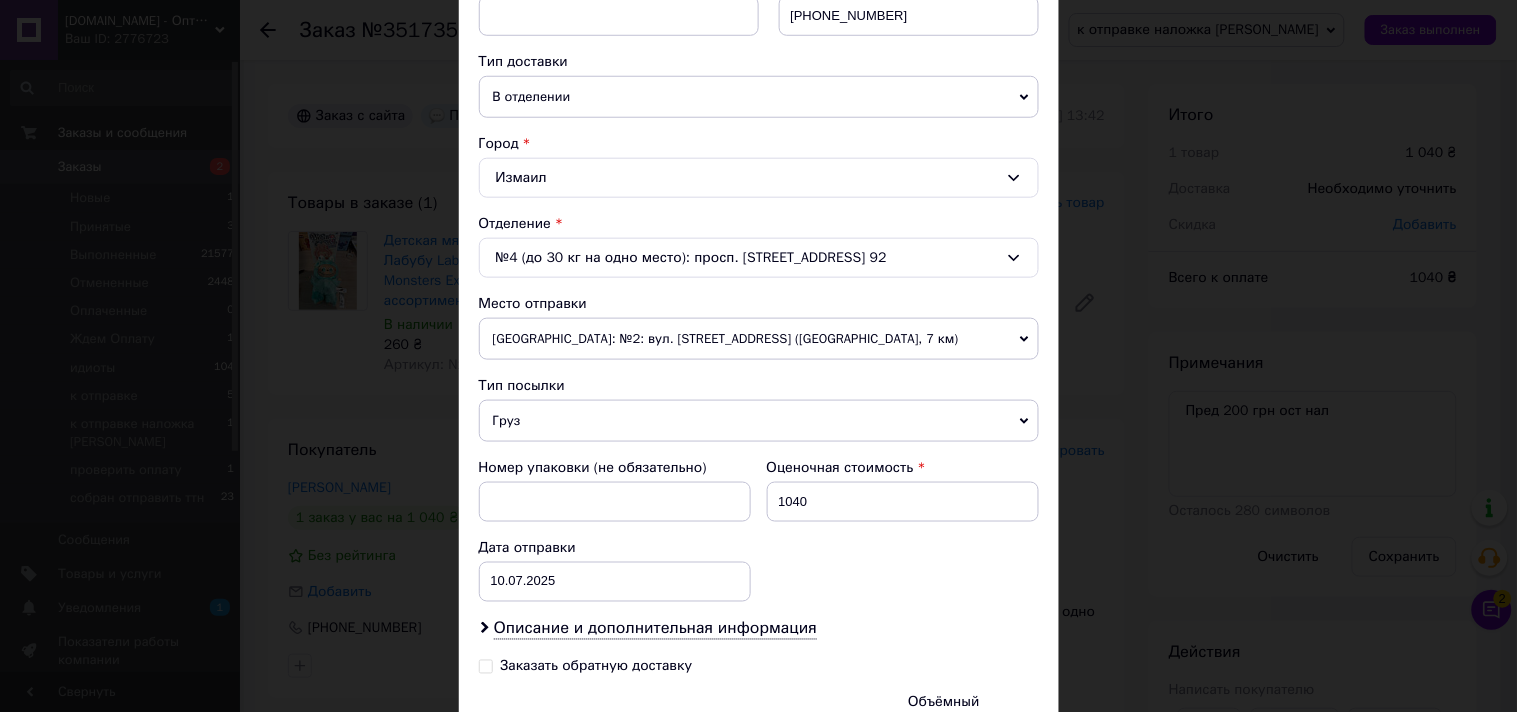 scroll, scrollTop: 654, scrollLeft: 0, axis: vertical 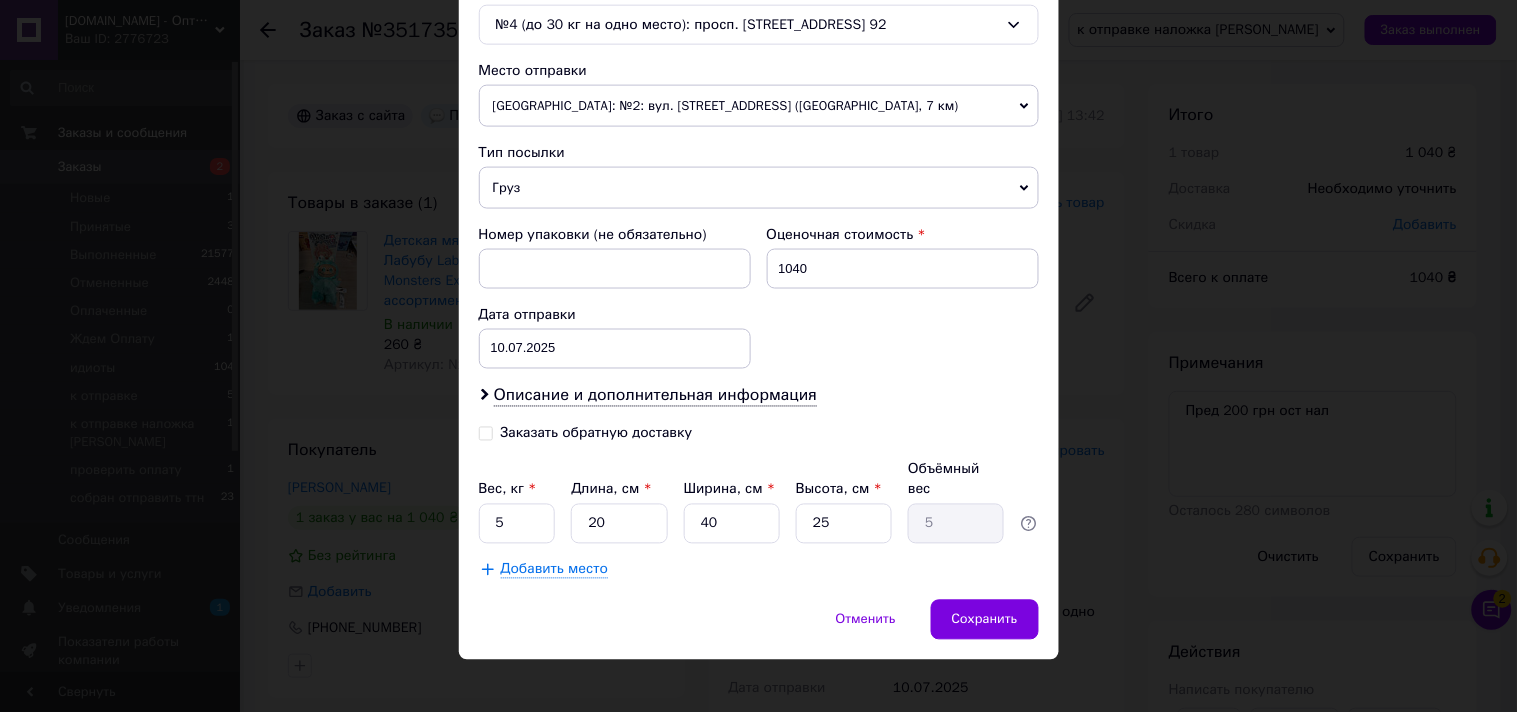 click on "Заказать обратную доставку" at bounding box center [486, 432] 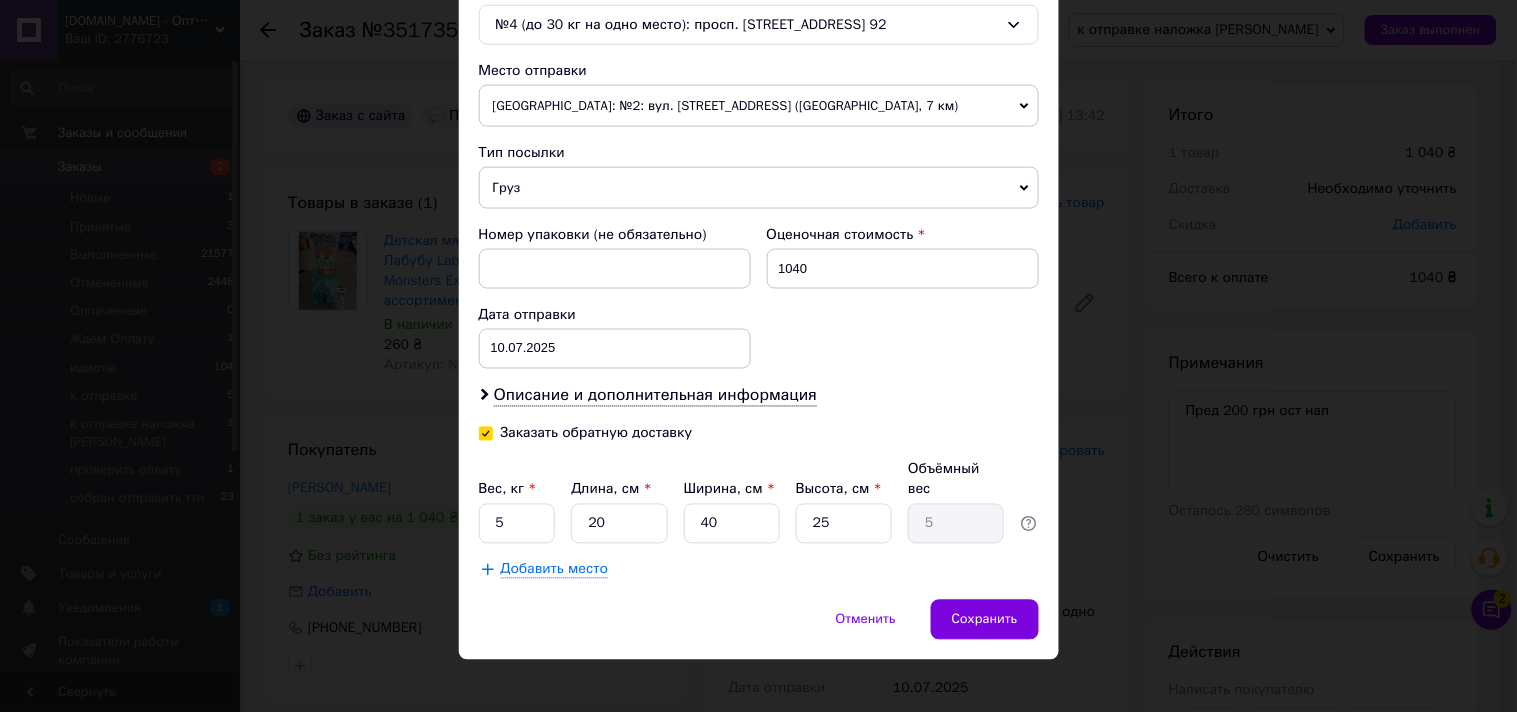 checkbox on "true" 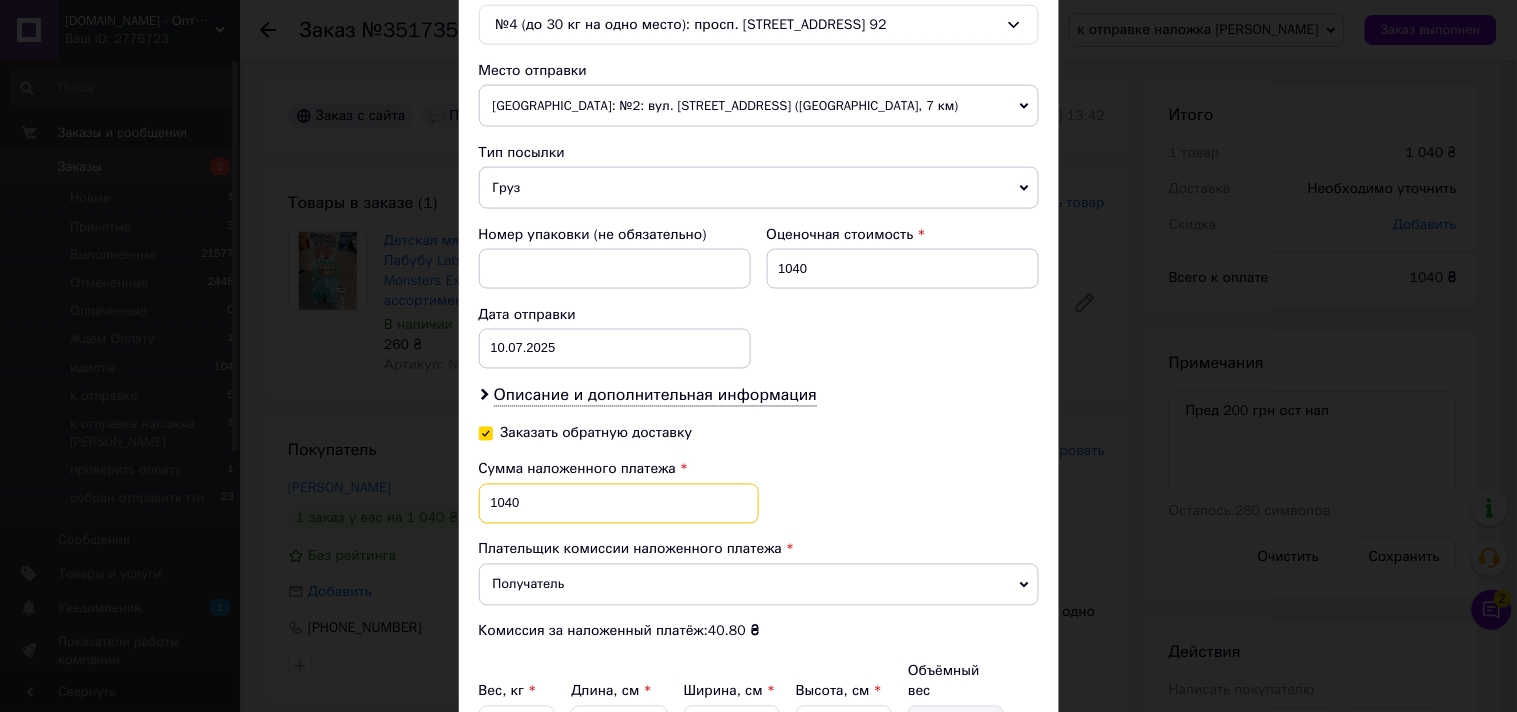 click on "1040" at bounding box center (619, 504) 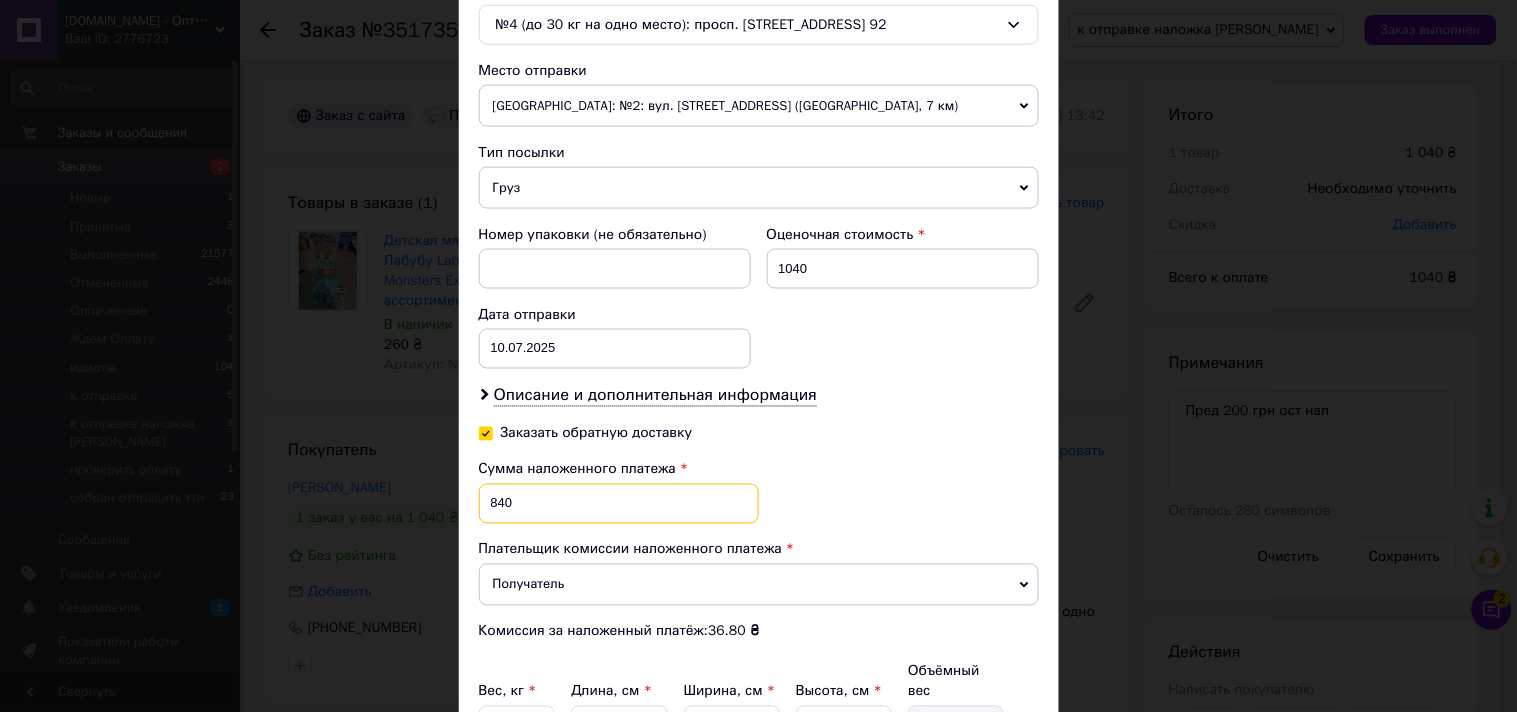 type on "840" 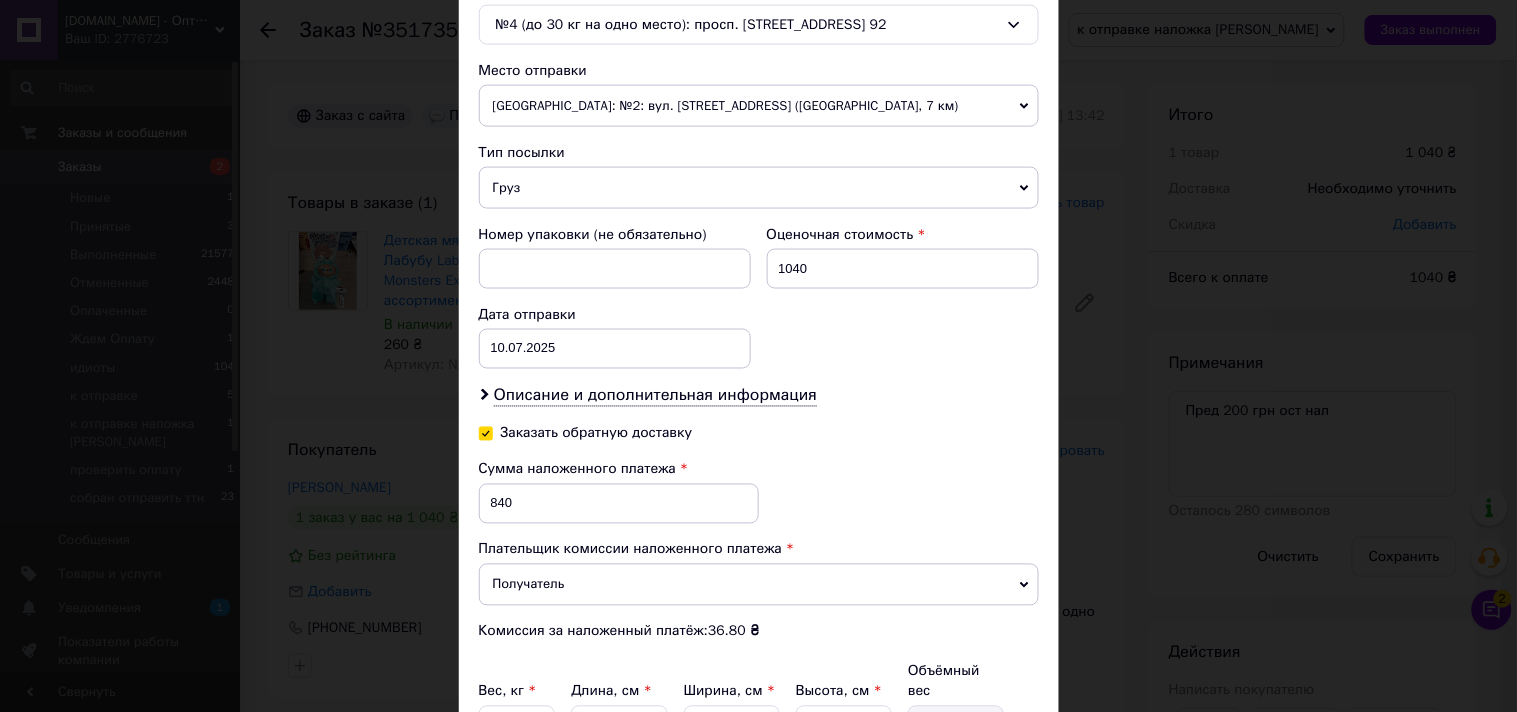 click on "Сумма наложенного платежа 840 Плательщик комиссии наложенного платежа Получатель Отправитель Комиссия за наложенный платёж:  36.80 ₴" at bounding box center [759, 551] 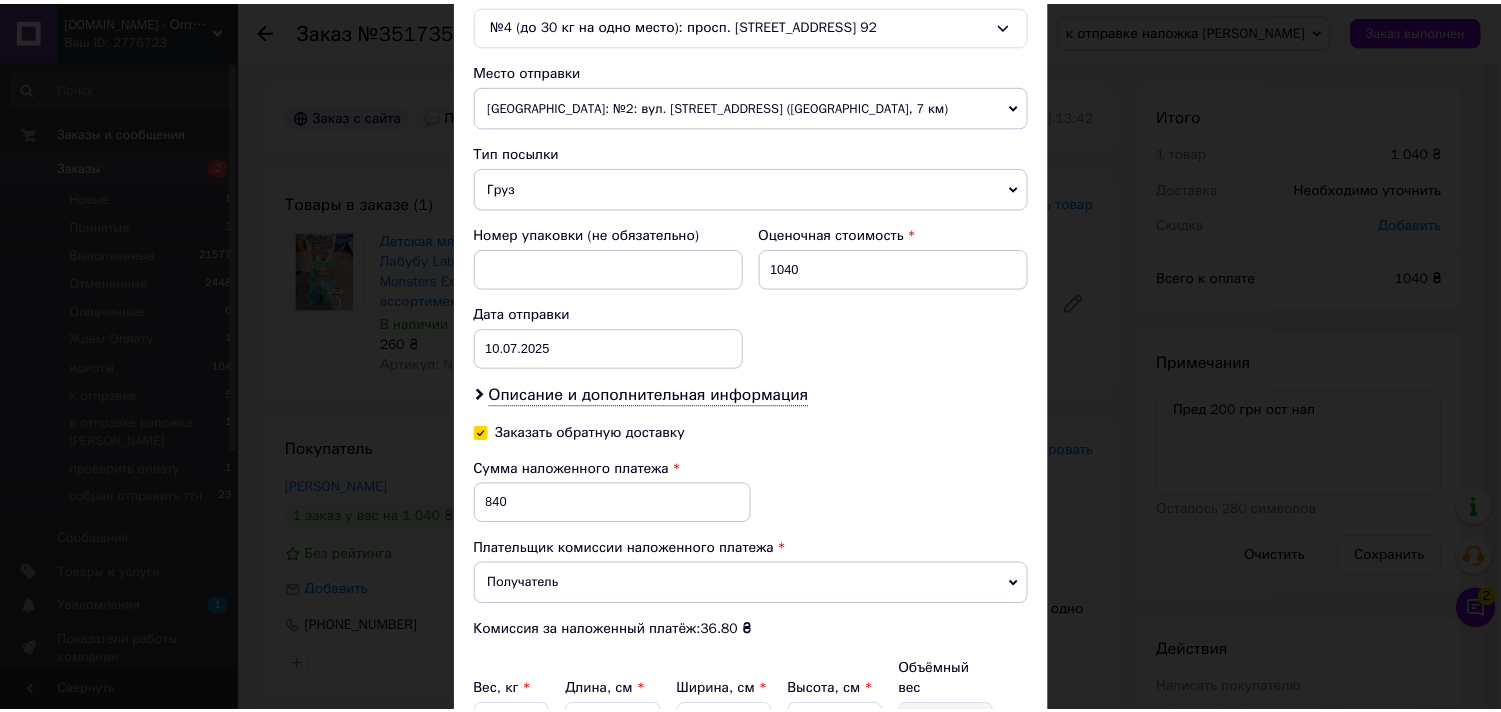 scroll, scrollTop: 856, scrollLeft: 0, axis: vertical 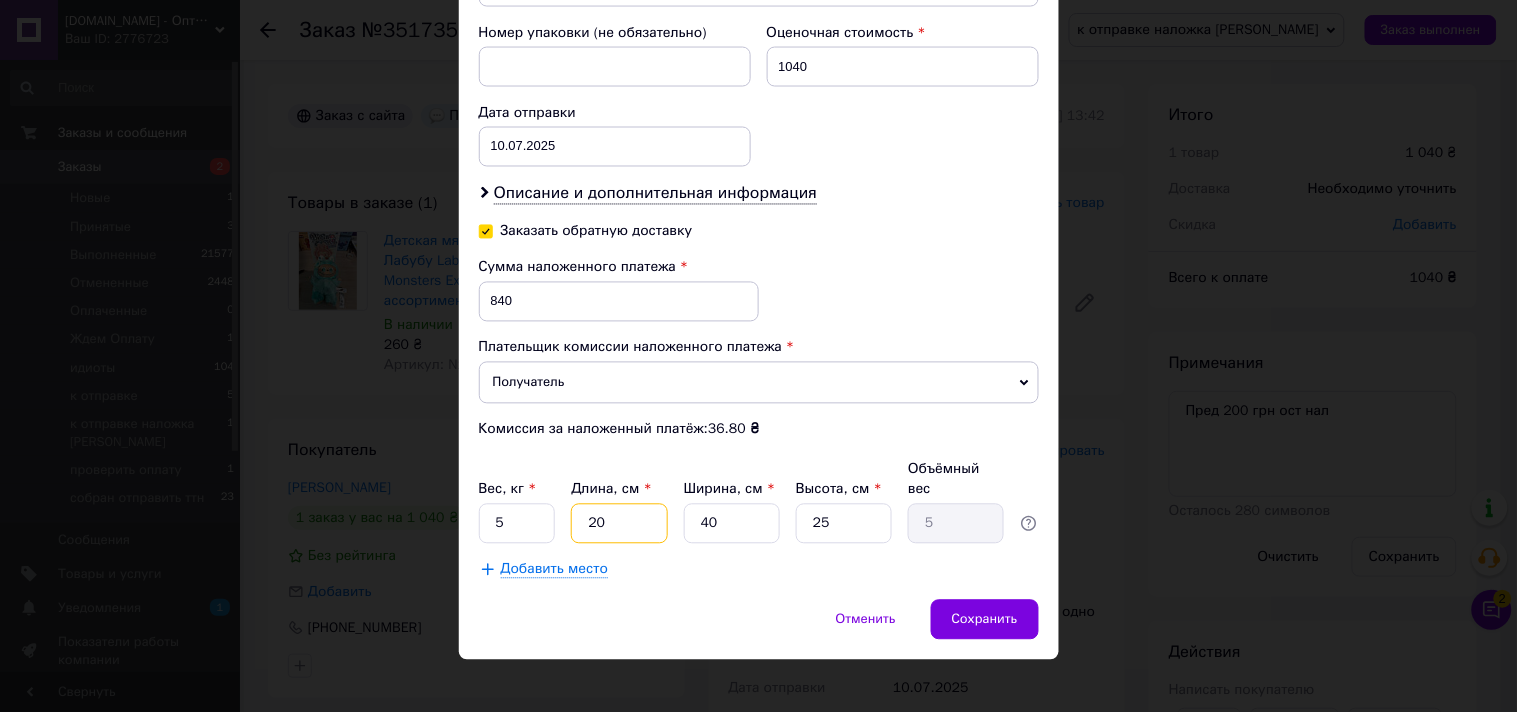 click on "20" at bounding box center [619, 524] 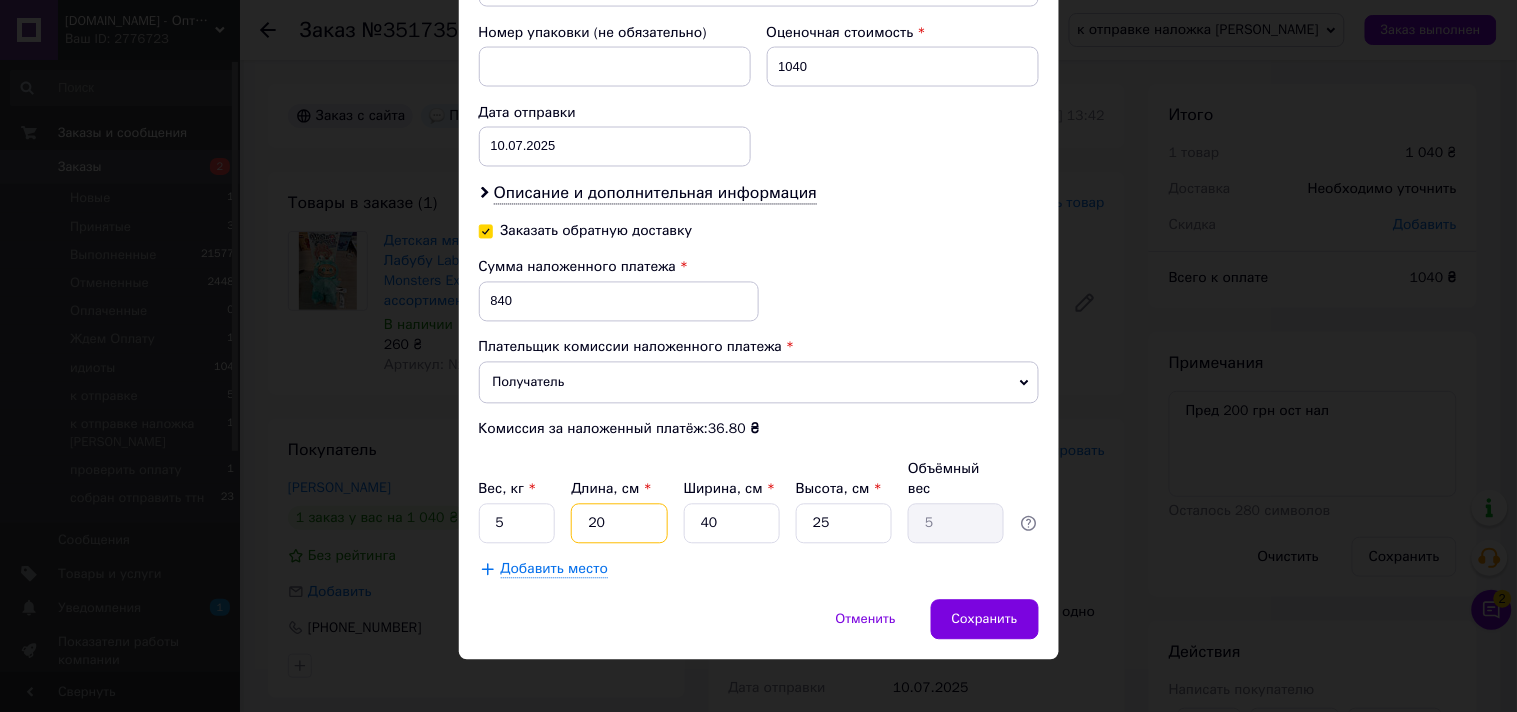 type on "1" 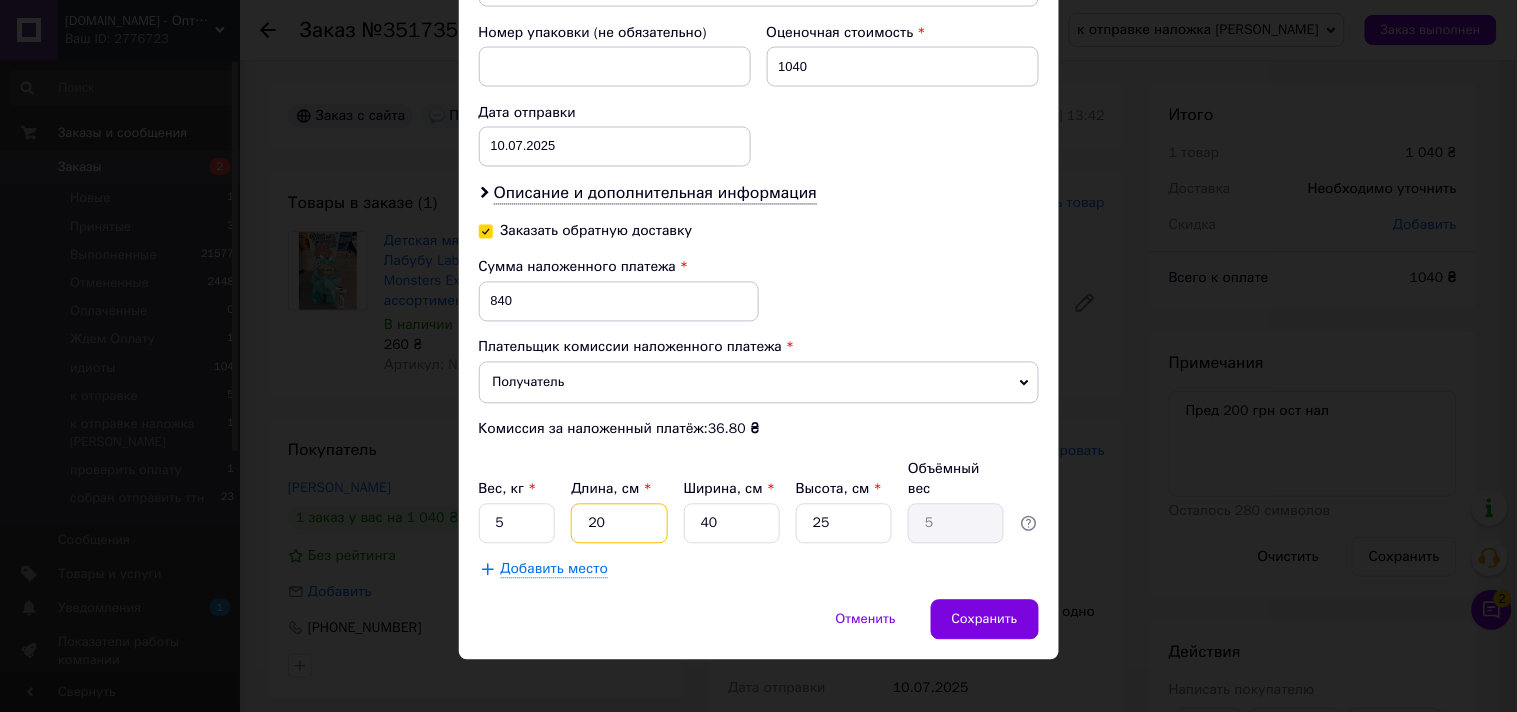 type on "0.25" 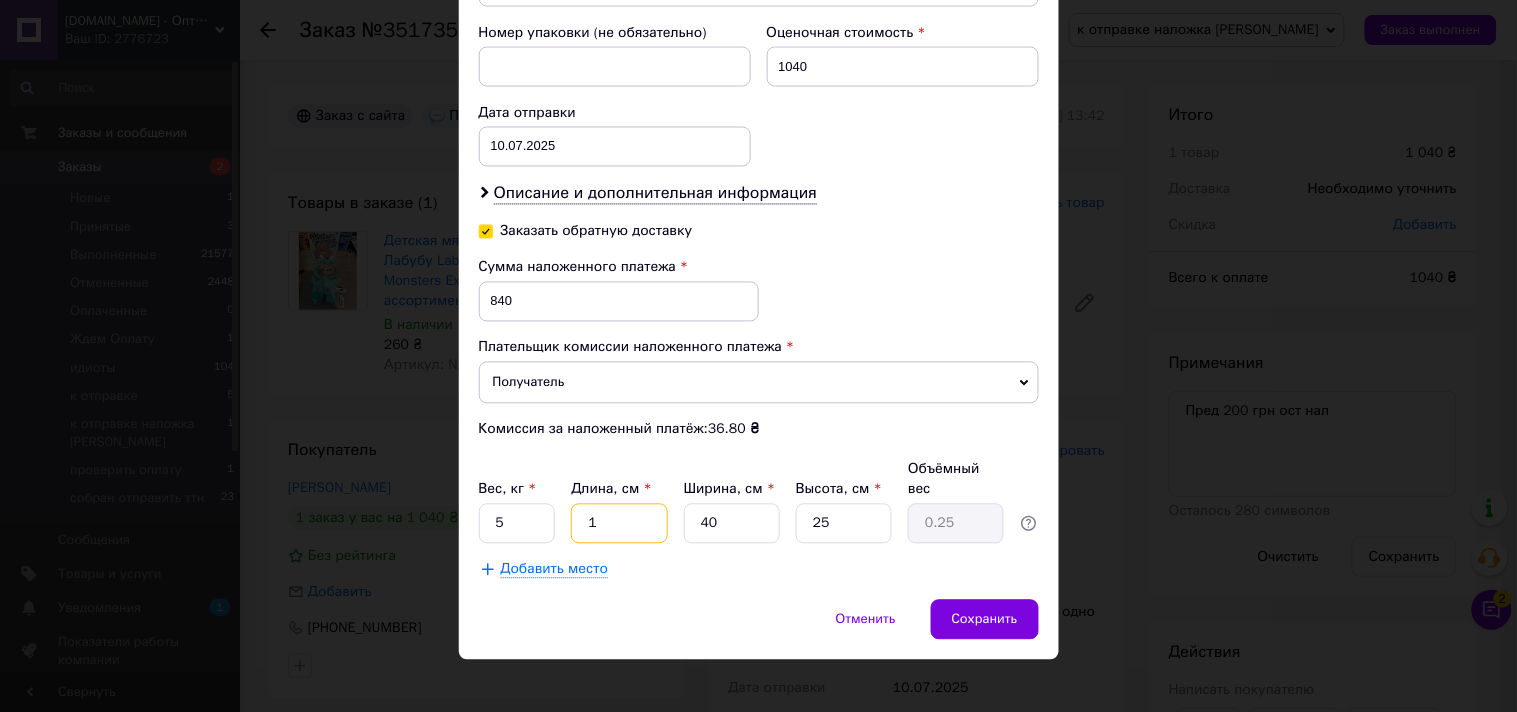 type on "11" 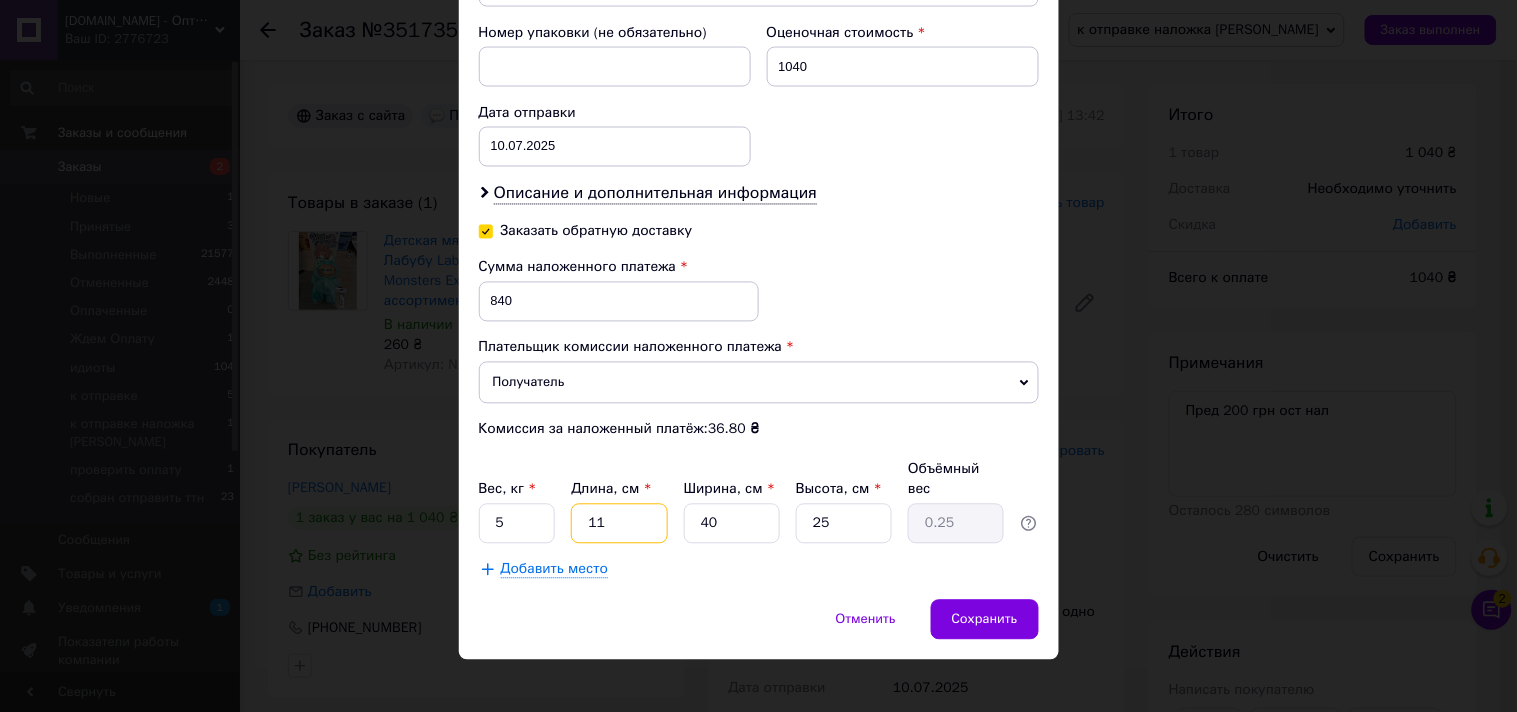 type on "2.75" 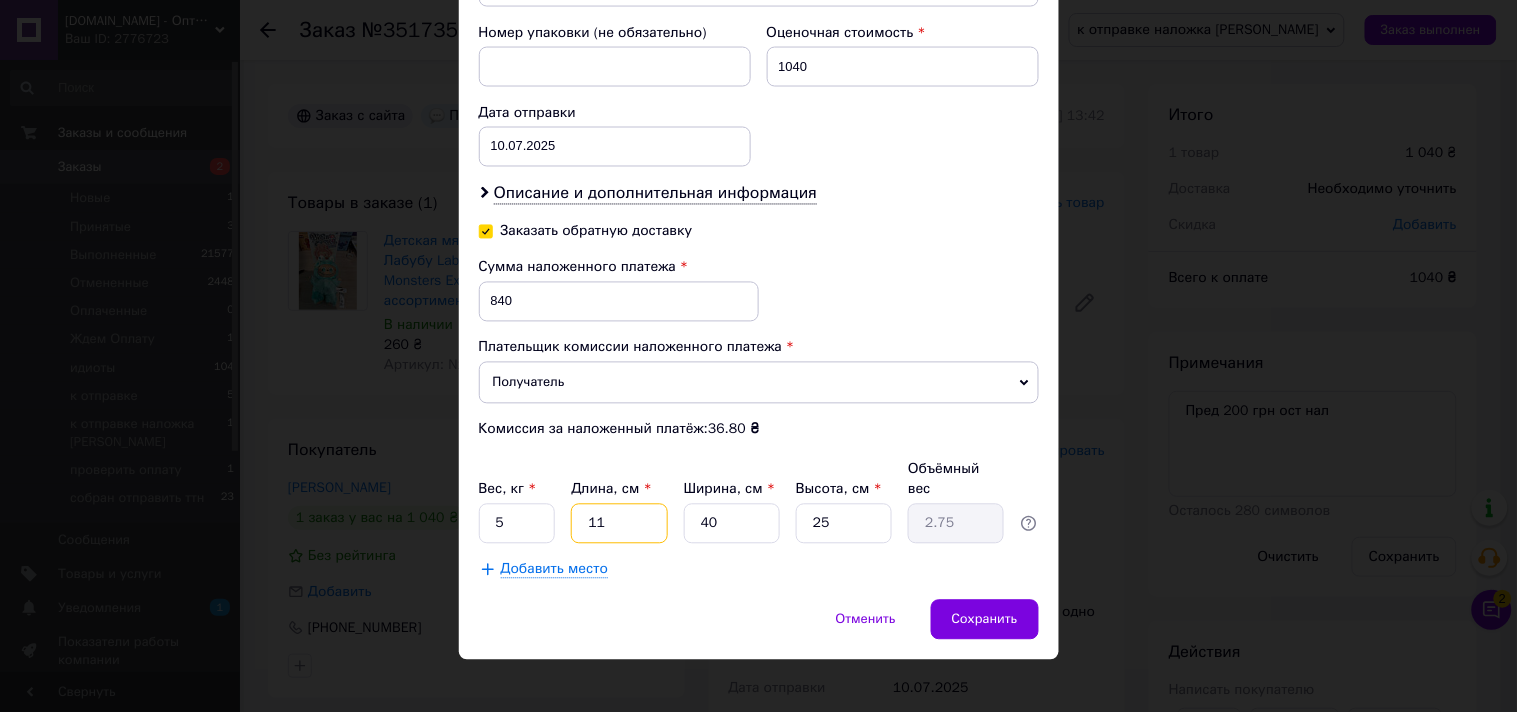 type on "11" 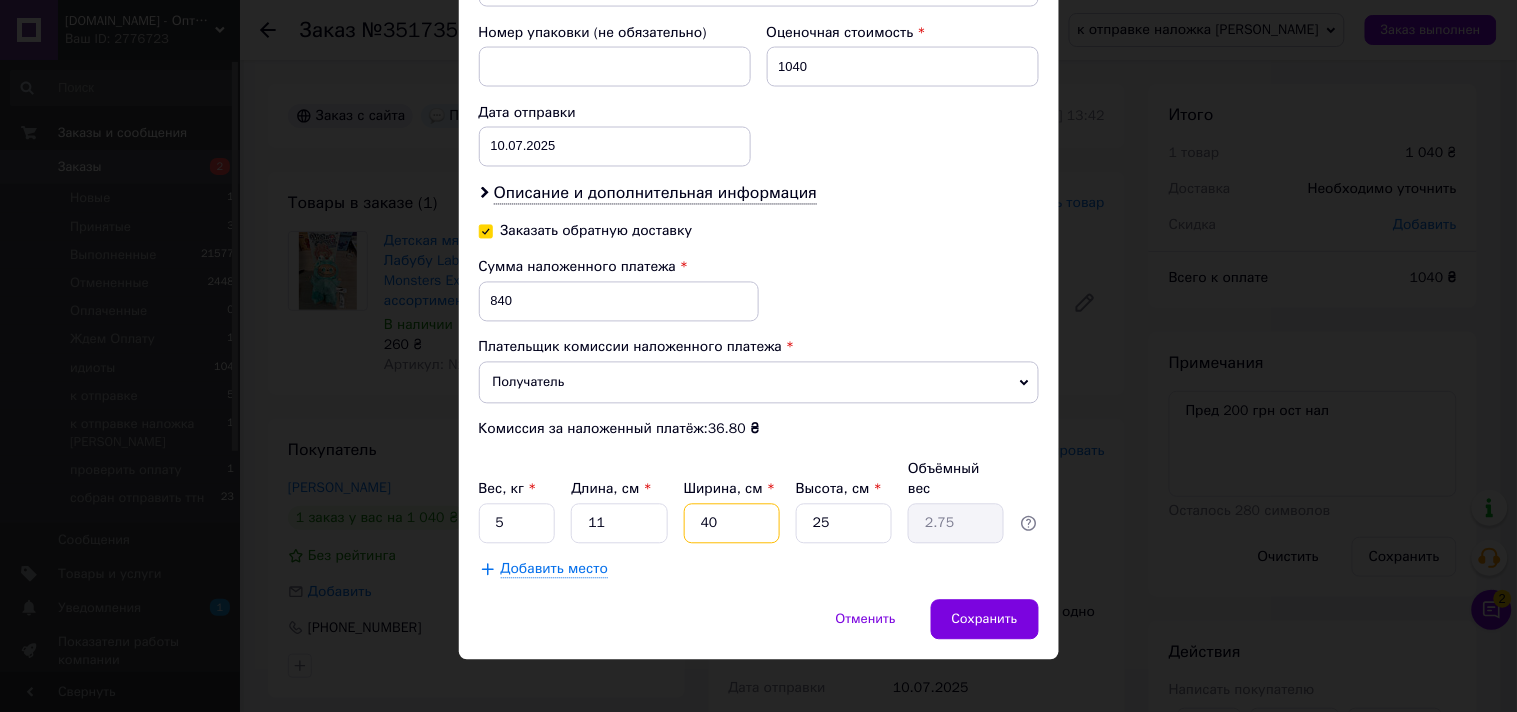 click on "40" at bounding box center [732, 524] 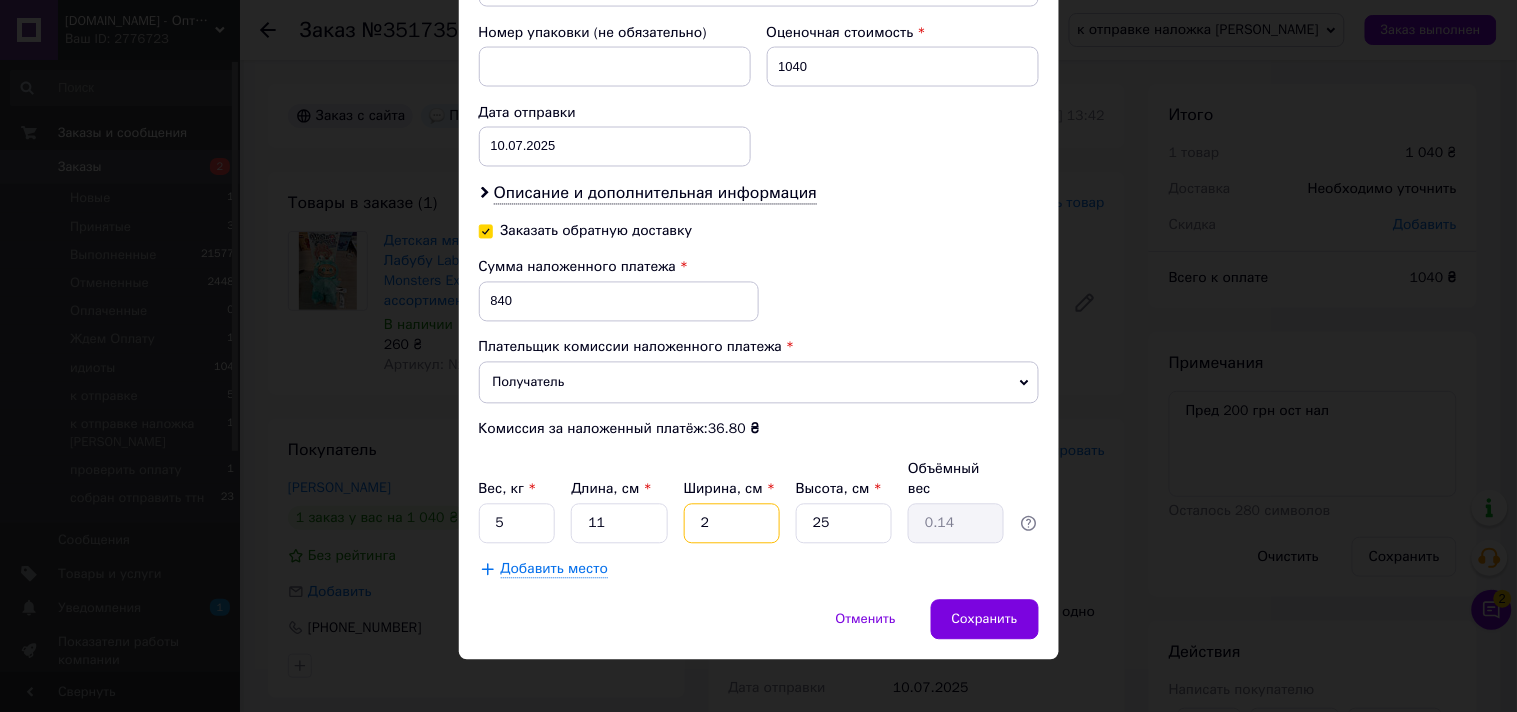 type on "26" 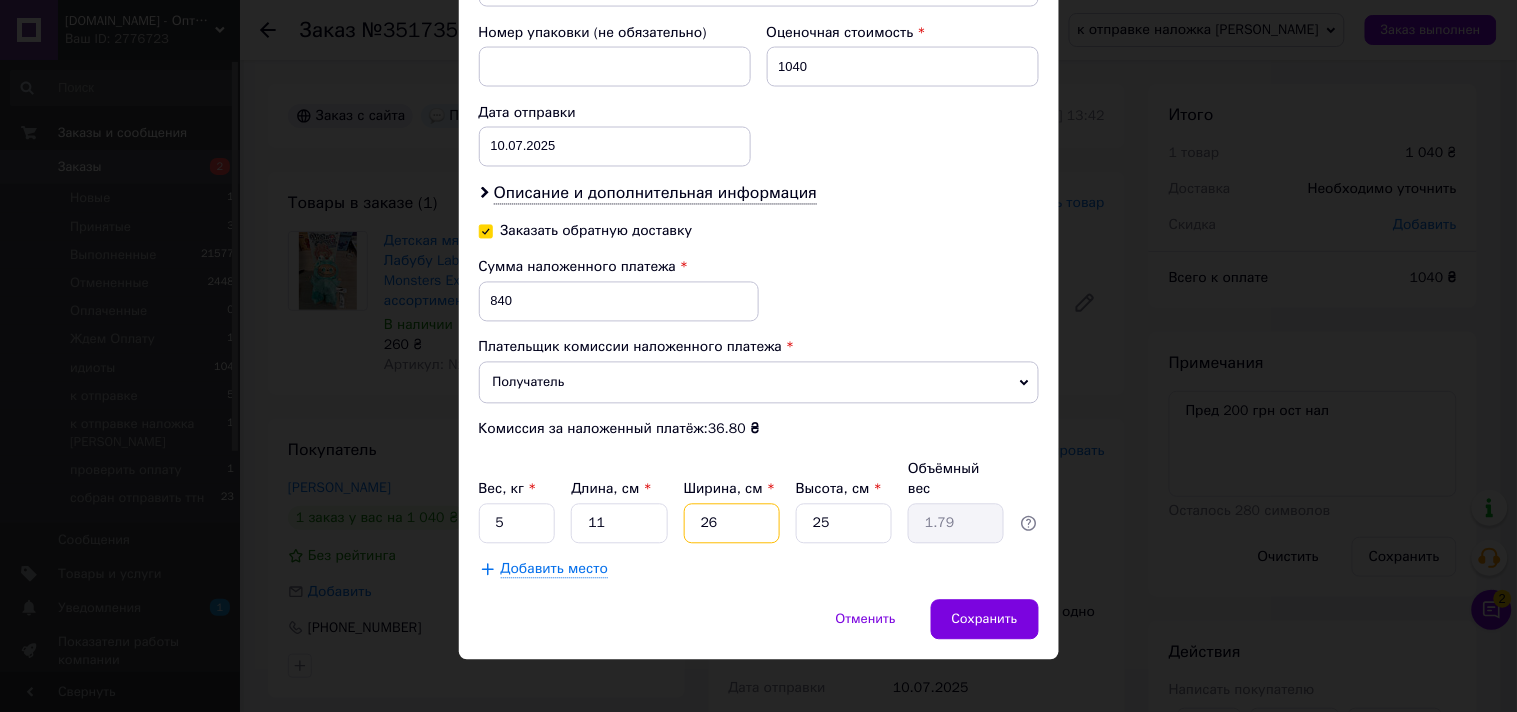 type on "26" 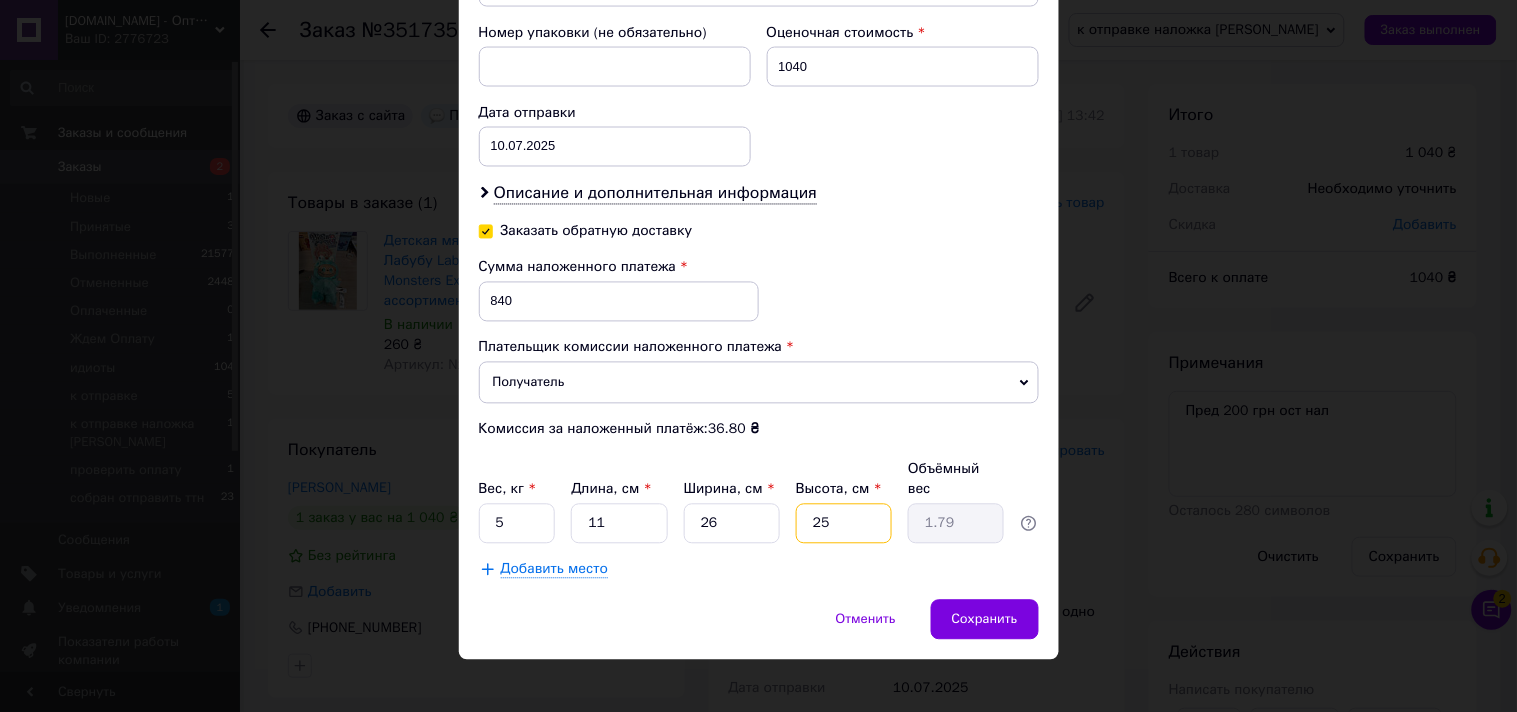 click on "25" at bounding box center [844, 524] 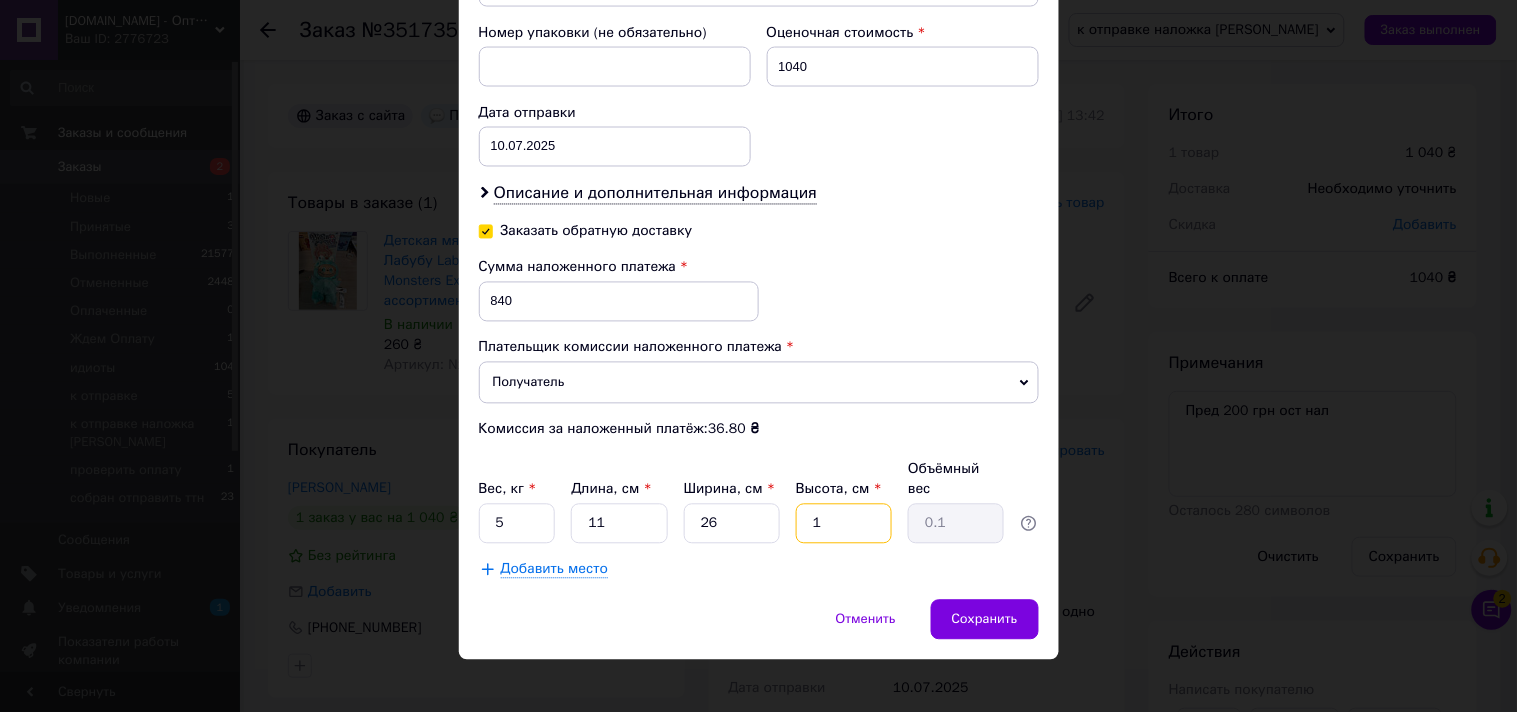 type on "14" 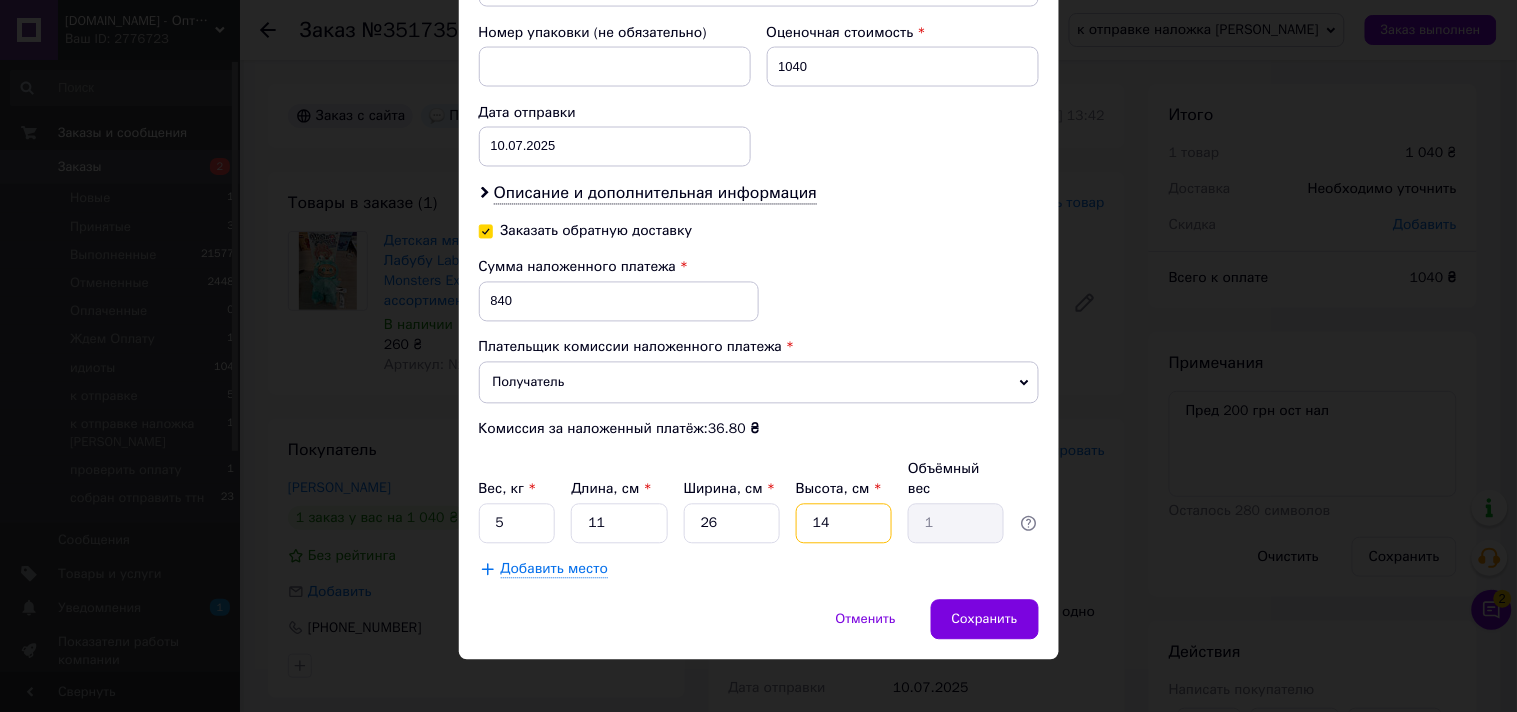 type on "14" 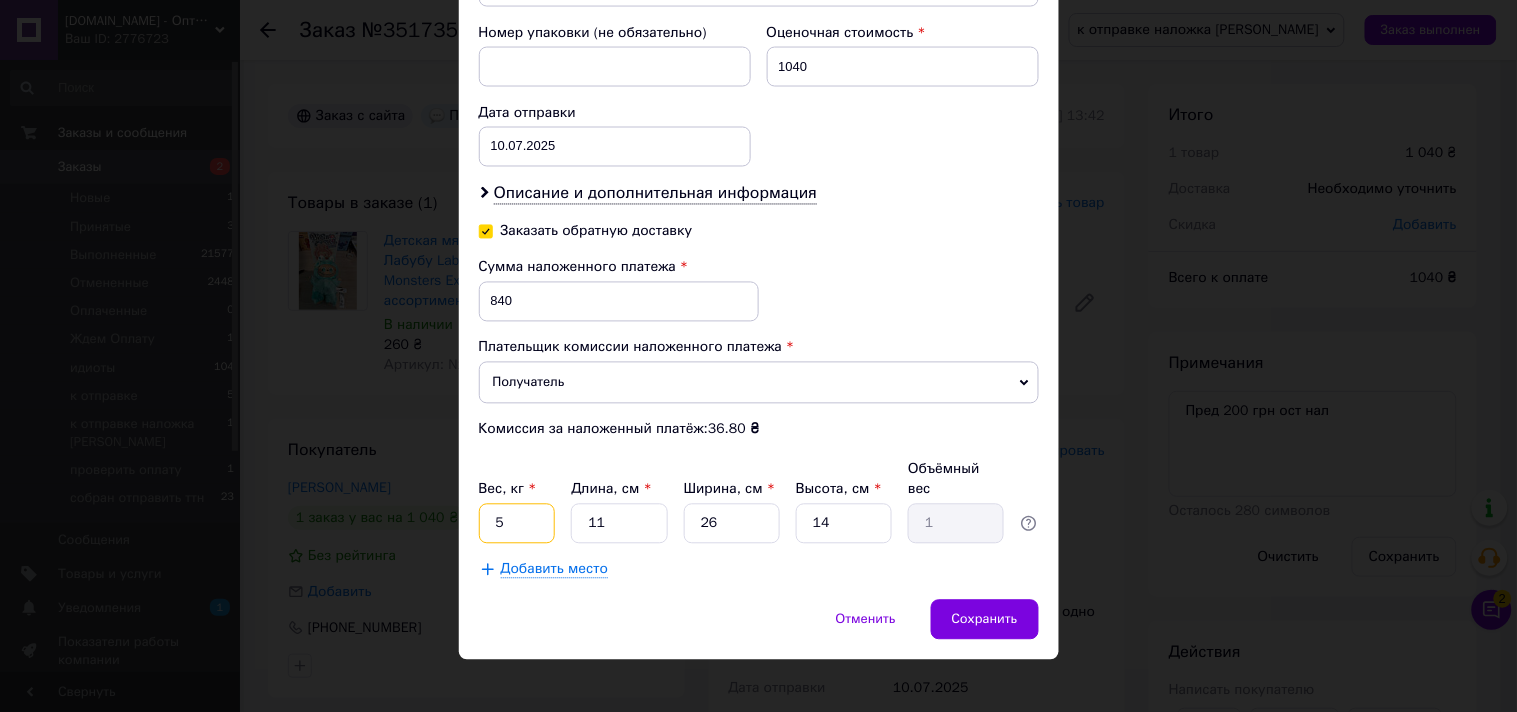 click on "5" at bounding box center (517, 524) 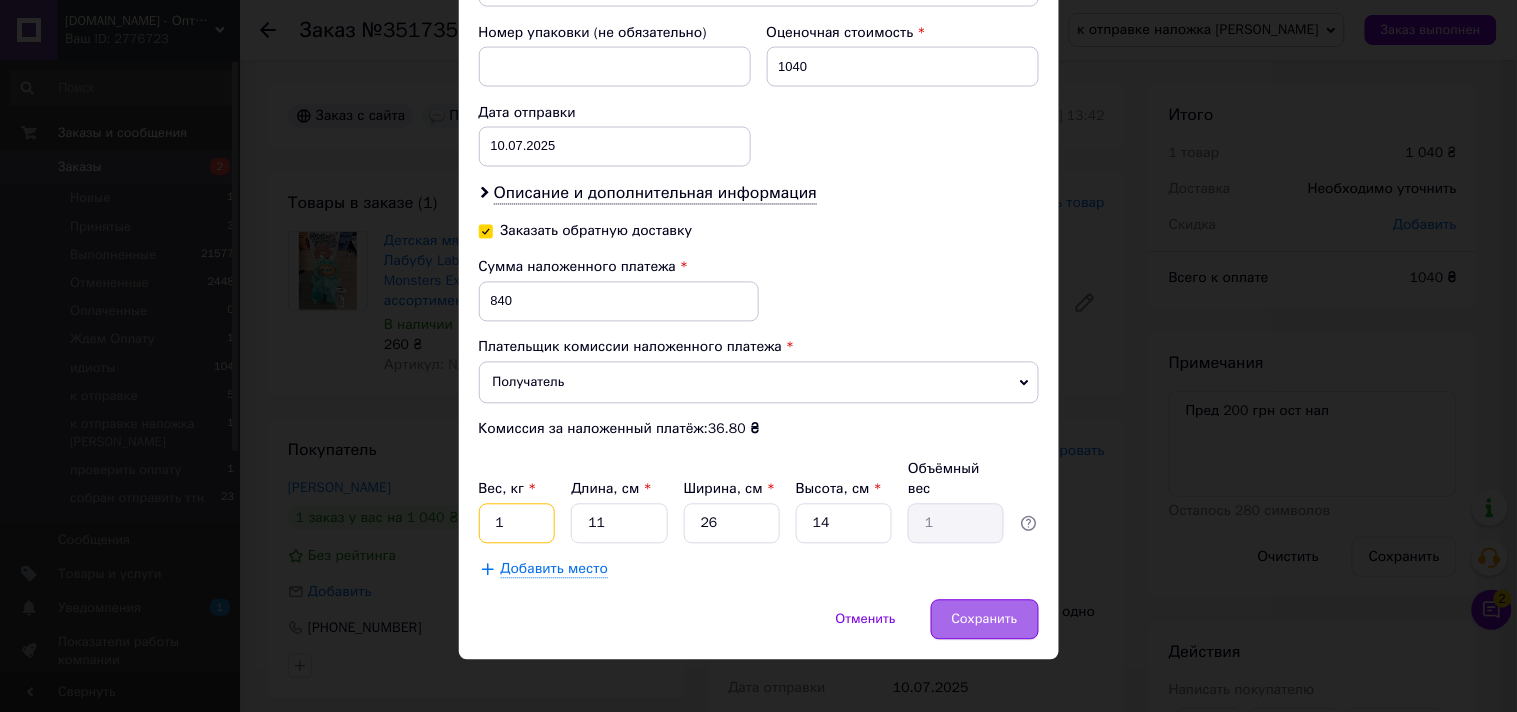 type on "1" 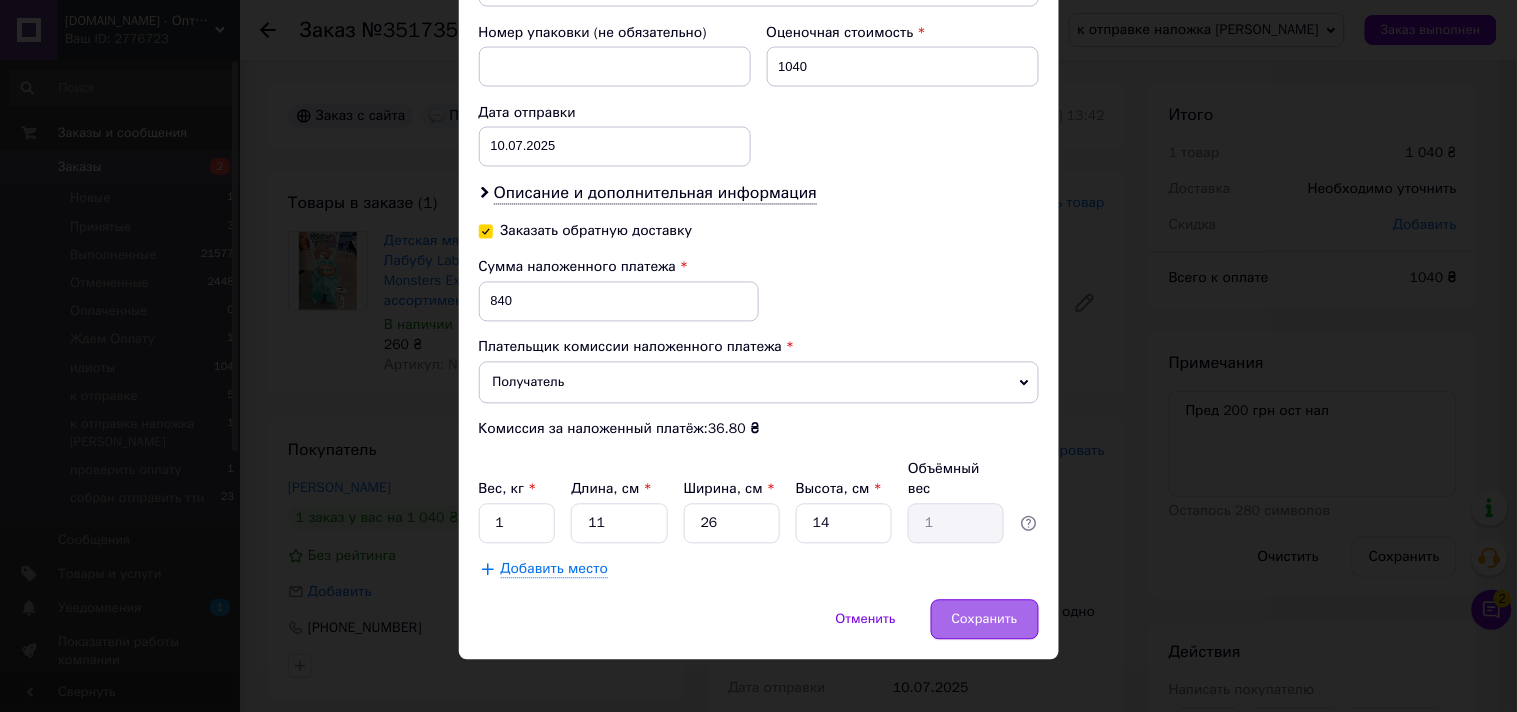 click on "Сохранить" at bounding box center (985, 620) 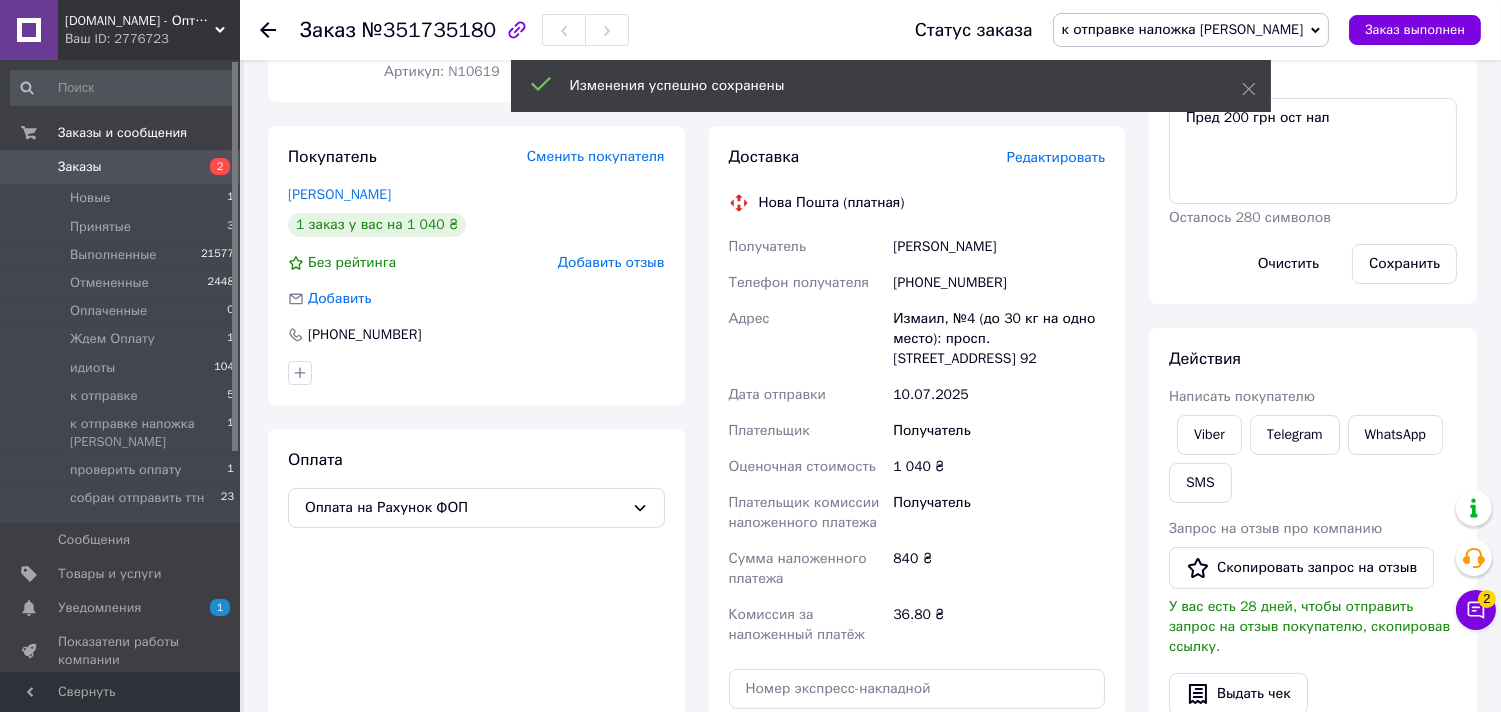 scroll, scrollTop: 555, scrollLeft: 0, axis: vertical 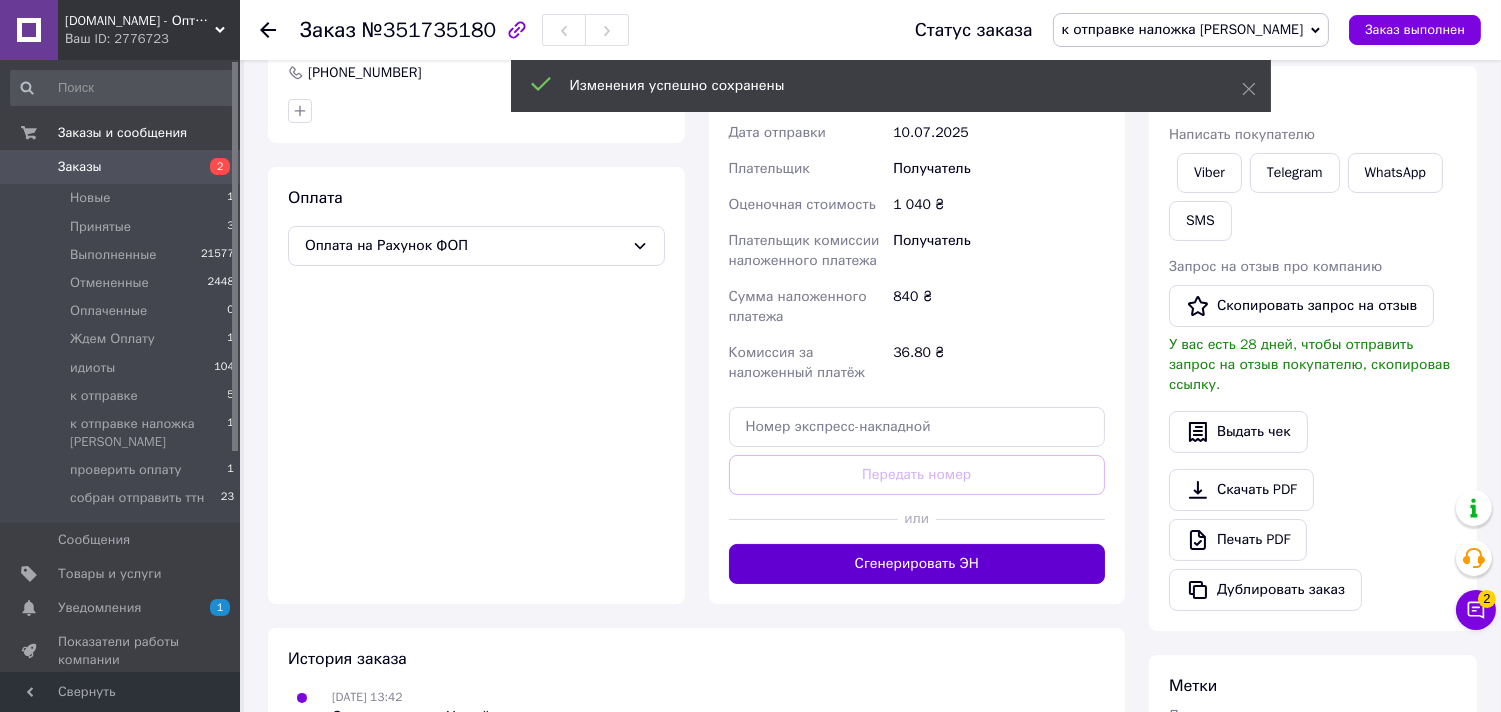 click on "Сгенерировать ЭН" at bounding box center [917, 564] 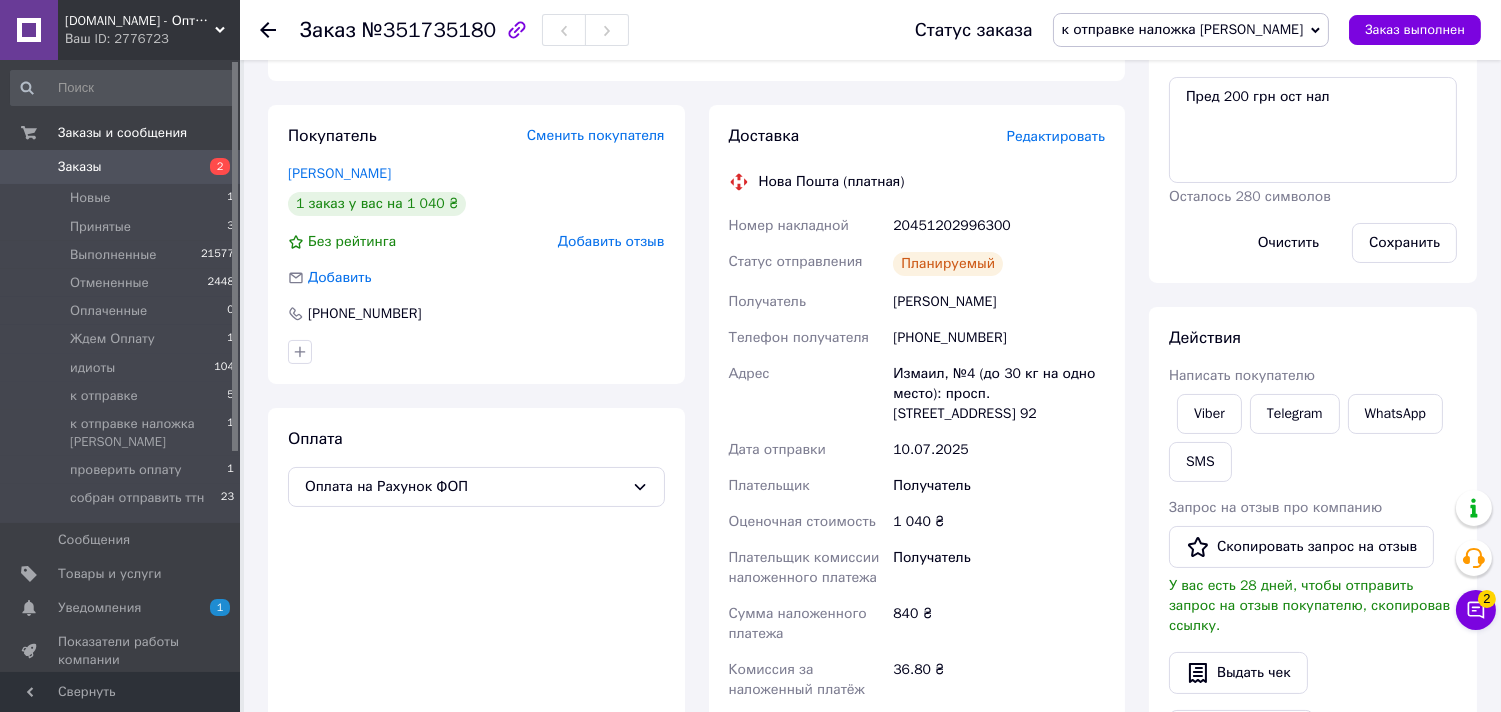 scroll, scrollTop: 222, scrollLeft: 0, axis: vertical 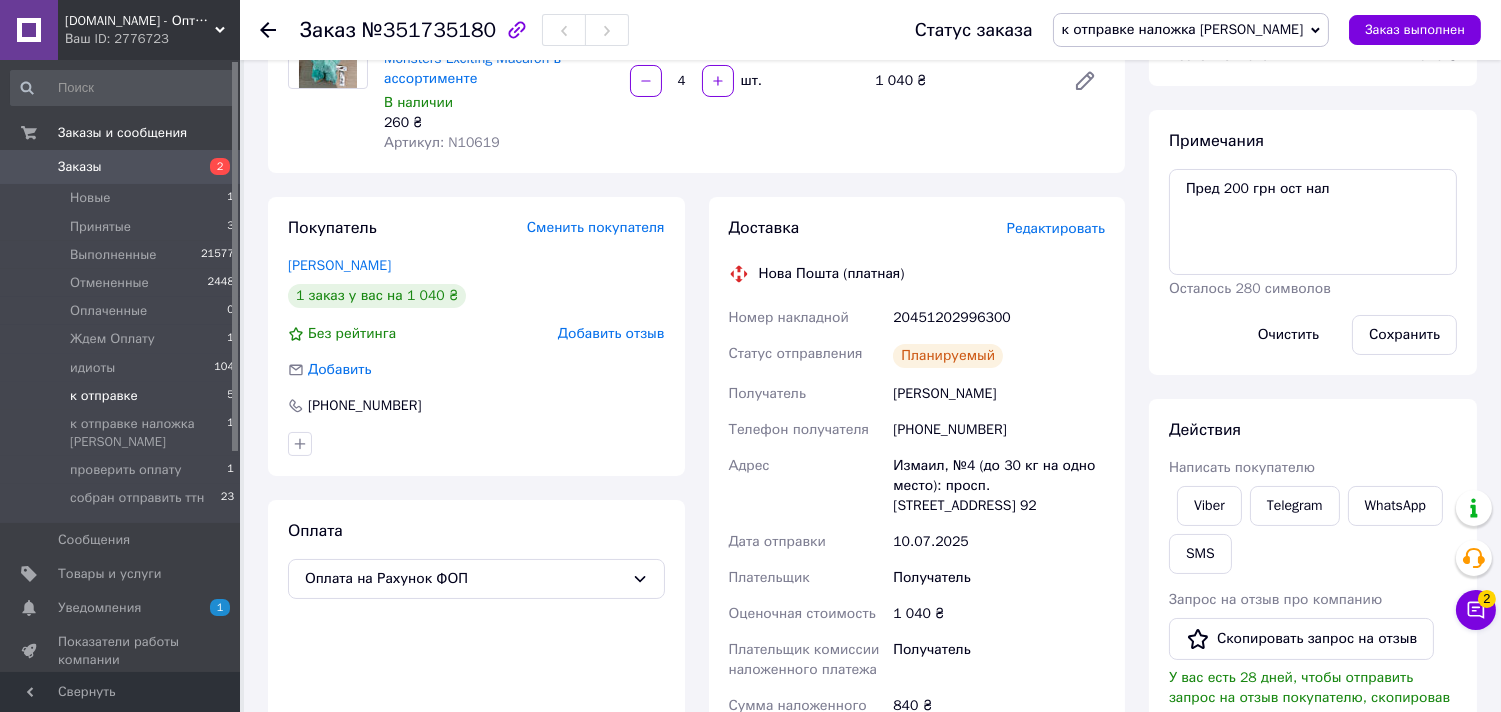 click on "к отправке" at bounding box center [104, 396] 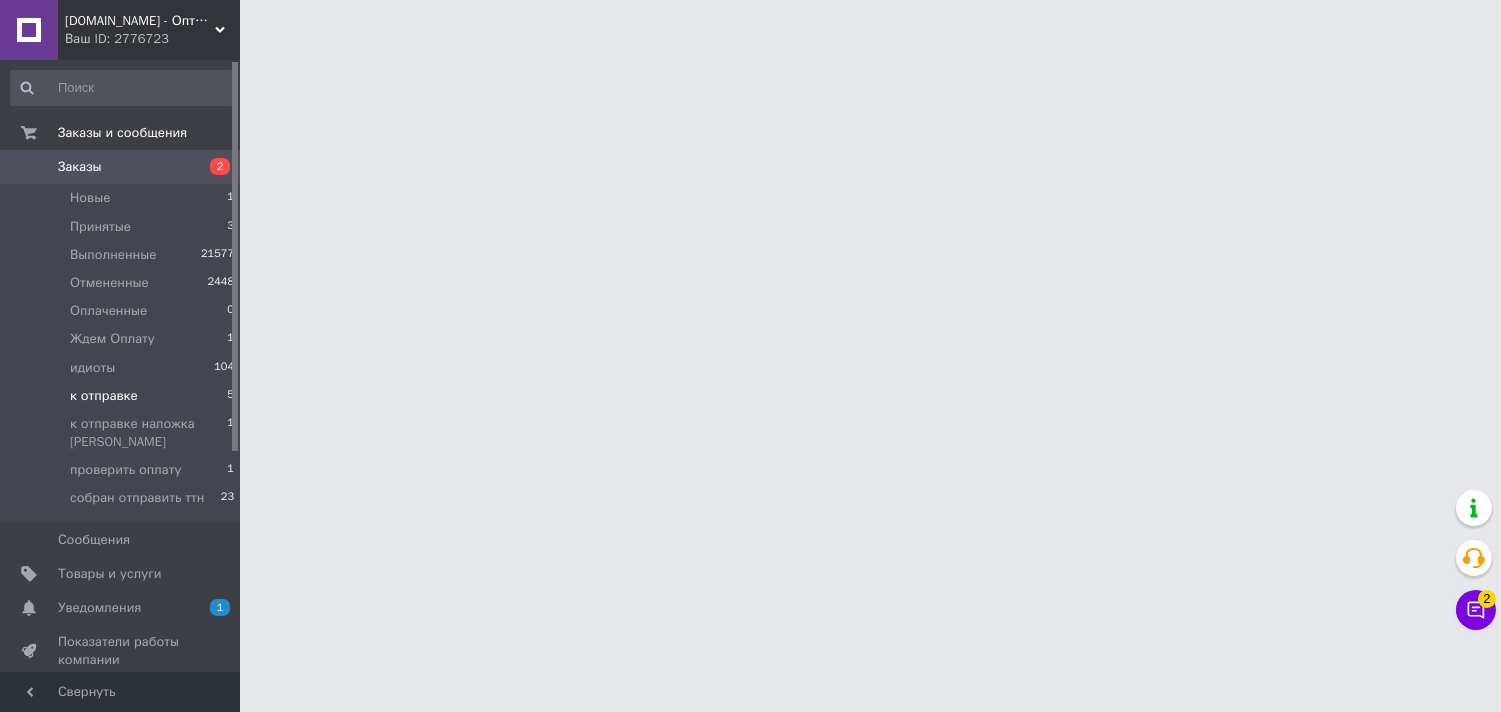 scroll, scrollTop: 0, scrollLeft: 0, axis: both 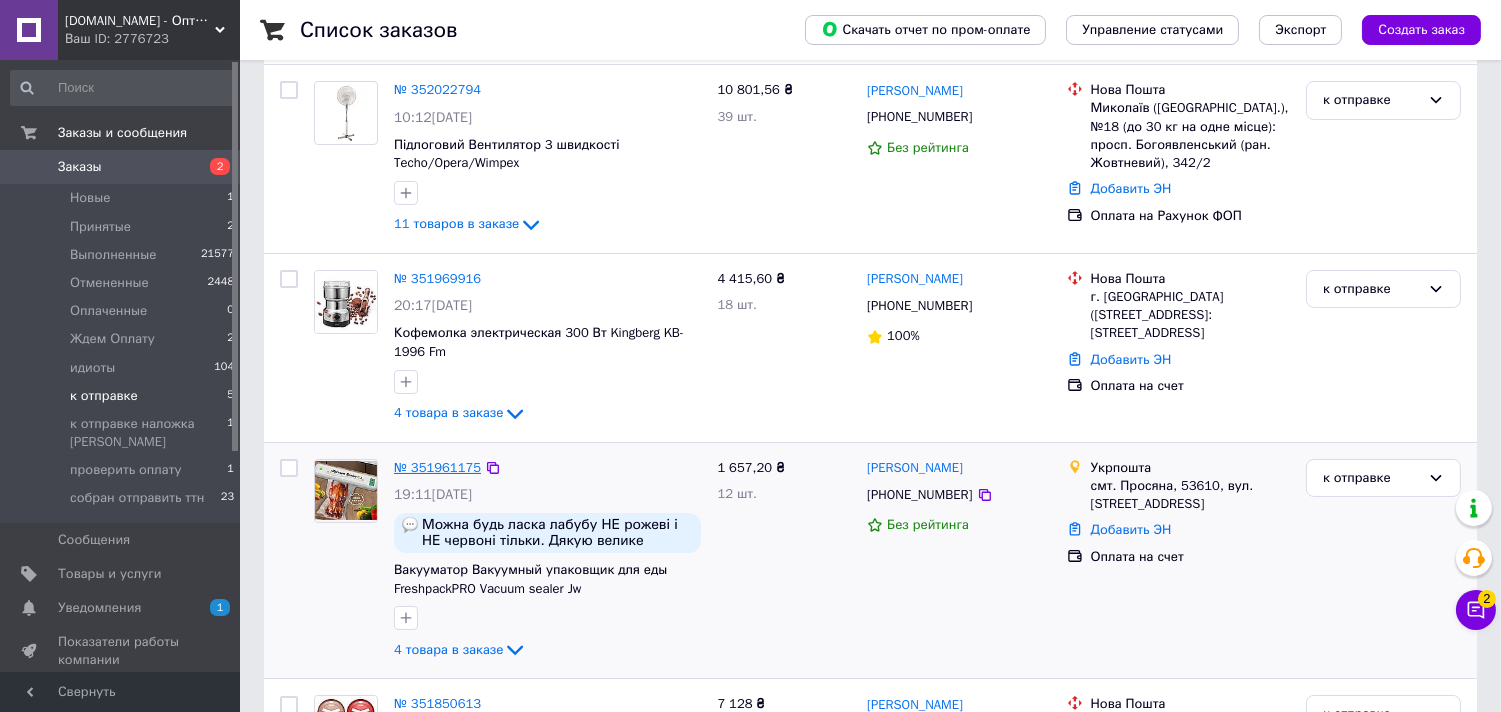 click on "№ 351961175" at bounding box center [437, 467] 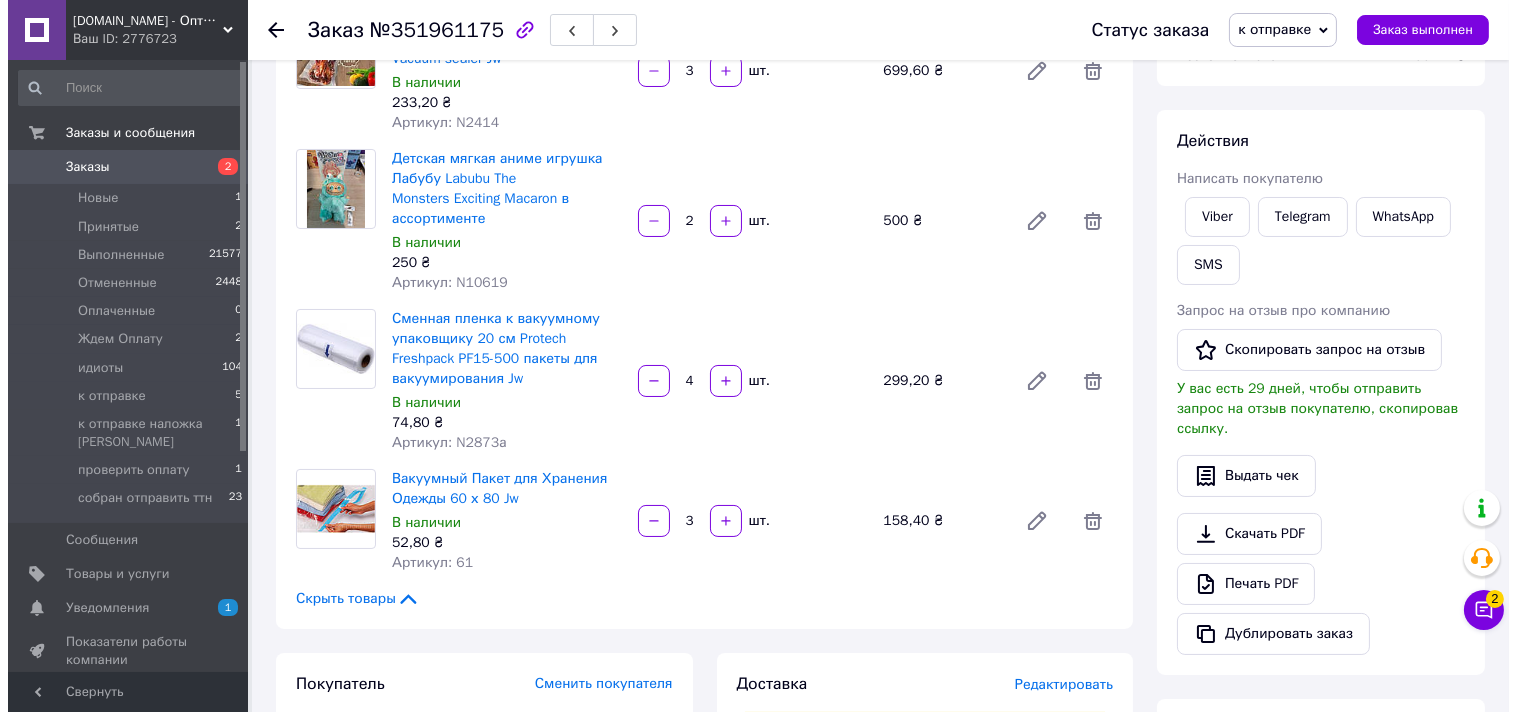 scroll, scrollTop: 0, scrollLeft: 0, axis: both 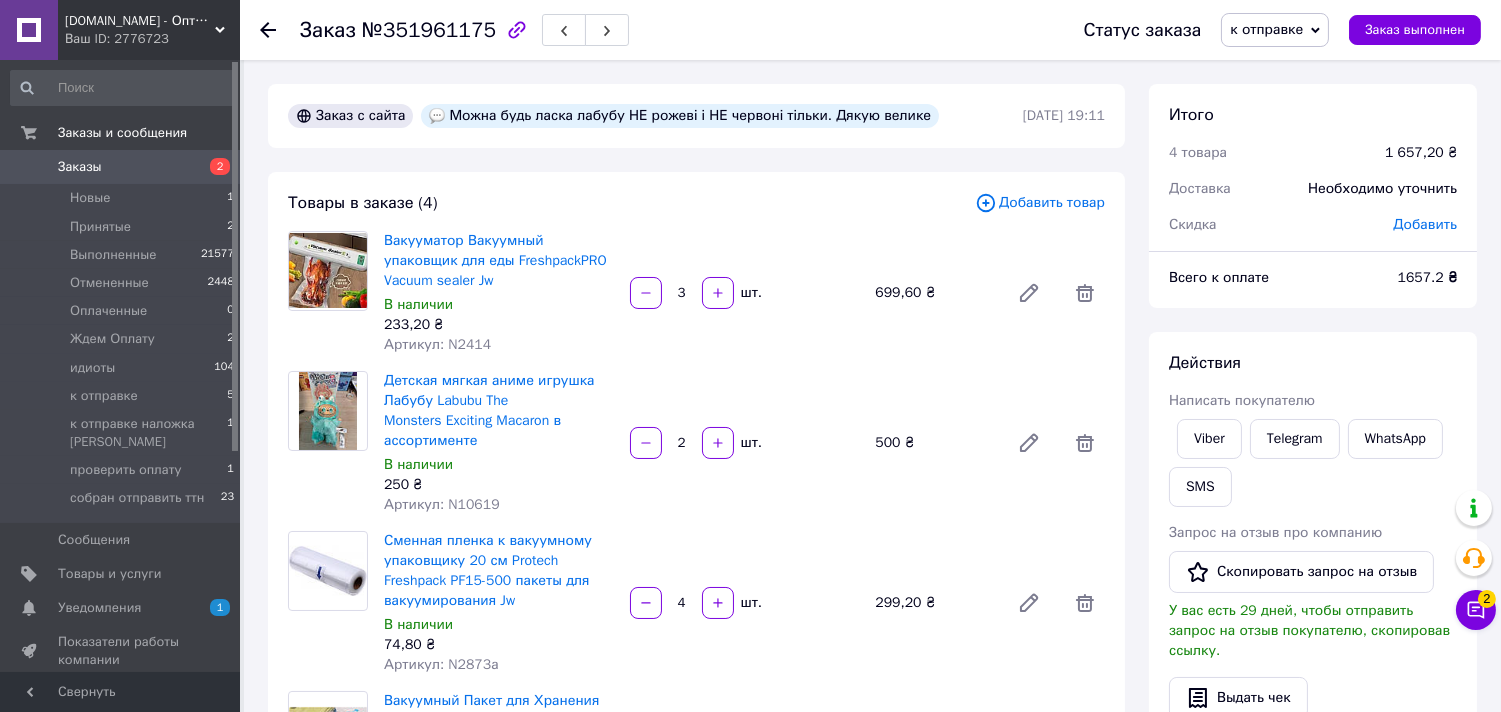 click 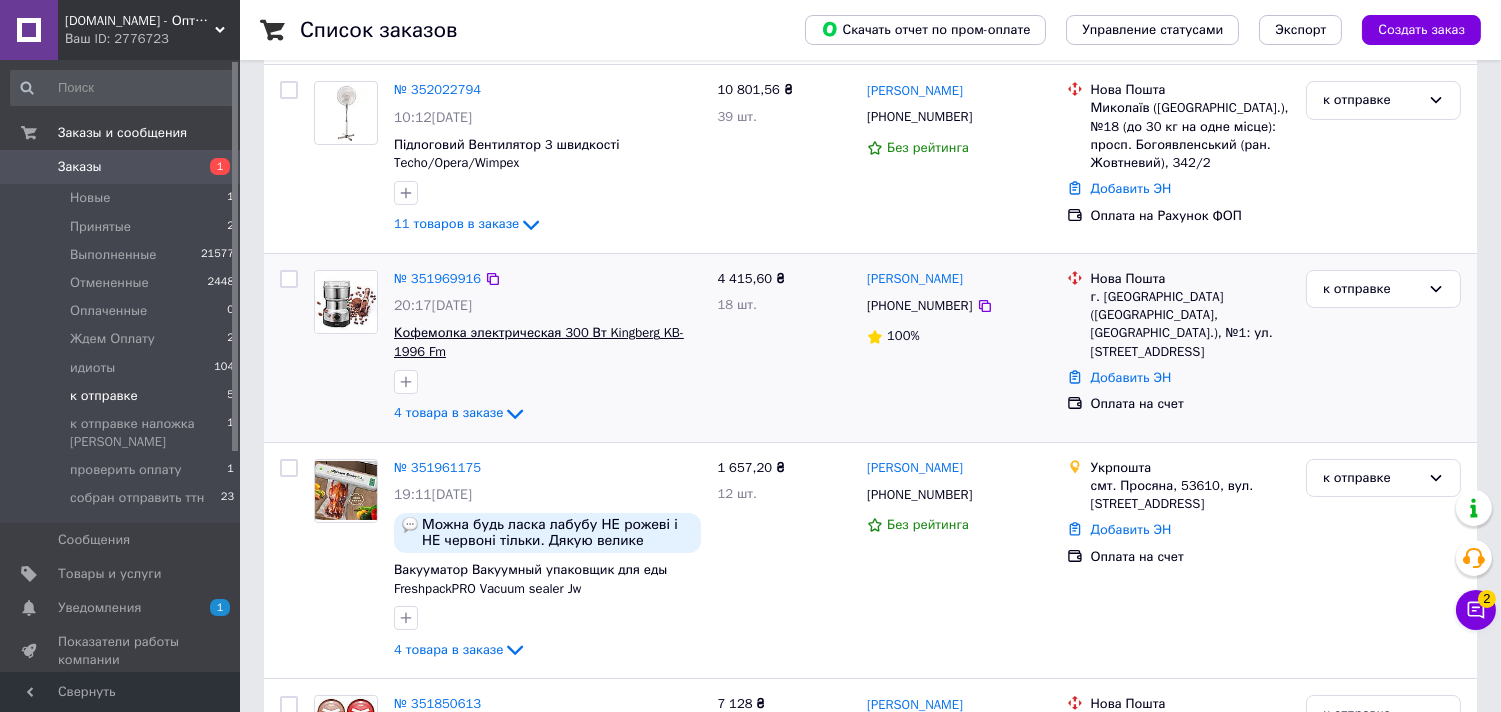 scroll, scrollTop: 603, scrollLeft: 0, axis: vertical 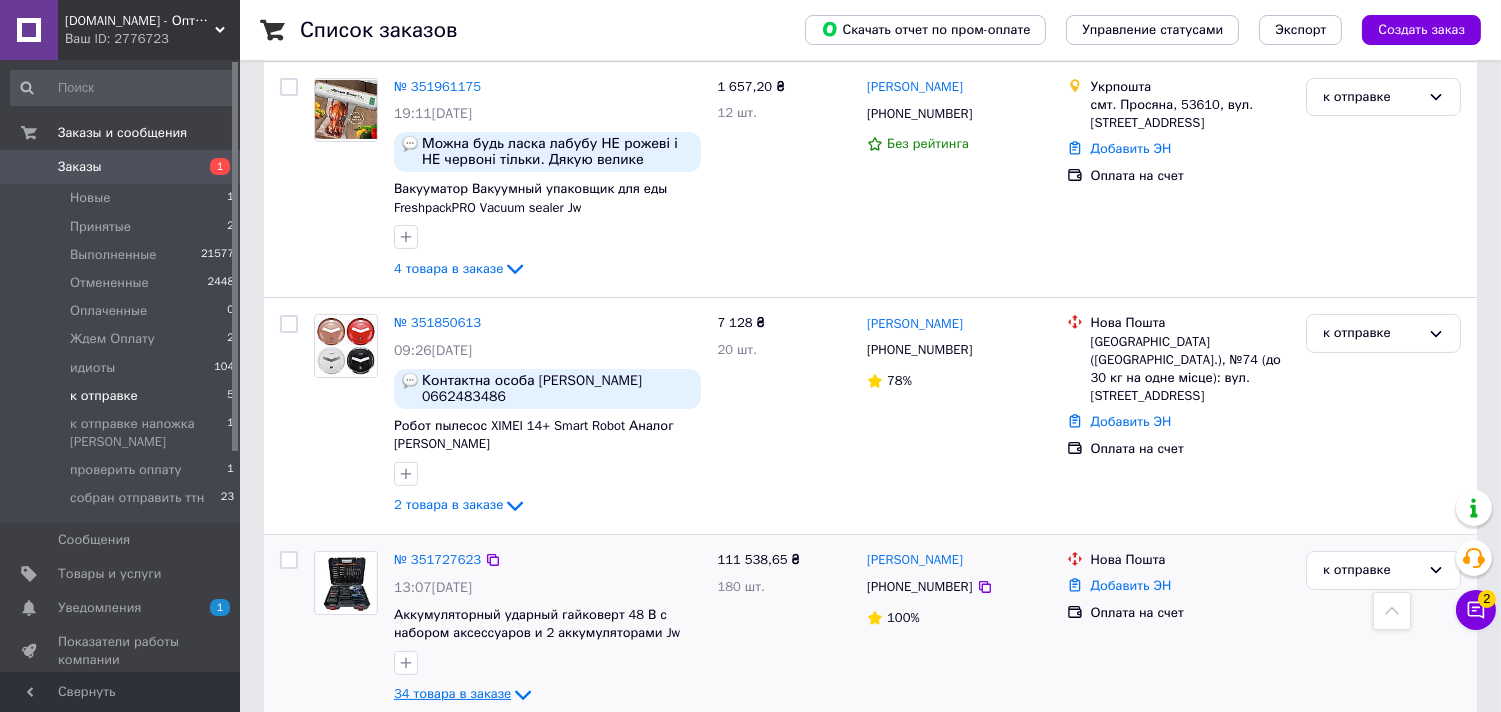 click on "34 товара в заказе" at bounding box center (452, 693) 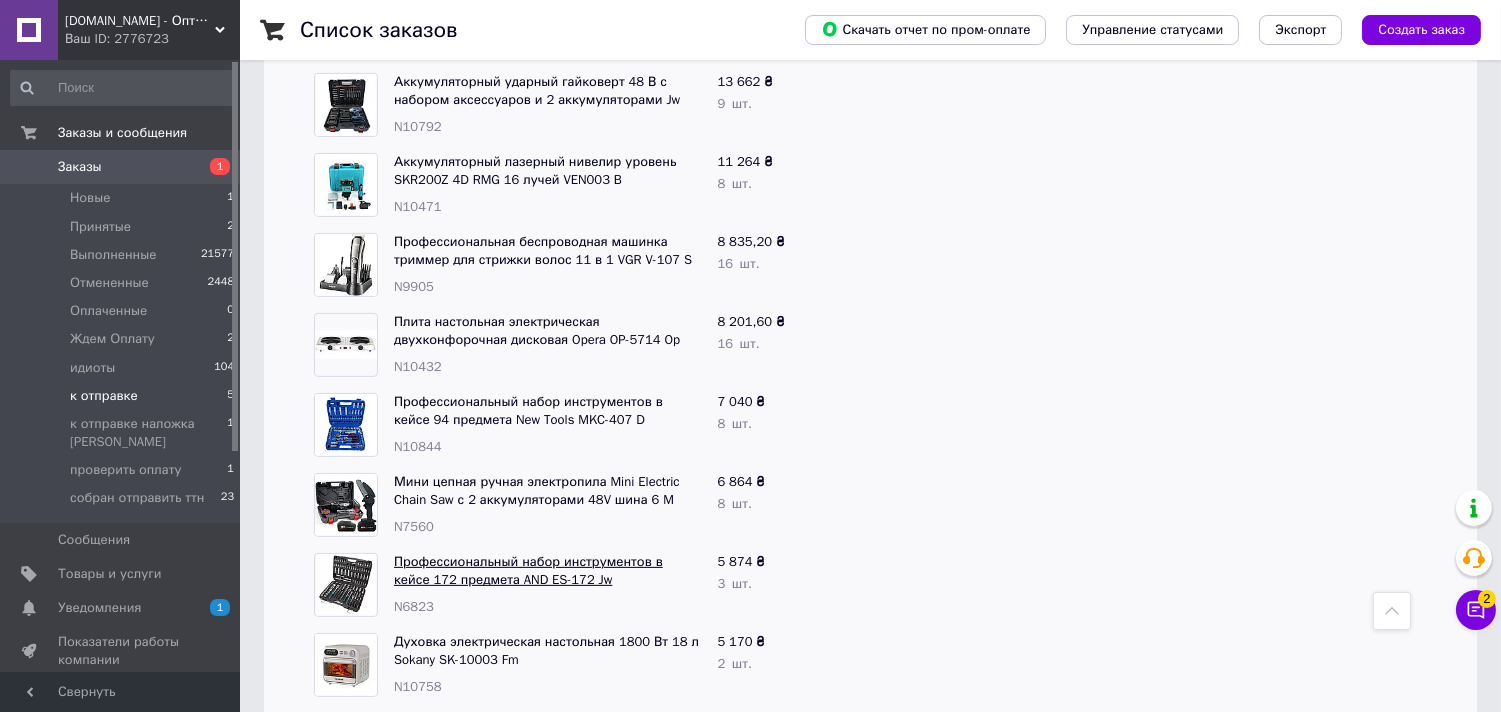 scroll, scrollTop: 1213, scrollLeft: 0, axis: vertical 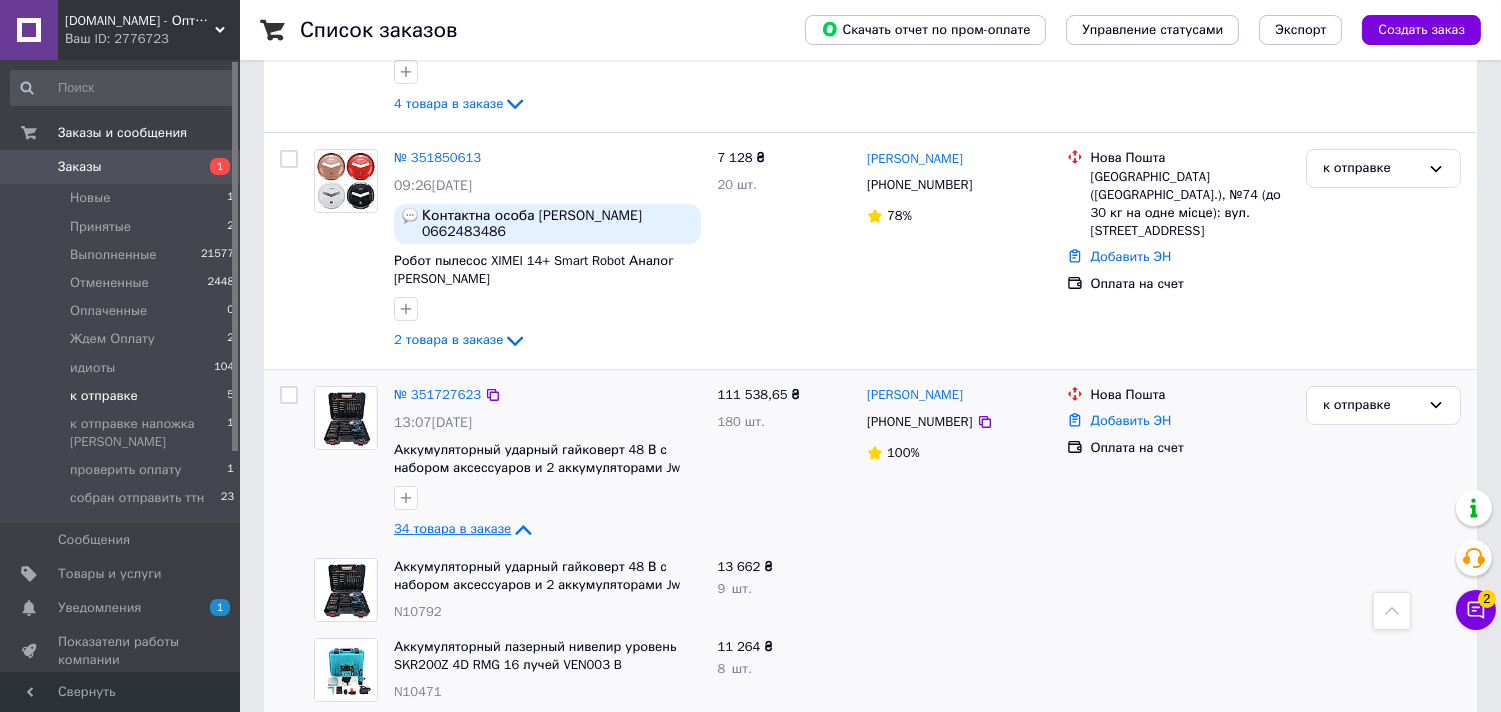 click on "34 товара в заказе" at bounding box center [452, 528] 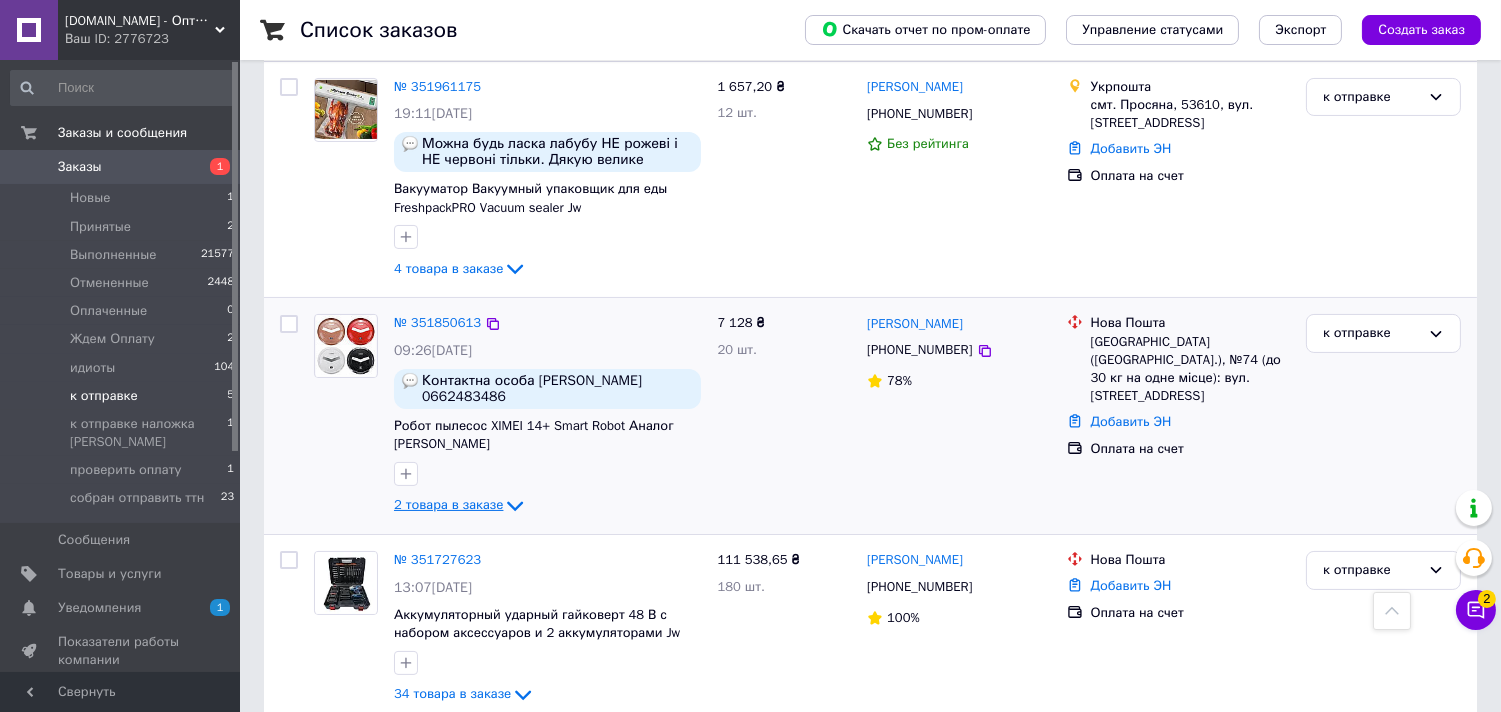 click on "2 товара в заказе" at bounding box center (448, 505) 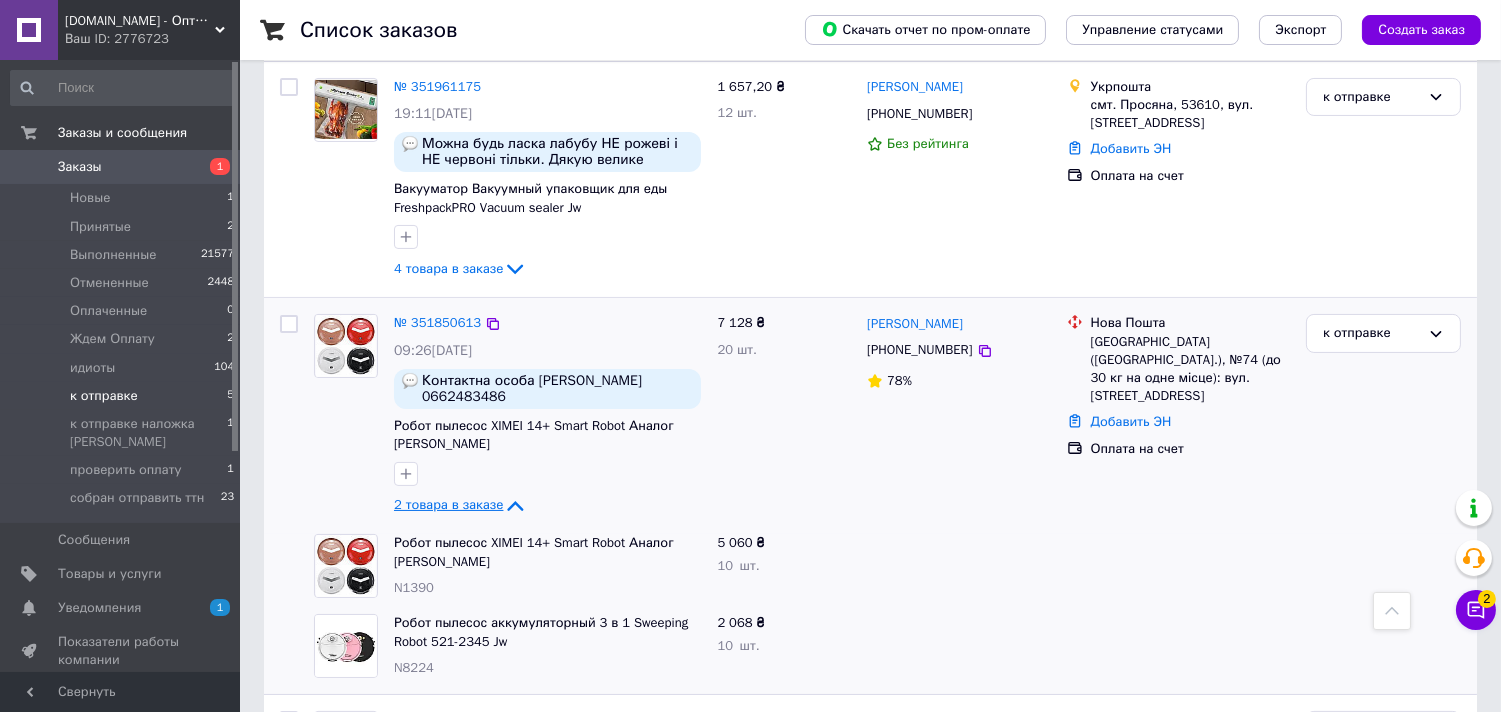 scroll, scrollTop: 714, scrollLeft: 0, axis: vertical 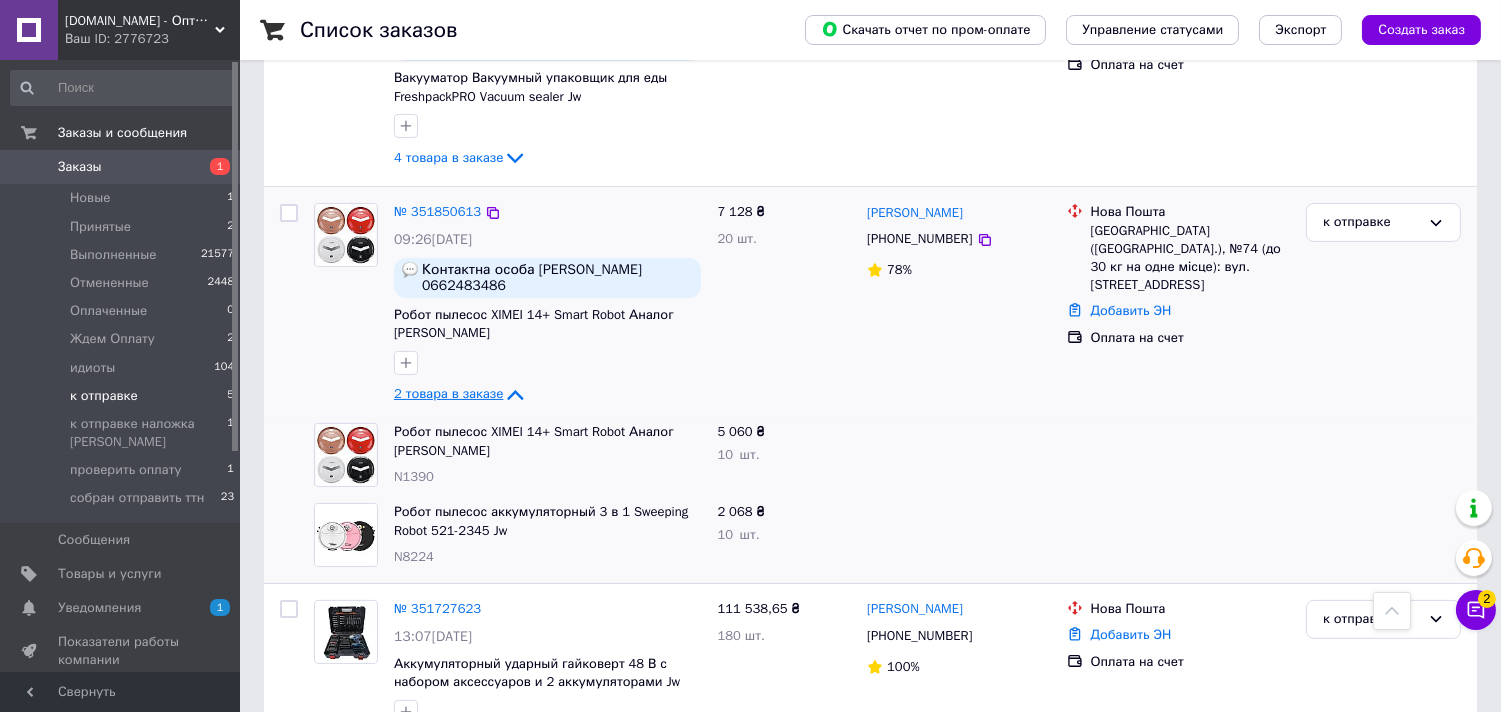 click on "2 товара в заказе" at bounding box center [448, 394] 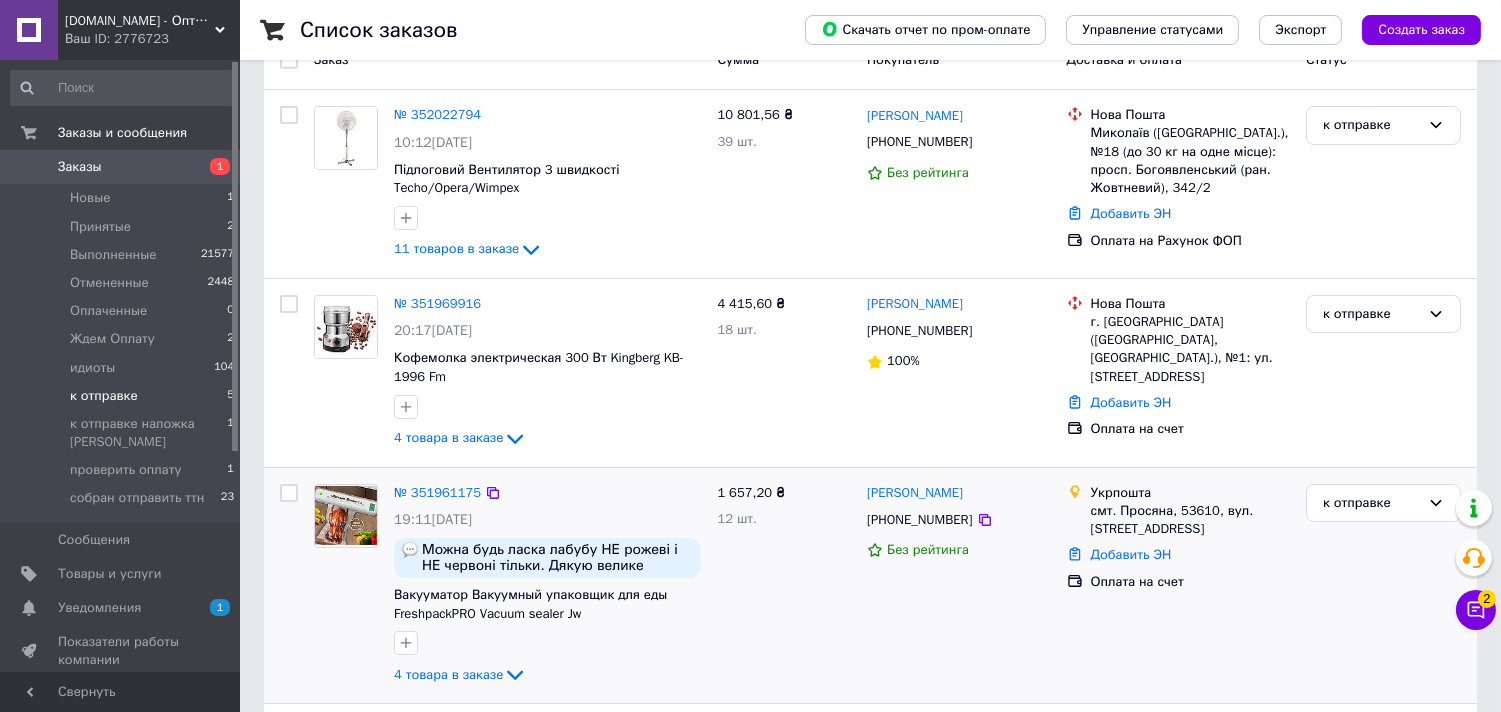 scroll, scrollTop: 158, scrollLeft: 0, axis: vertical 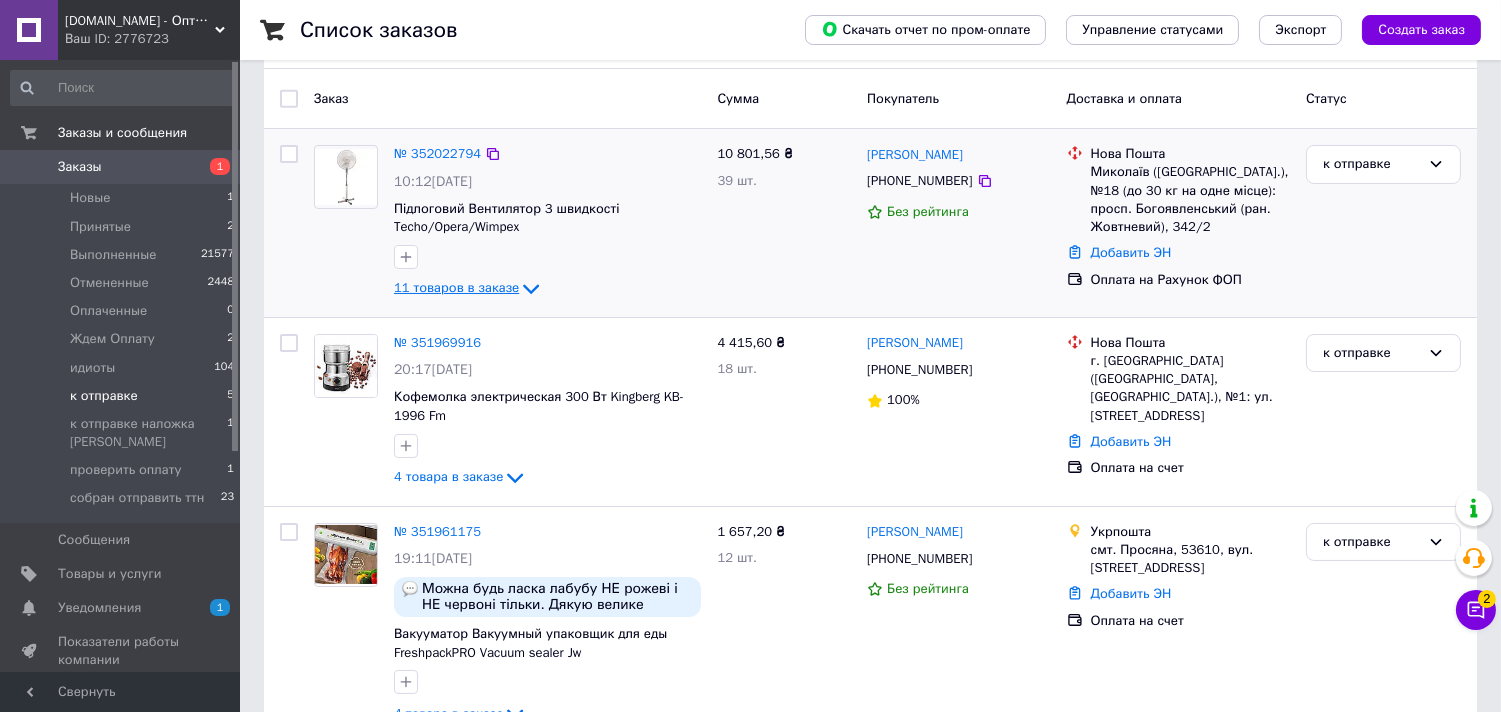 click on "11 товаров в заказе" at bounding box center (456, 288) 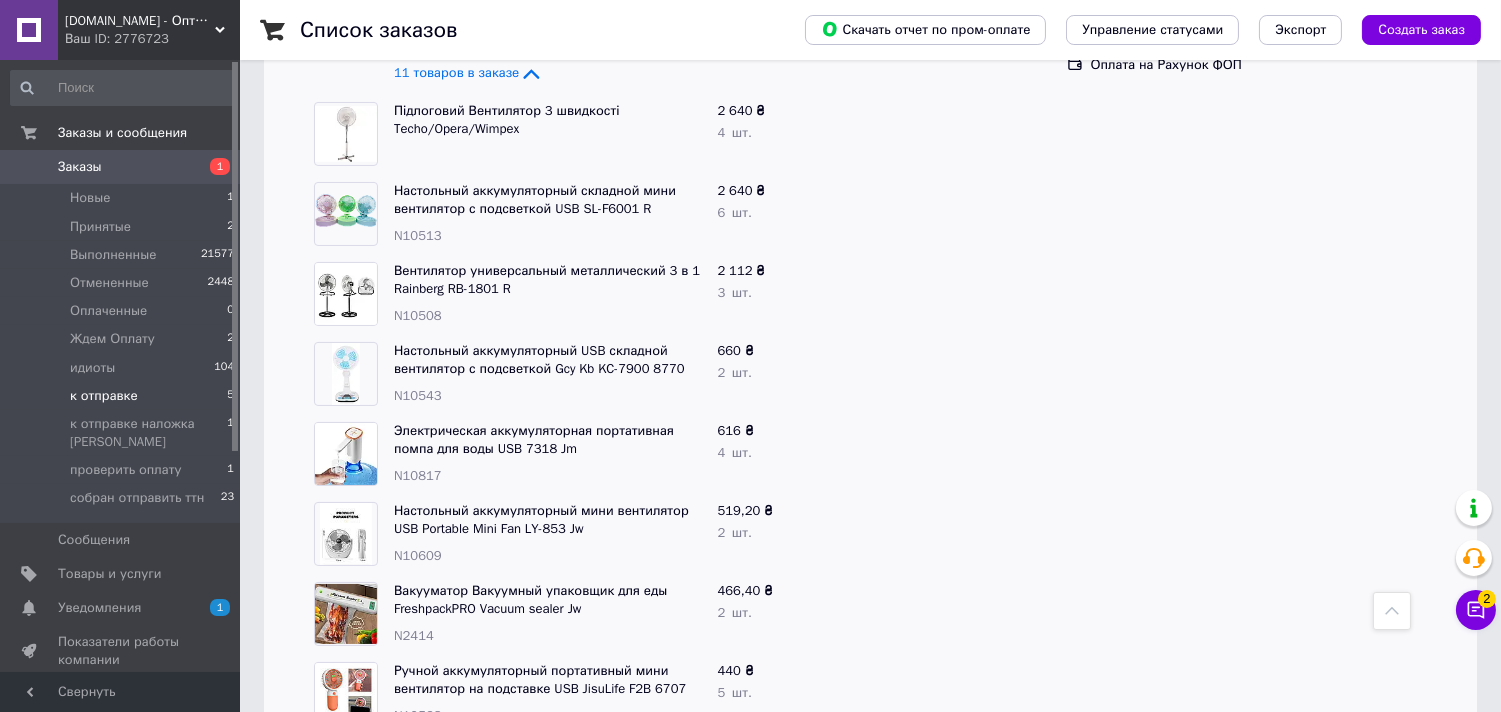 scroll, scrollTop: 158, scrollLeft: 0, axis: vertical 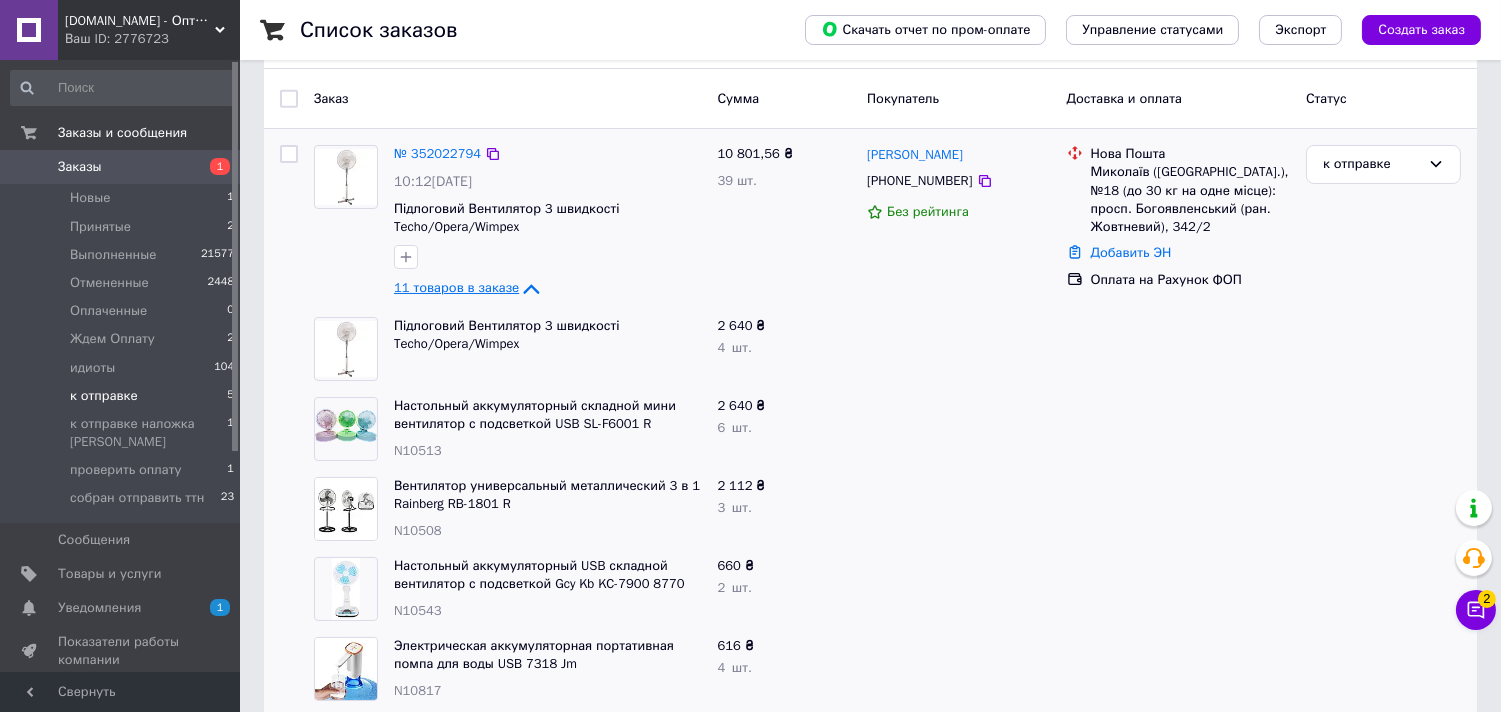 click on "11 товаров в заказе" at bounding box center [456, 288] 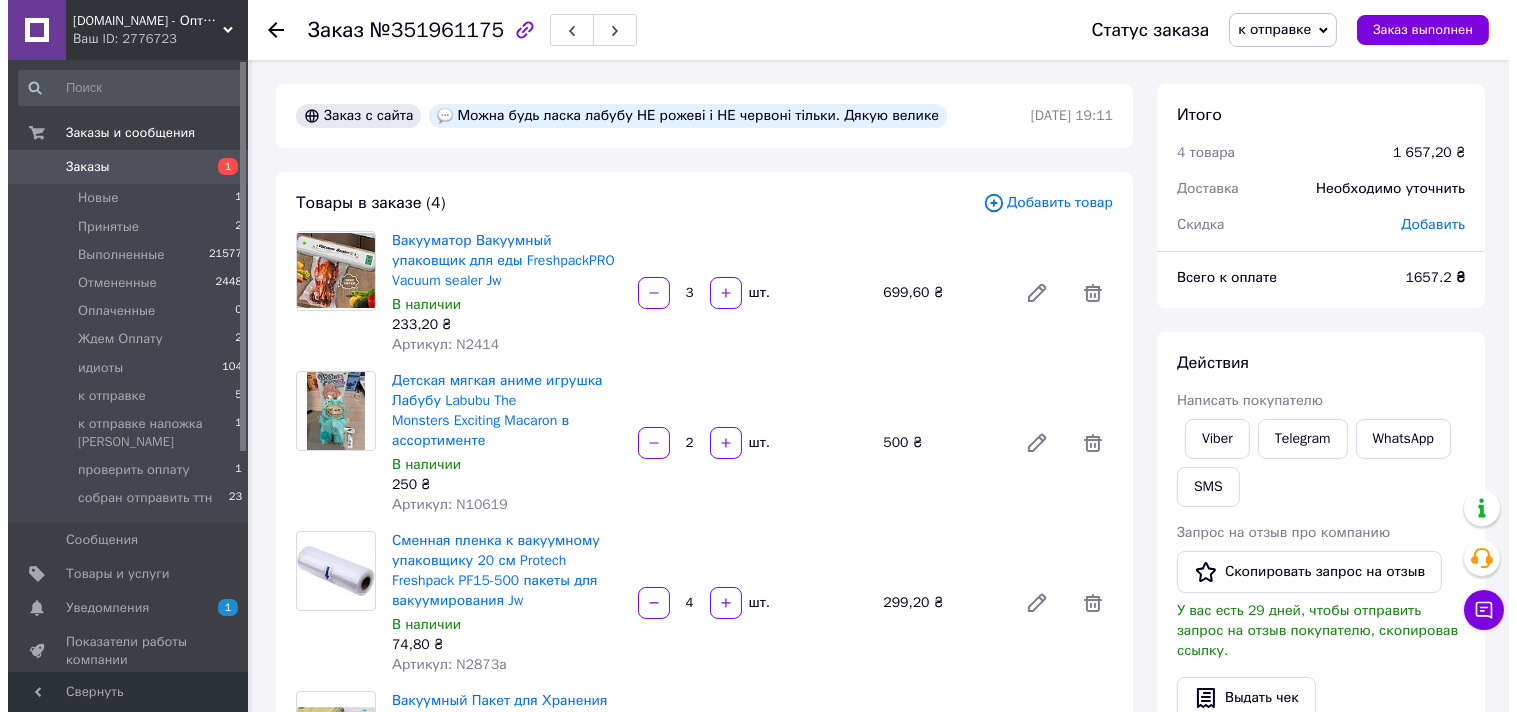 scroll, scrollTop: 555, scrollLeft: 0, axis: vertical 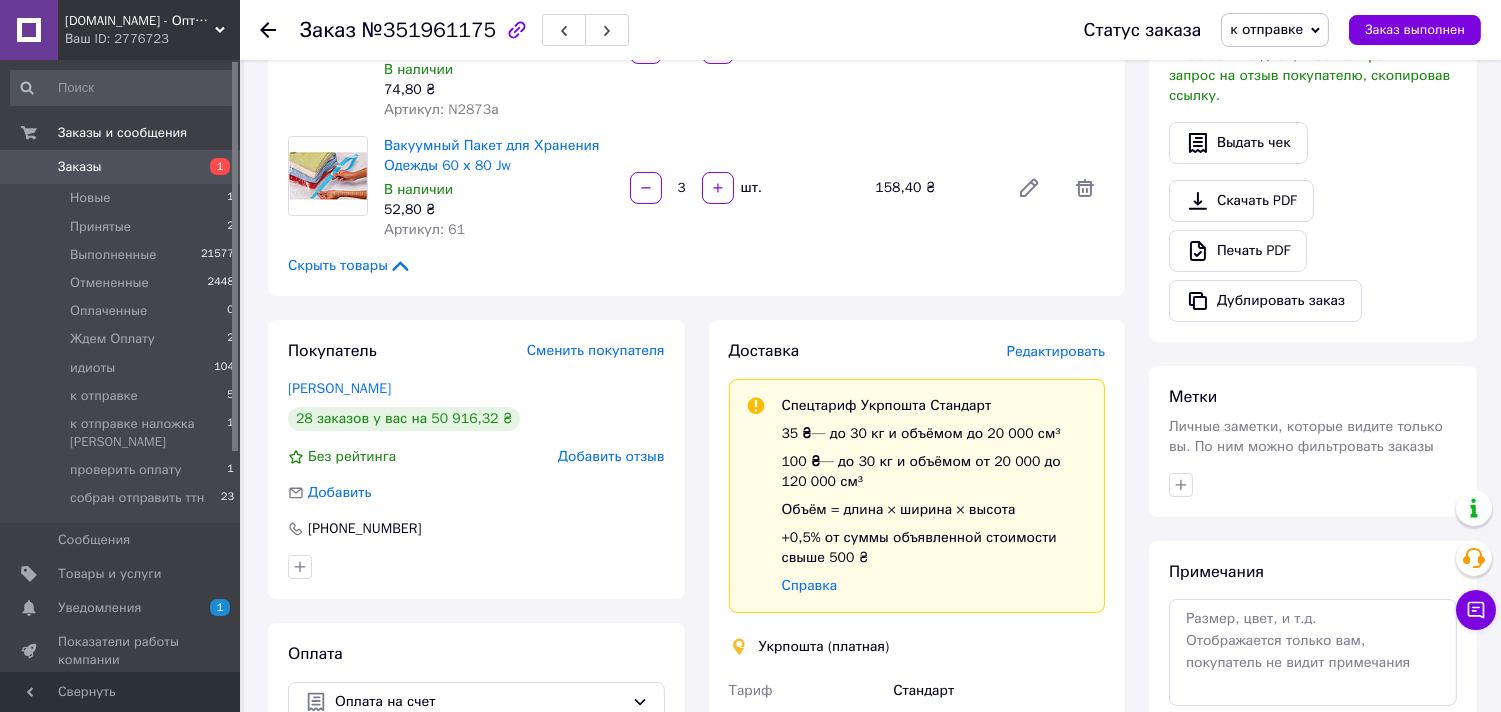 click on "Редактировать" at bounding box center [1056, 351] 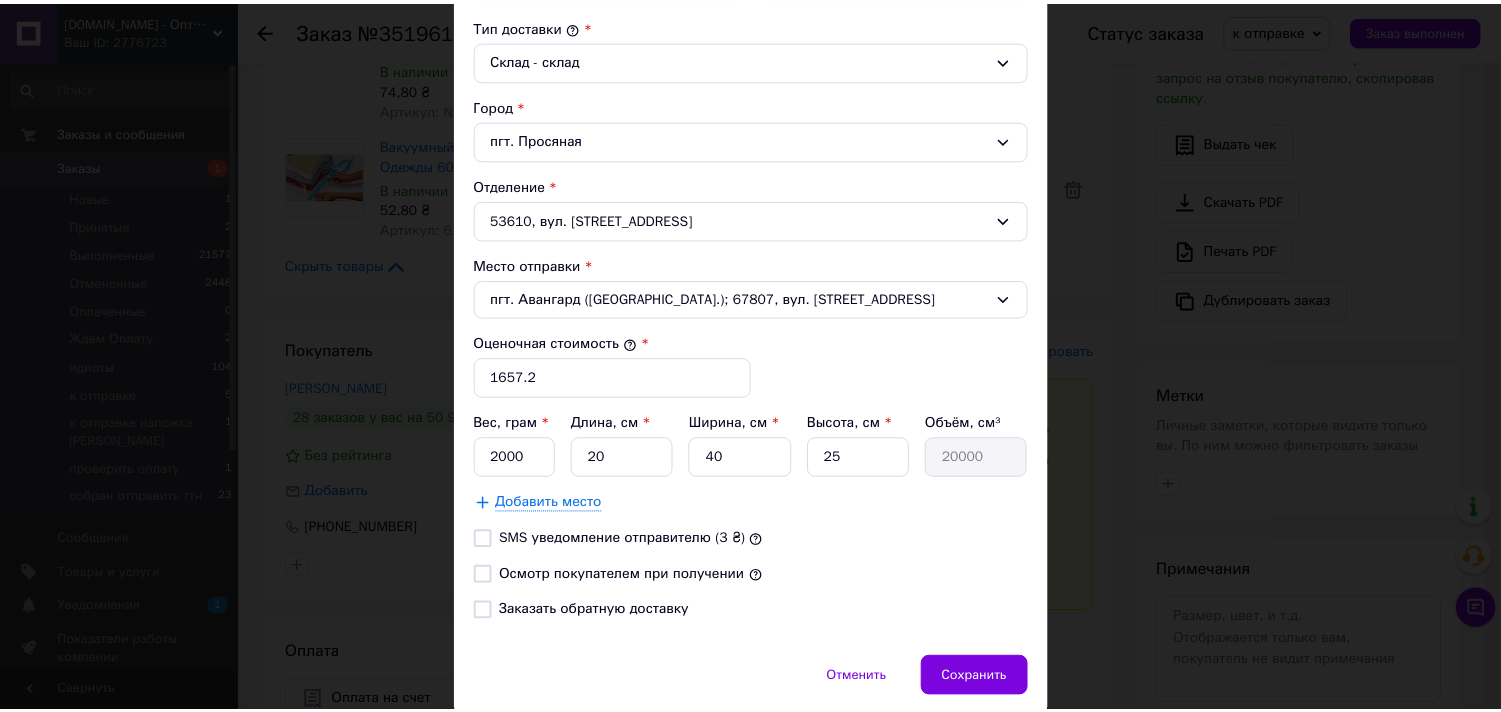 scroll, scrollTop: 613, scrollLeft: 0, axis: vertical 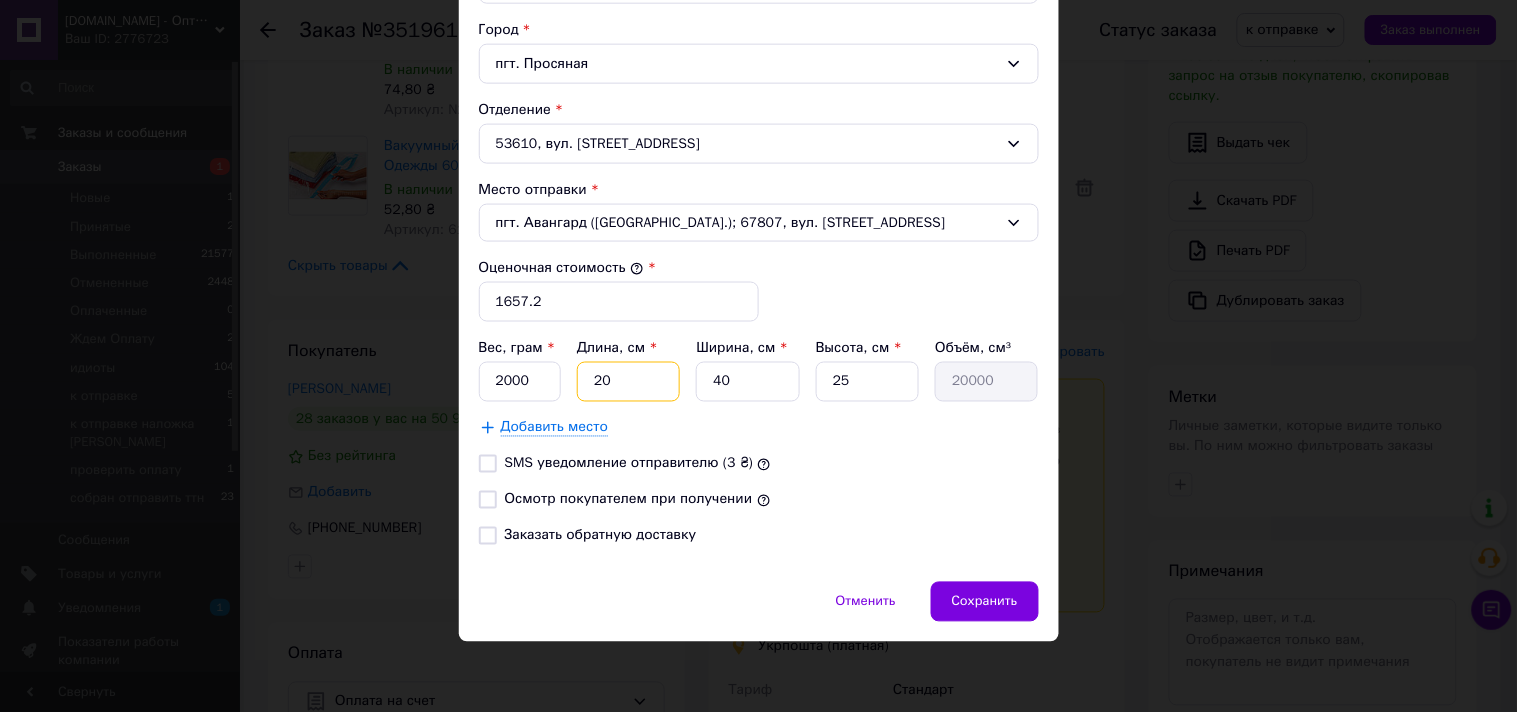 click on "20" at bounding box center [628, 382] 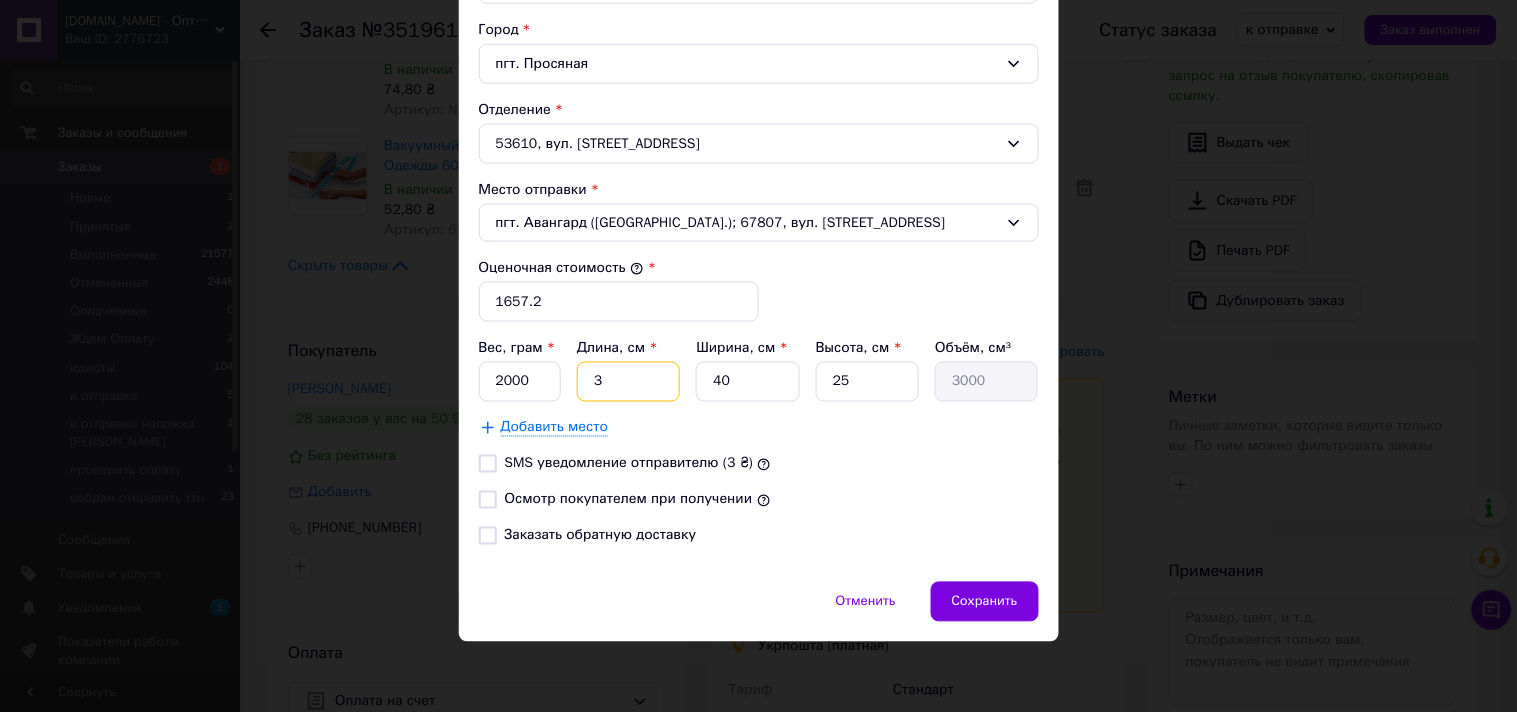 type on "39" 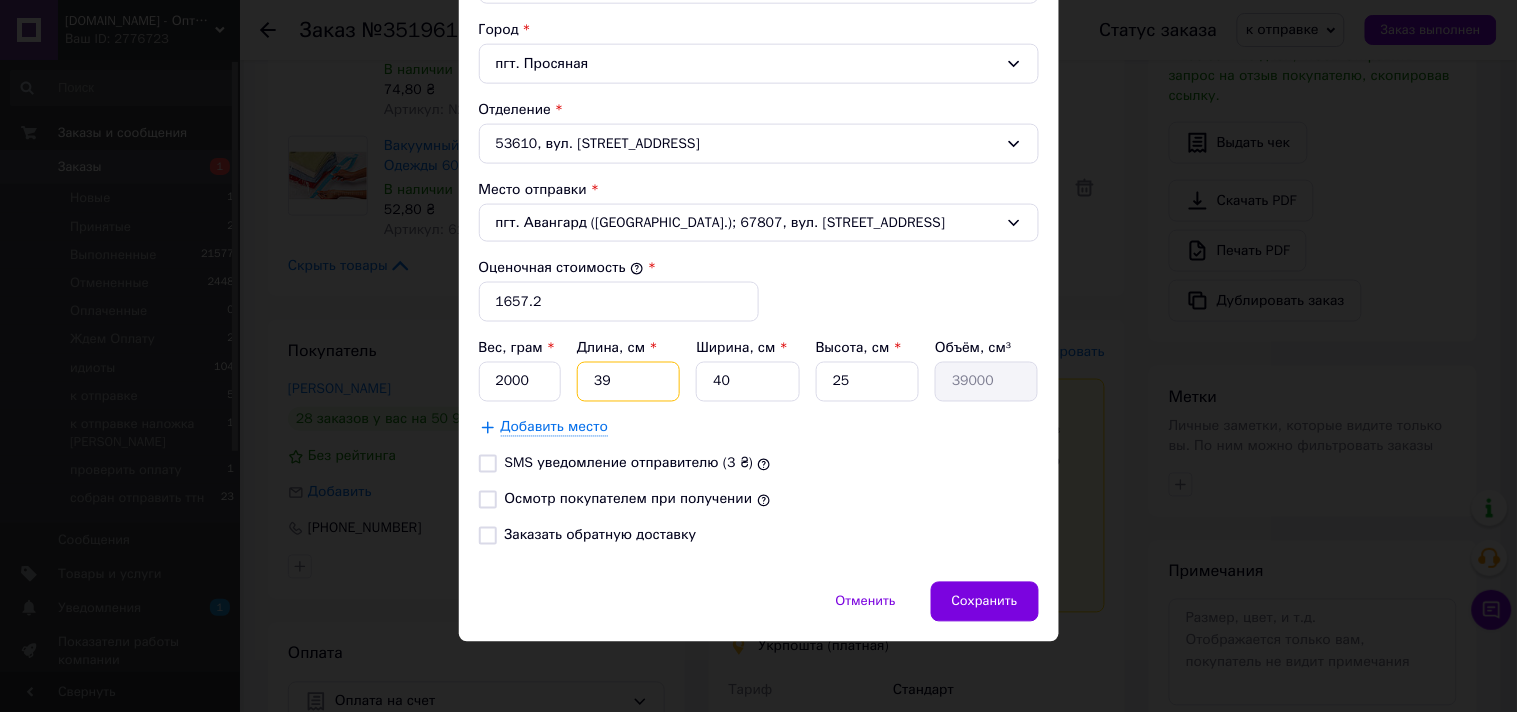 type on "39" 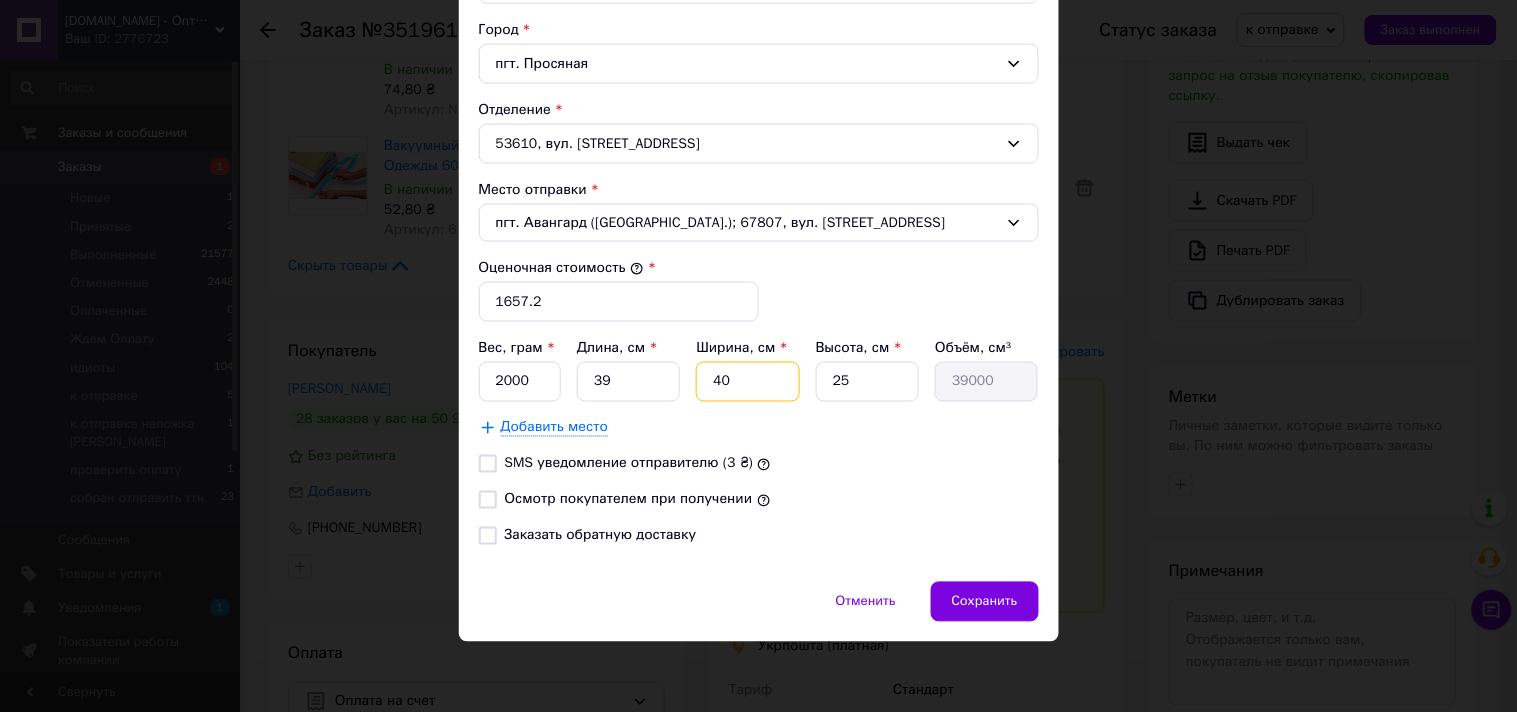 click on "40" at bounding box center (747, 382) 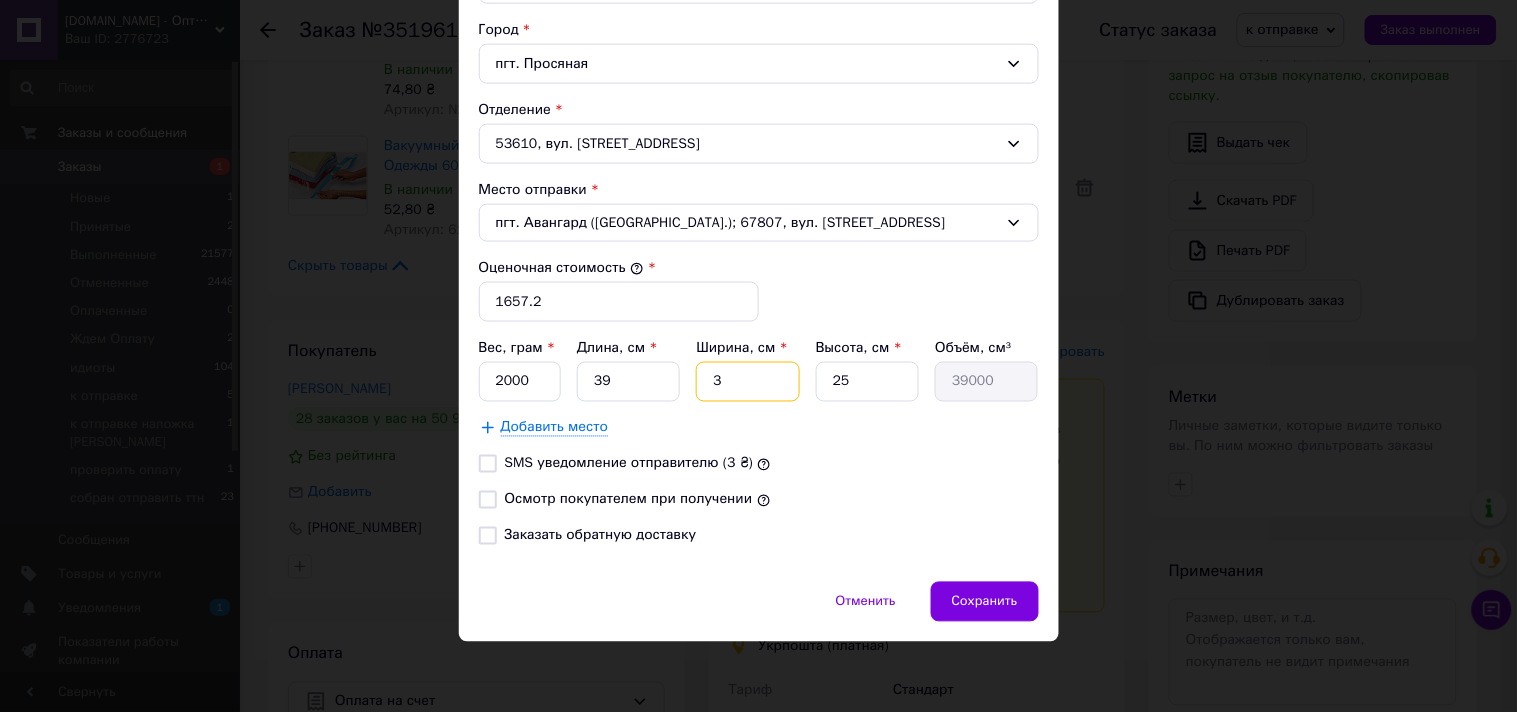 type on "2925" 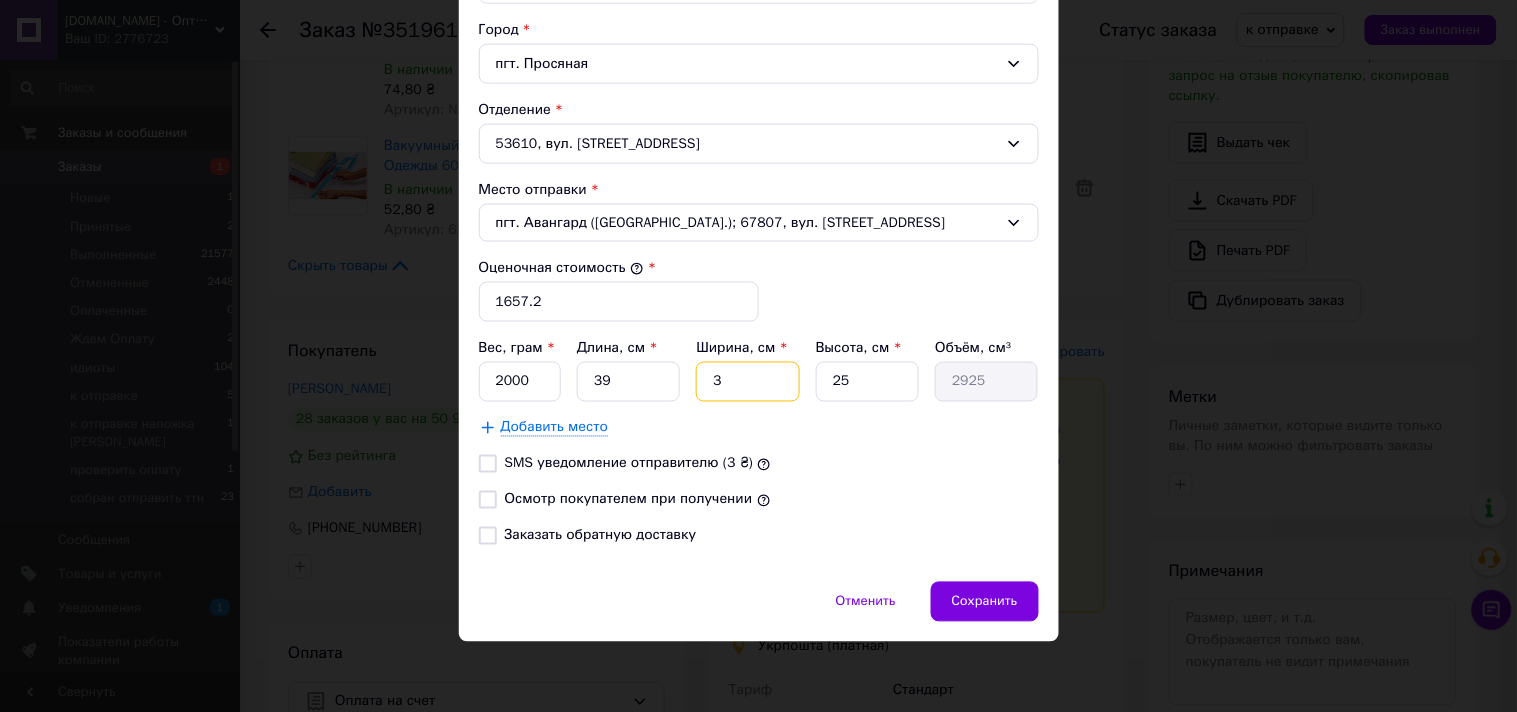 type on "30" 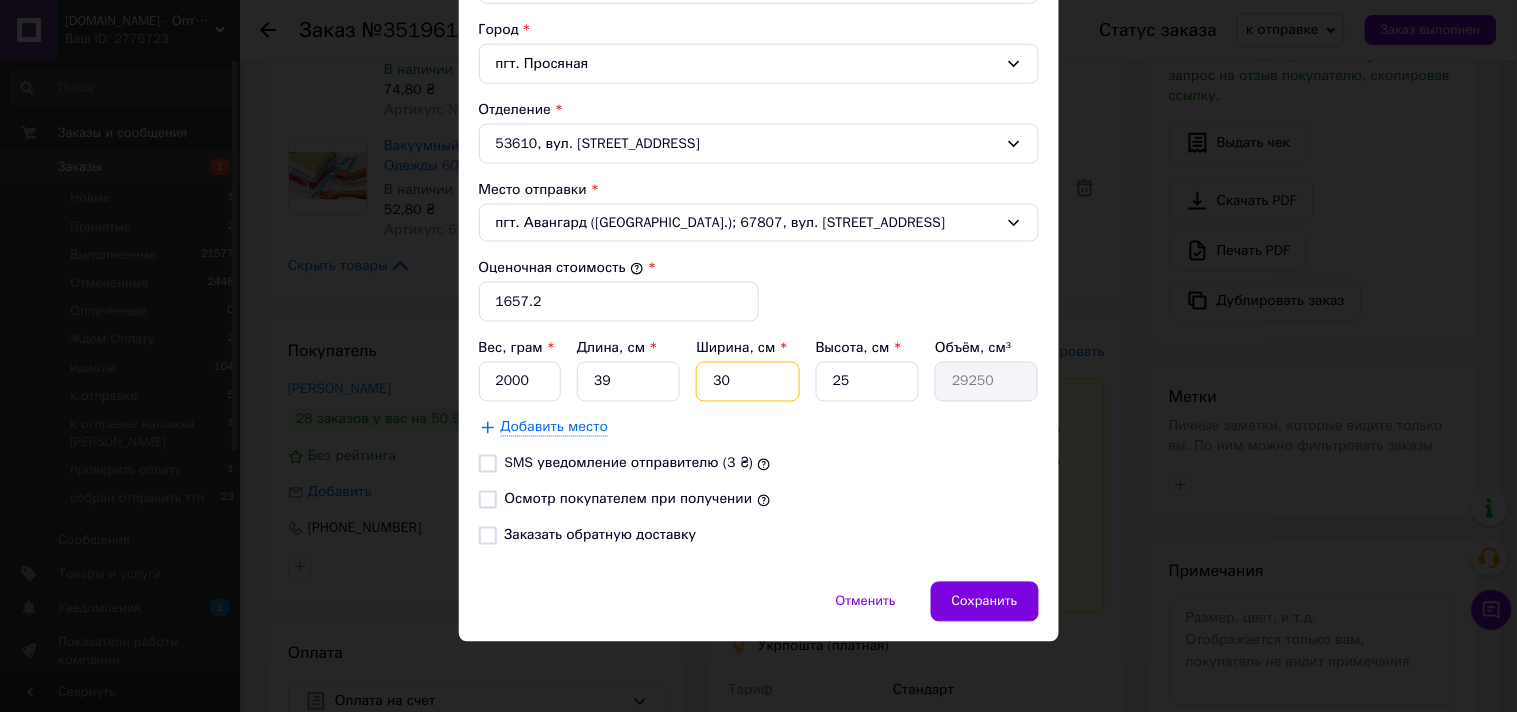 type on "30" 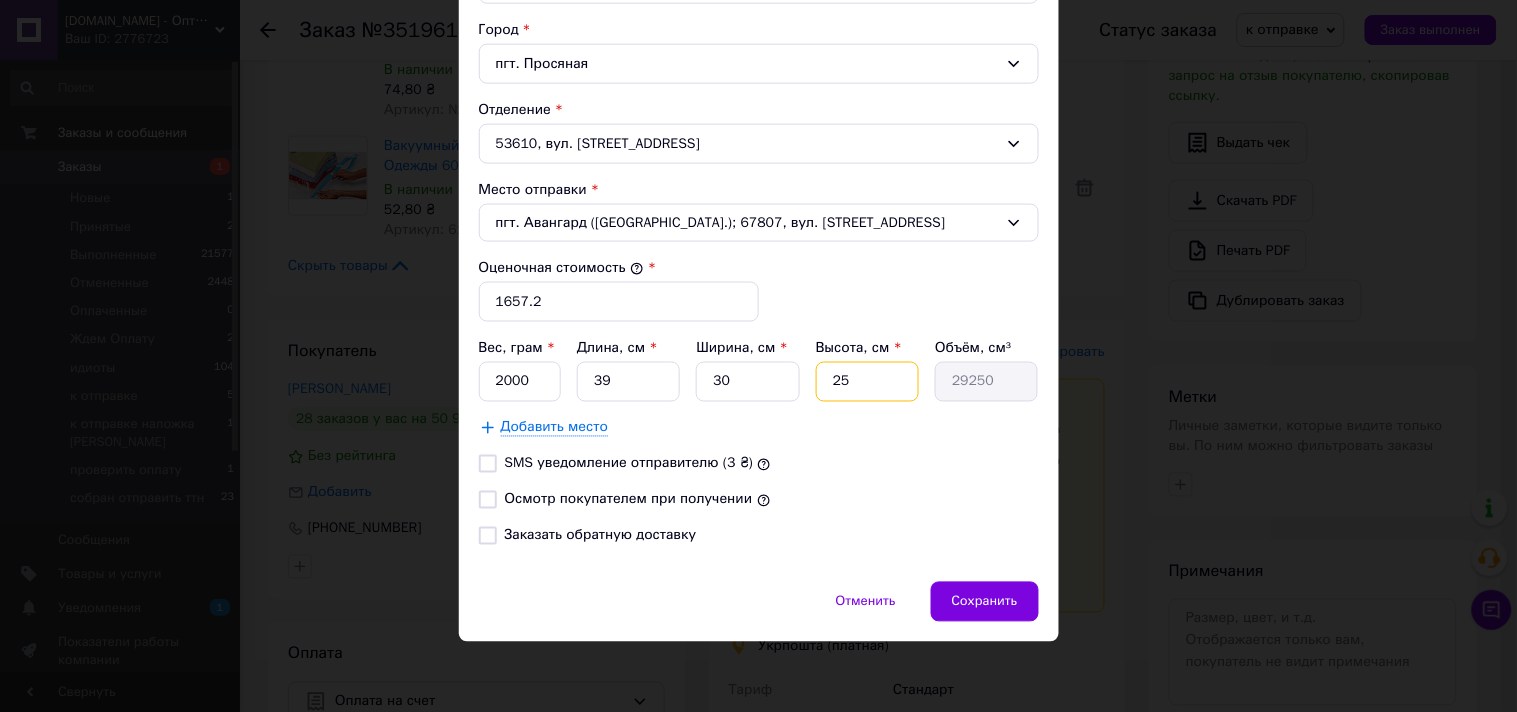 click on "25" at bounding box center [867, 382] 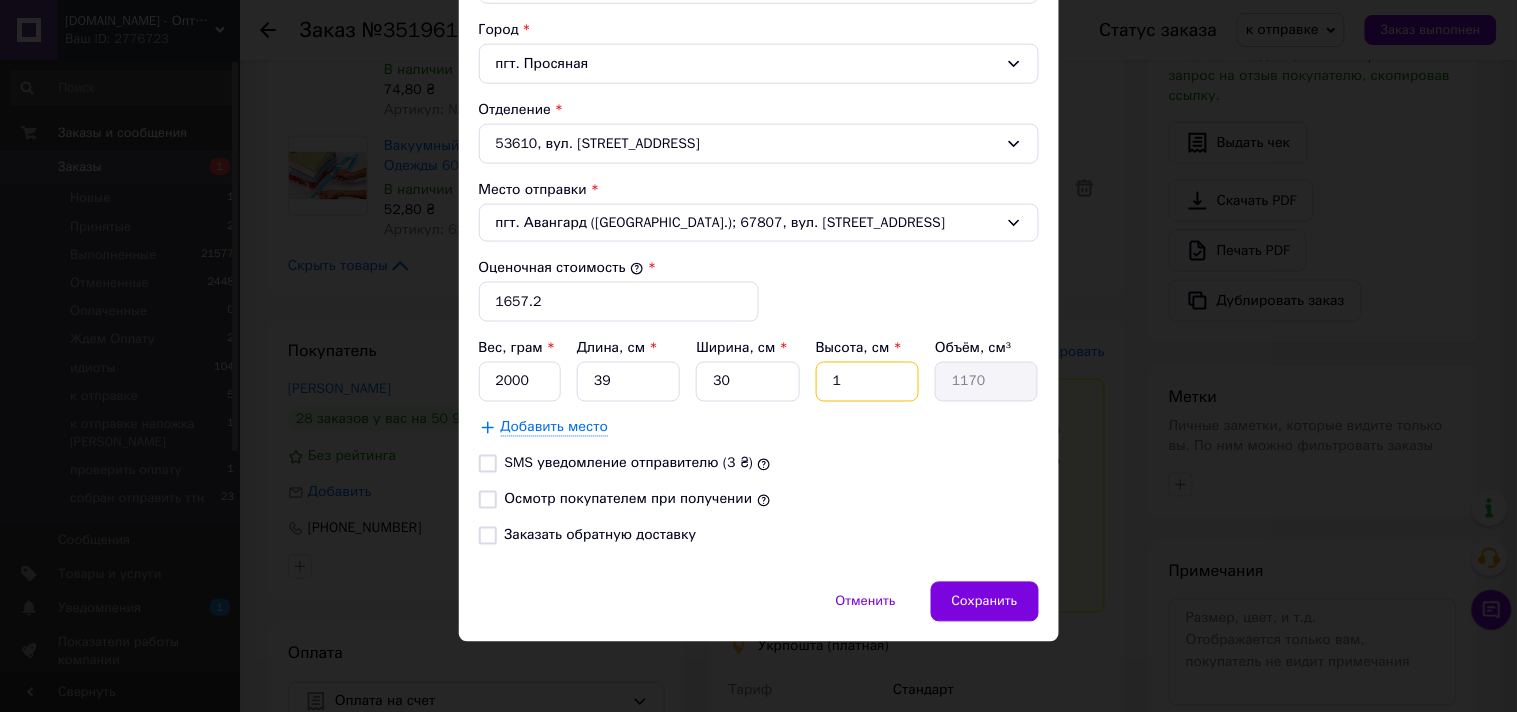 type on "14" 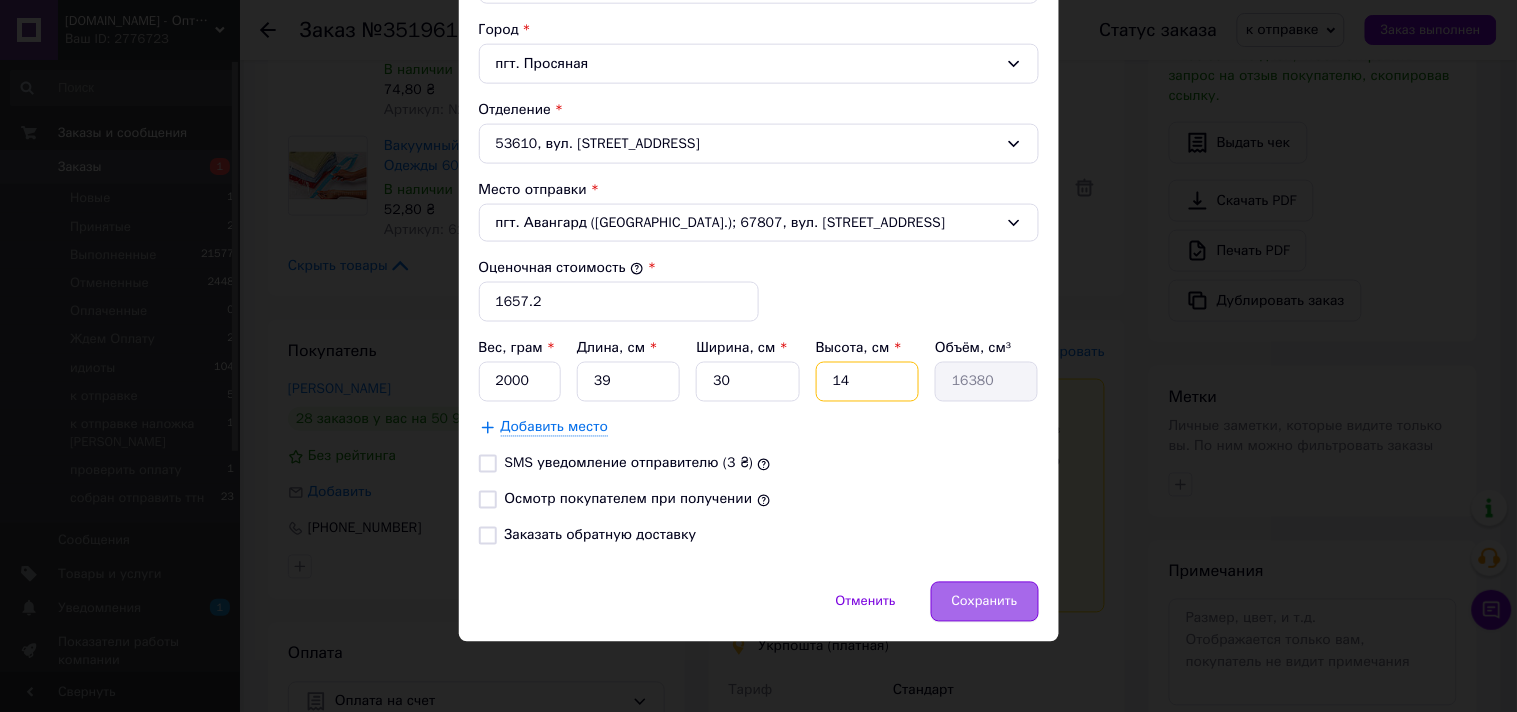 type on "14" 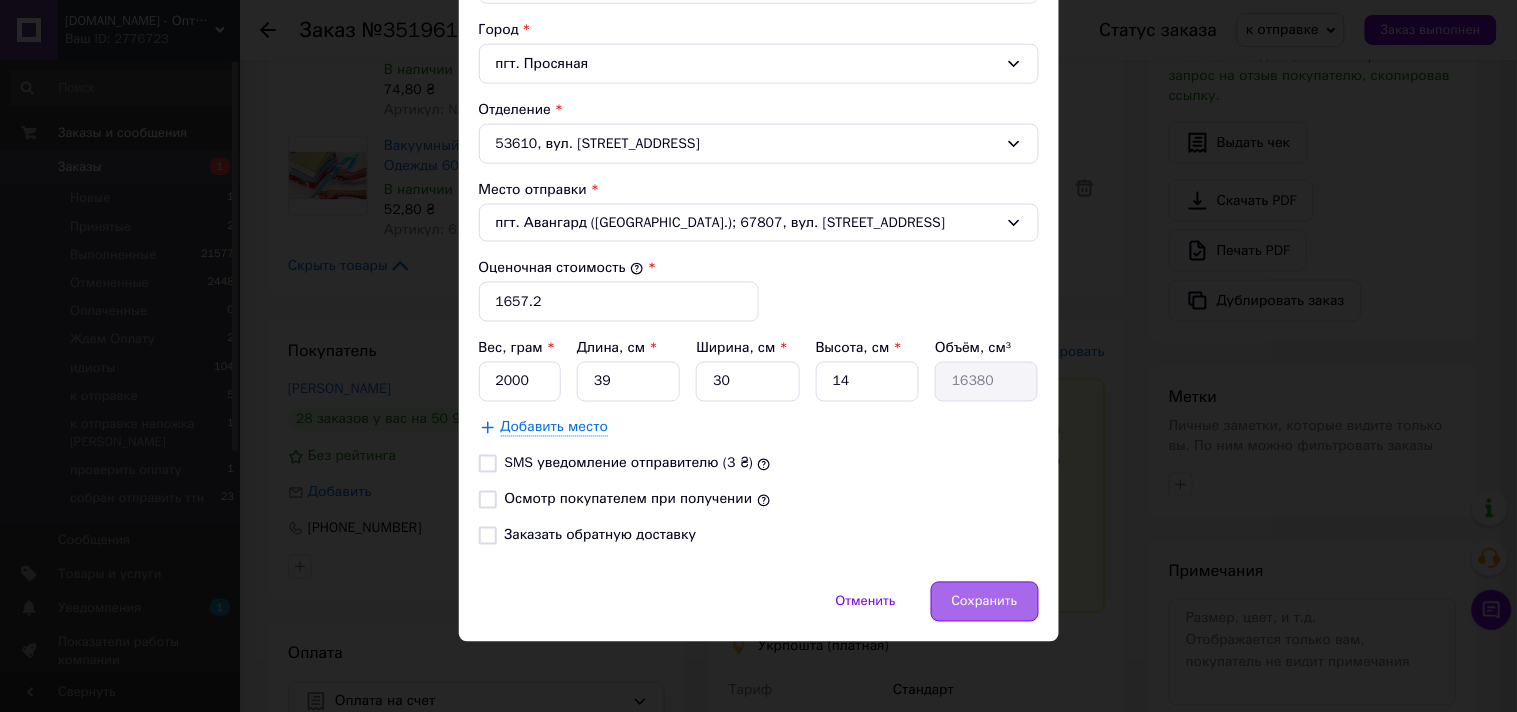click on "Сохранить" at bounding box center [985, 602] 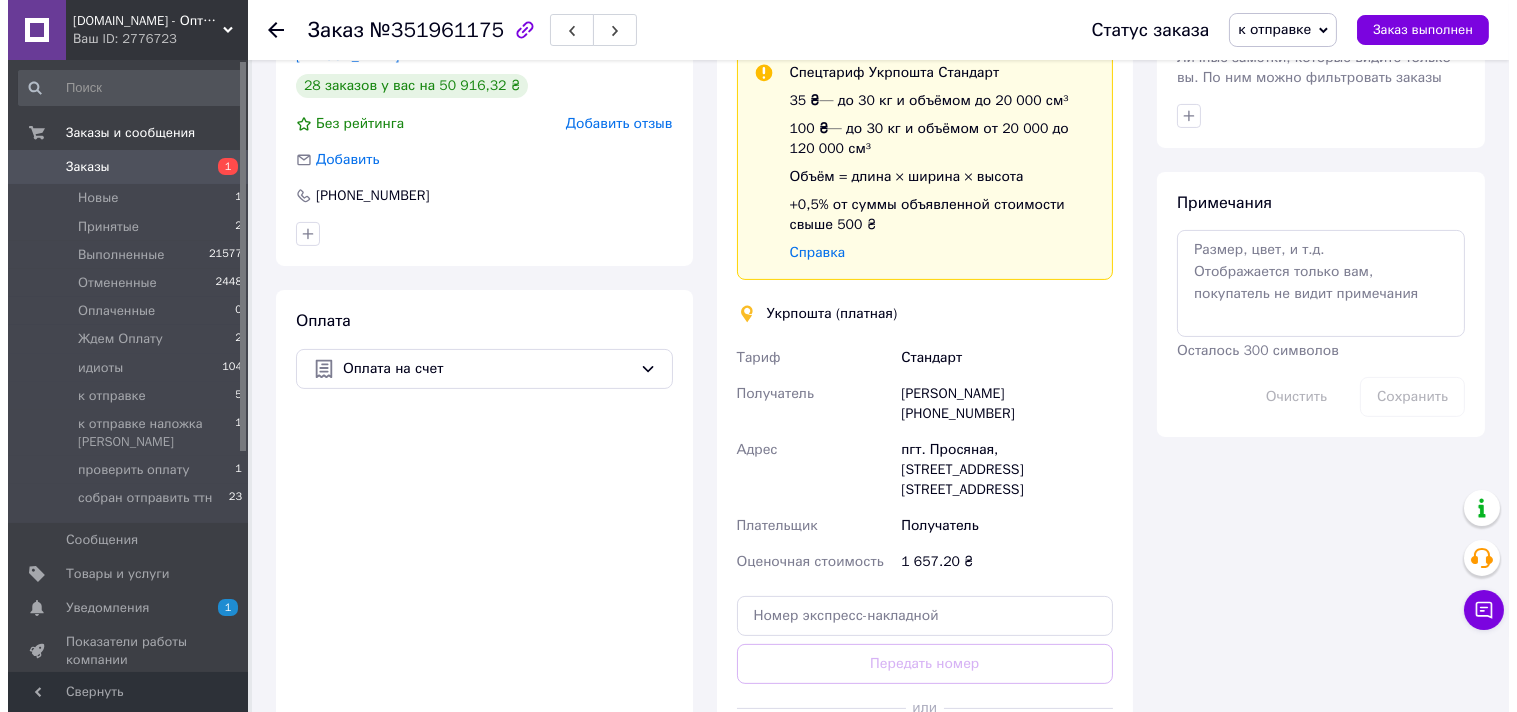 scroll, scrollTop: 666, scrollLeft: 0, axis: vertical 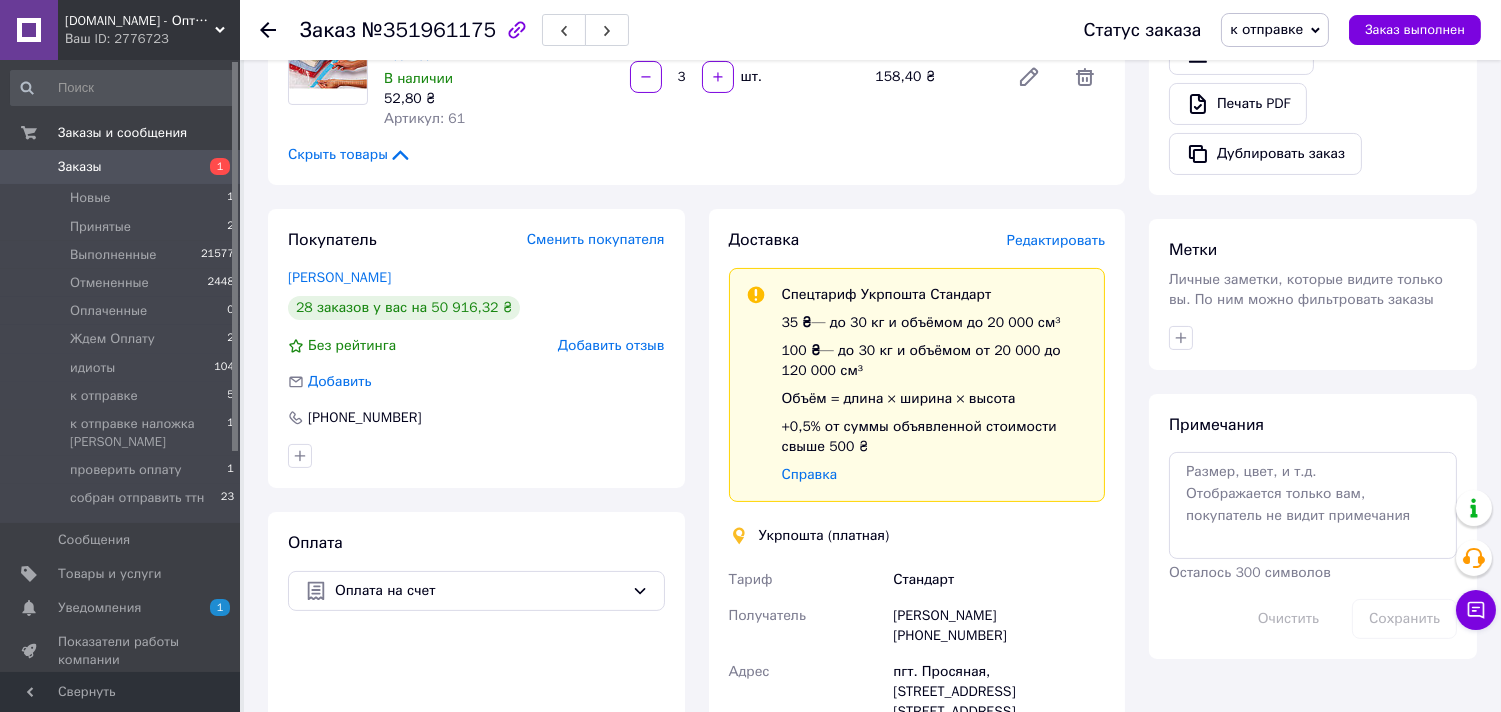 click on "Доставка Редактировать Спецтариф Укрпошта Стандарт 35 ₴  — до 30 кг и объёмом до 20 000 см³ 100 ₴  — до 30 кг и объёмом от 20 000 до 120 000 см³ Объём = длина × ширина × высота +0,5% от суммы объявленной стоимости свыше 500 ₴ Справка Укрпошта (платная) Тариф Стандарт Получатель [PERSON_NAME] [PHONE_NUMBER] [GEOGRAPHIC_DATA] пгт. Просяная, [STREET_ADDRESS] Центральна, 30 Плательщик Получатель Оценочная стоимость 1 657.20 ₴ Передать номер или Создать ярлык" at bounding box center [917, 612] 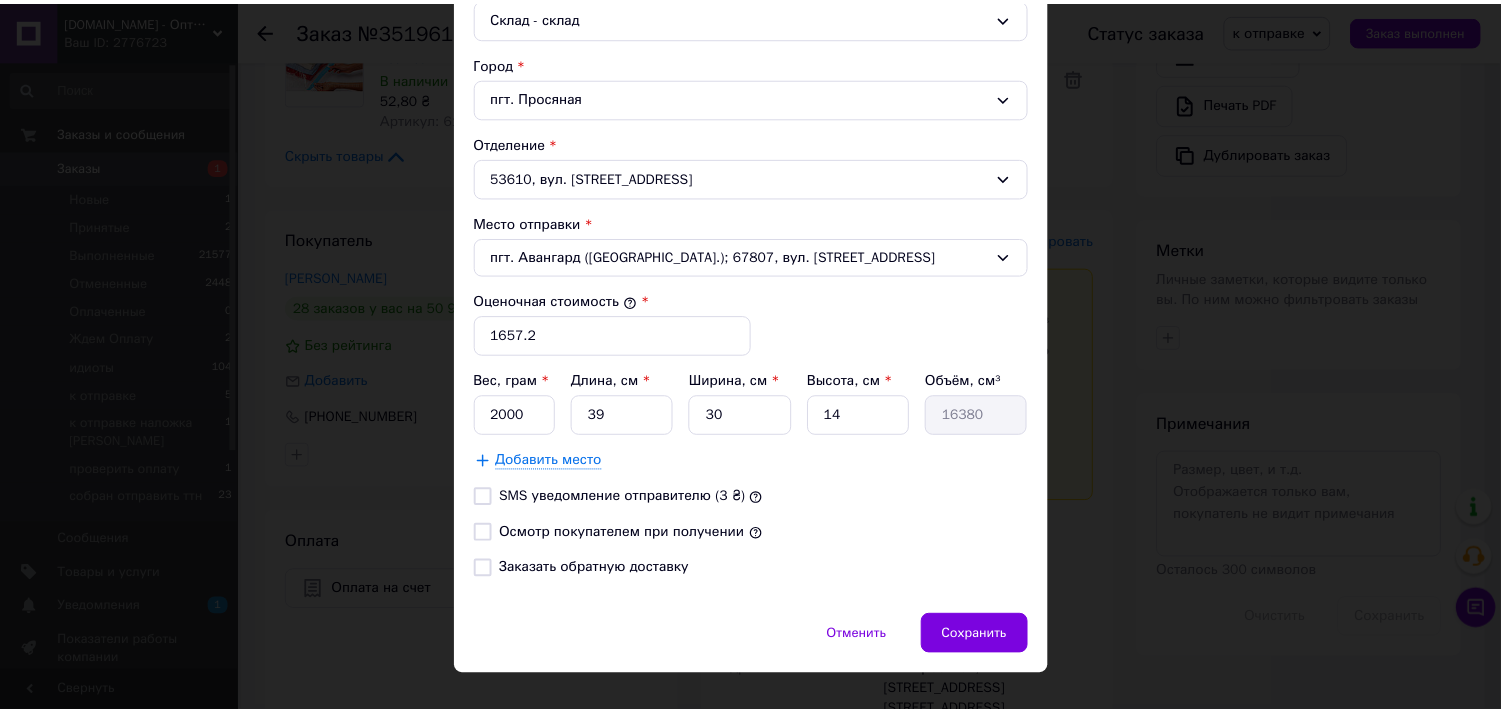 scroll, scrollTop: 613, scrollLeft: 0, axis: vertical 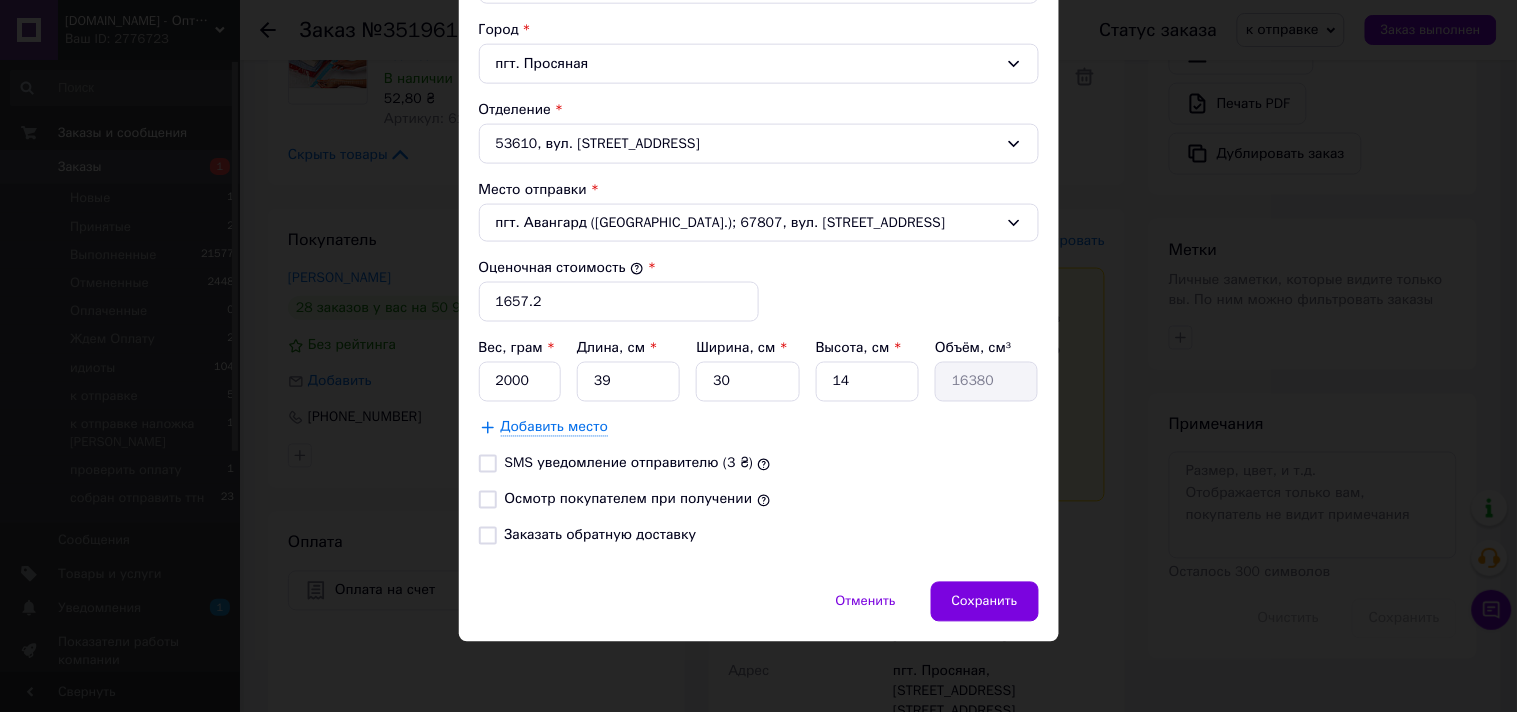 click on "Отменить   Сохранить" at bounding box center [759, 612] 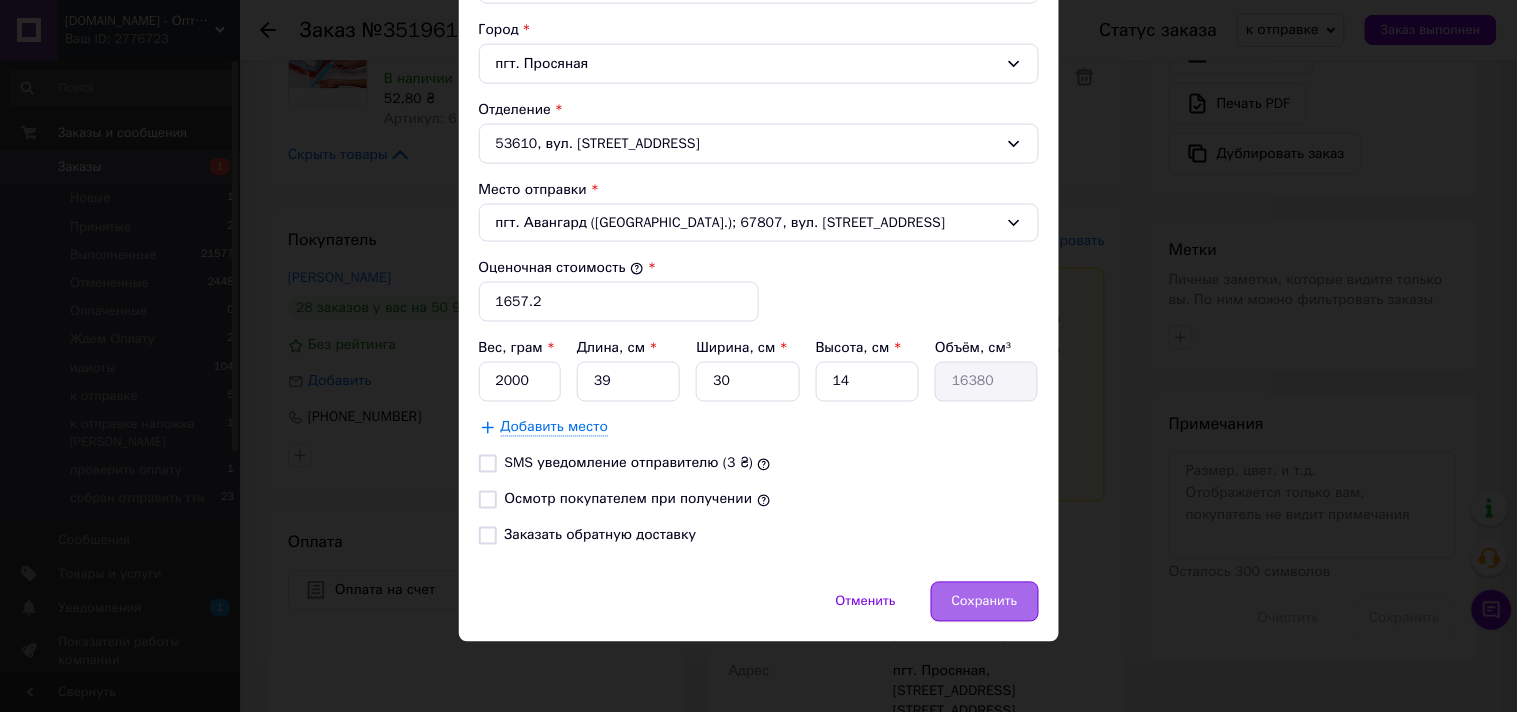 click on "Сохранить" at bounding box center [985, 602] 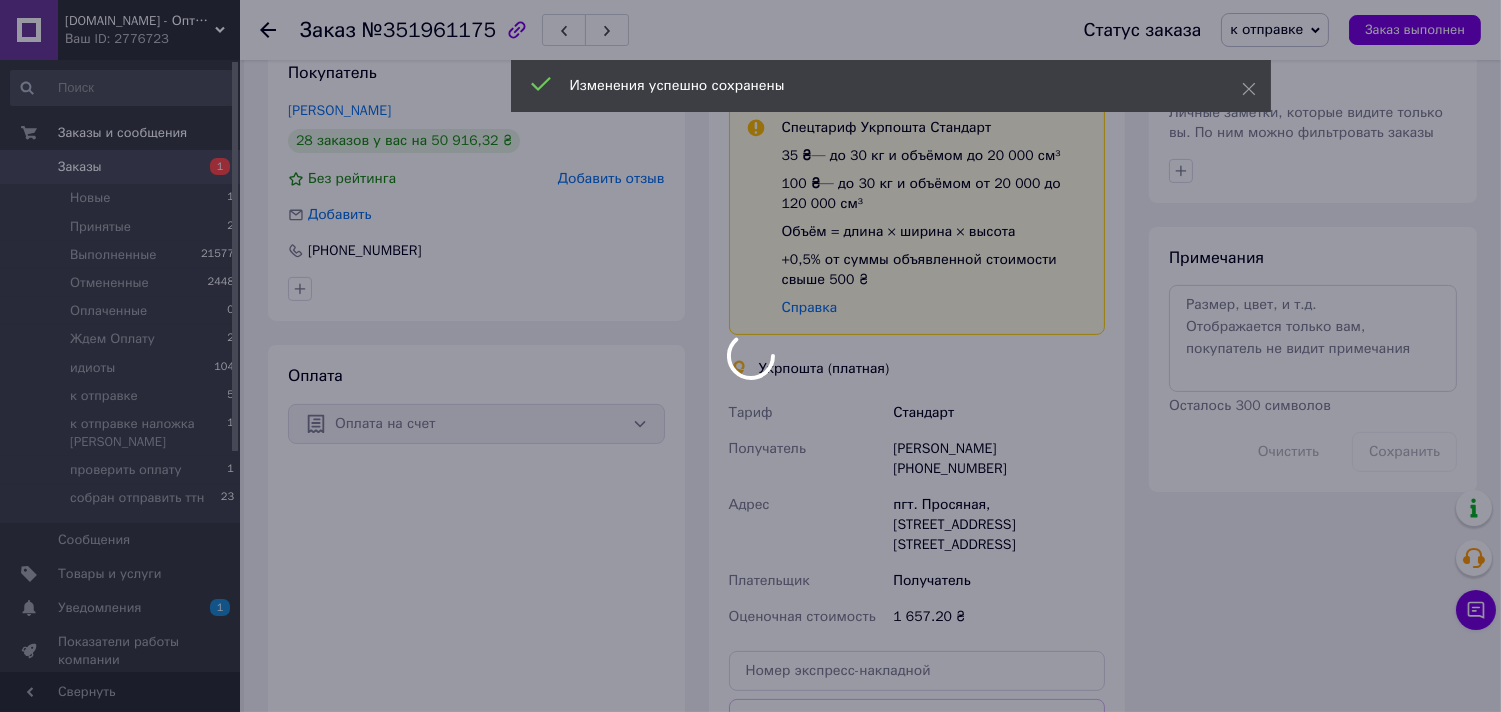 scroll, scrollTop: 1000, scrollLeft: 0, axis: vertical 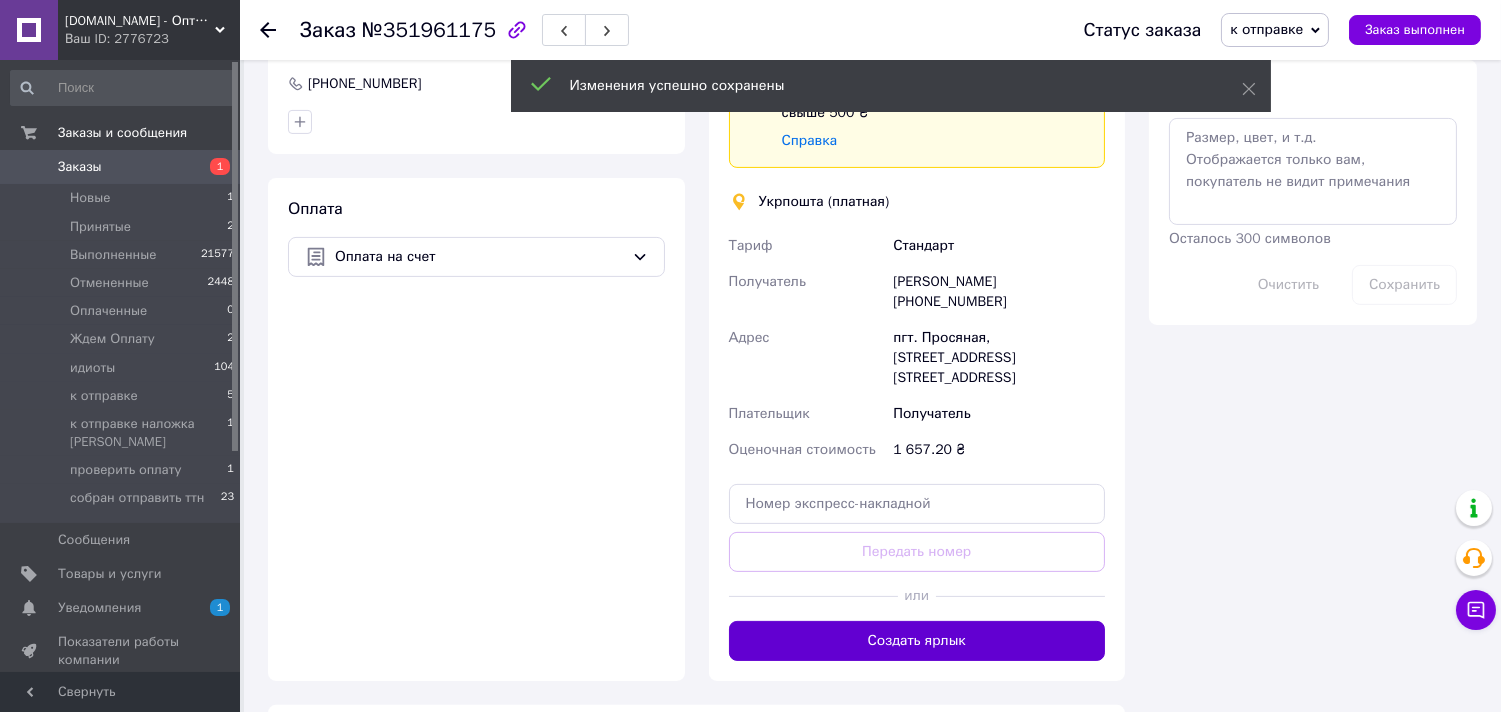 click on "Создать ярлык" at bounding box center (917, 641) 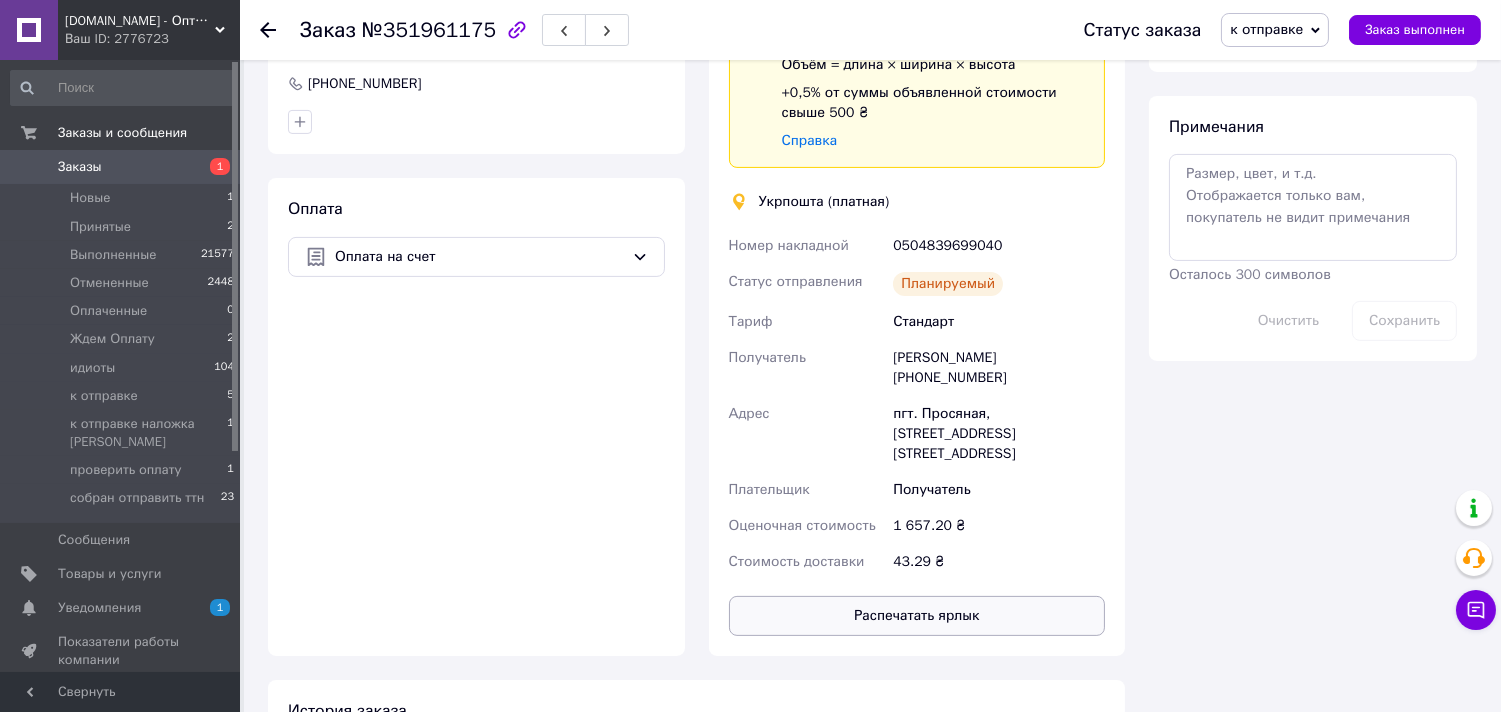 click on "Распечатать ярлык" at bounding box center (917, 616) 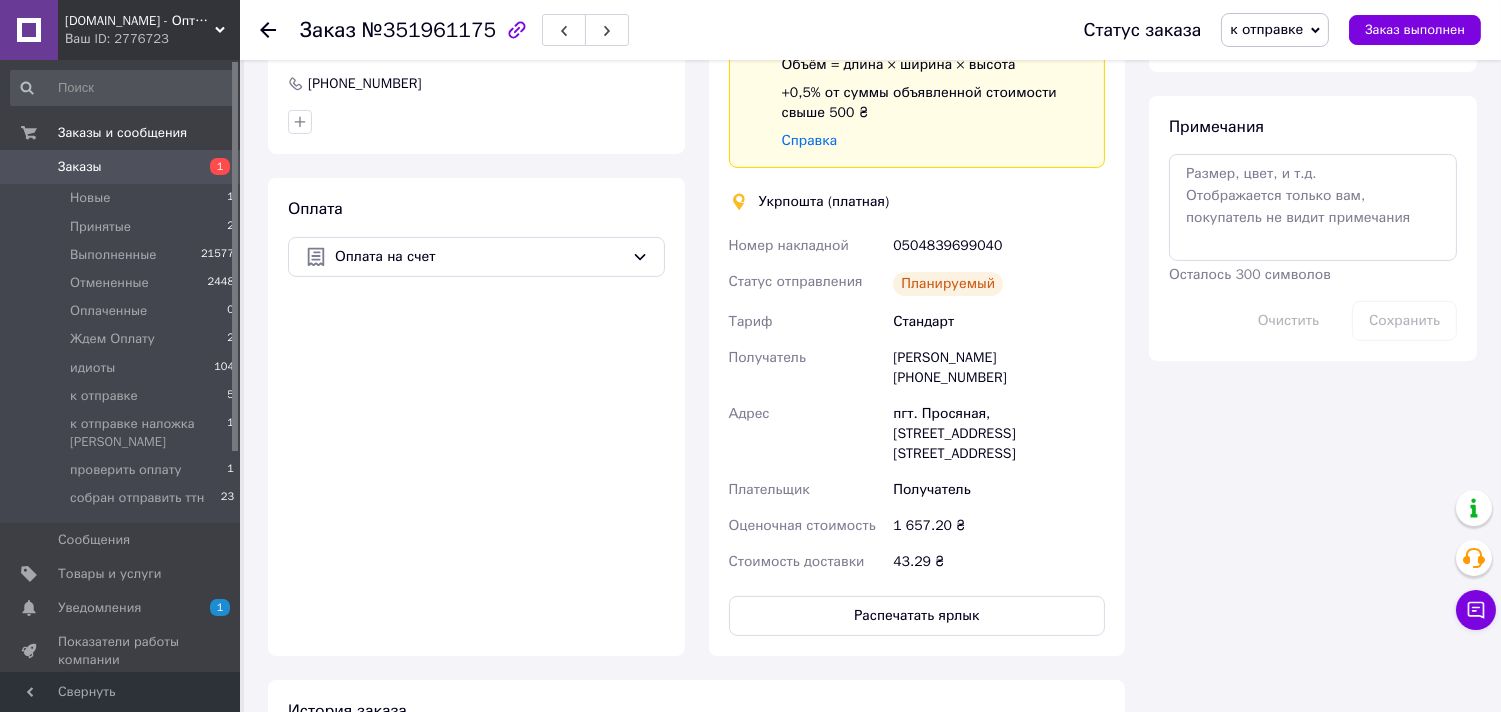 click on "к отправке" at bounding box center (1266, 29) 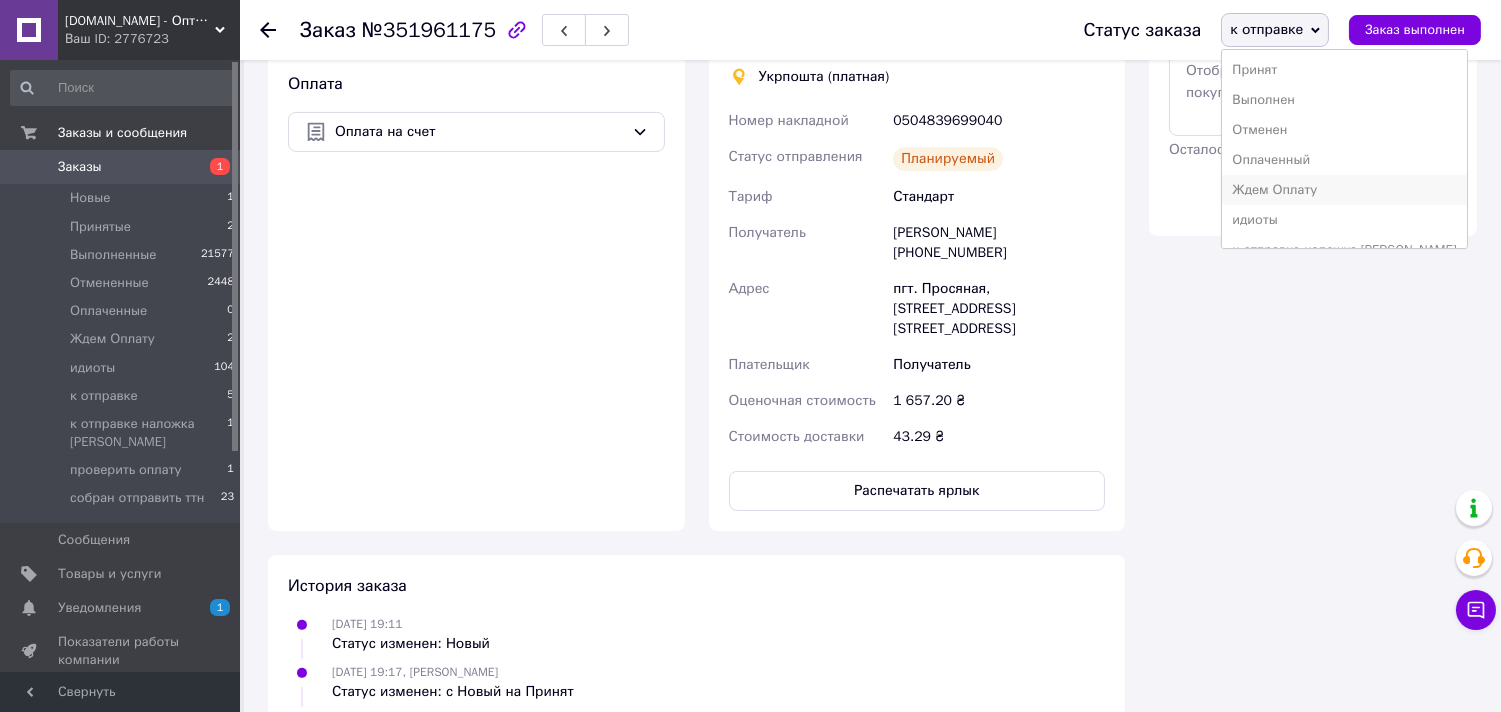 scroll, scrollTop: 1254, scrollLeft: 0, axis: vertical 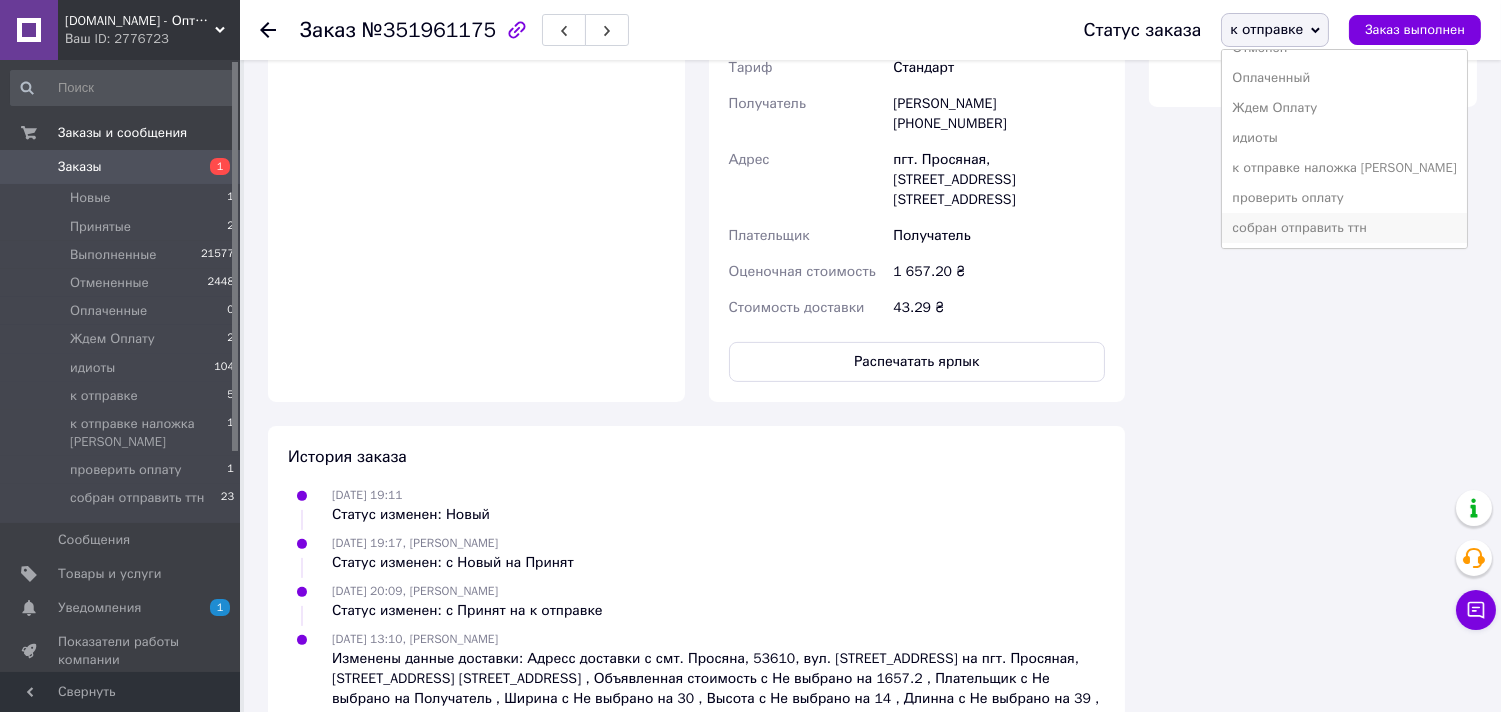 click on "собран отправить ттн" at bounding box center [1344, 228] 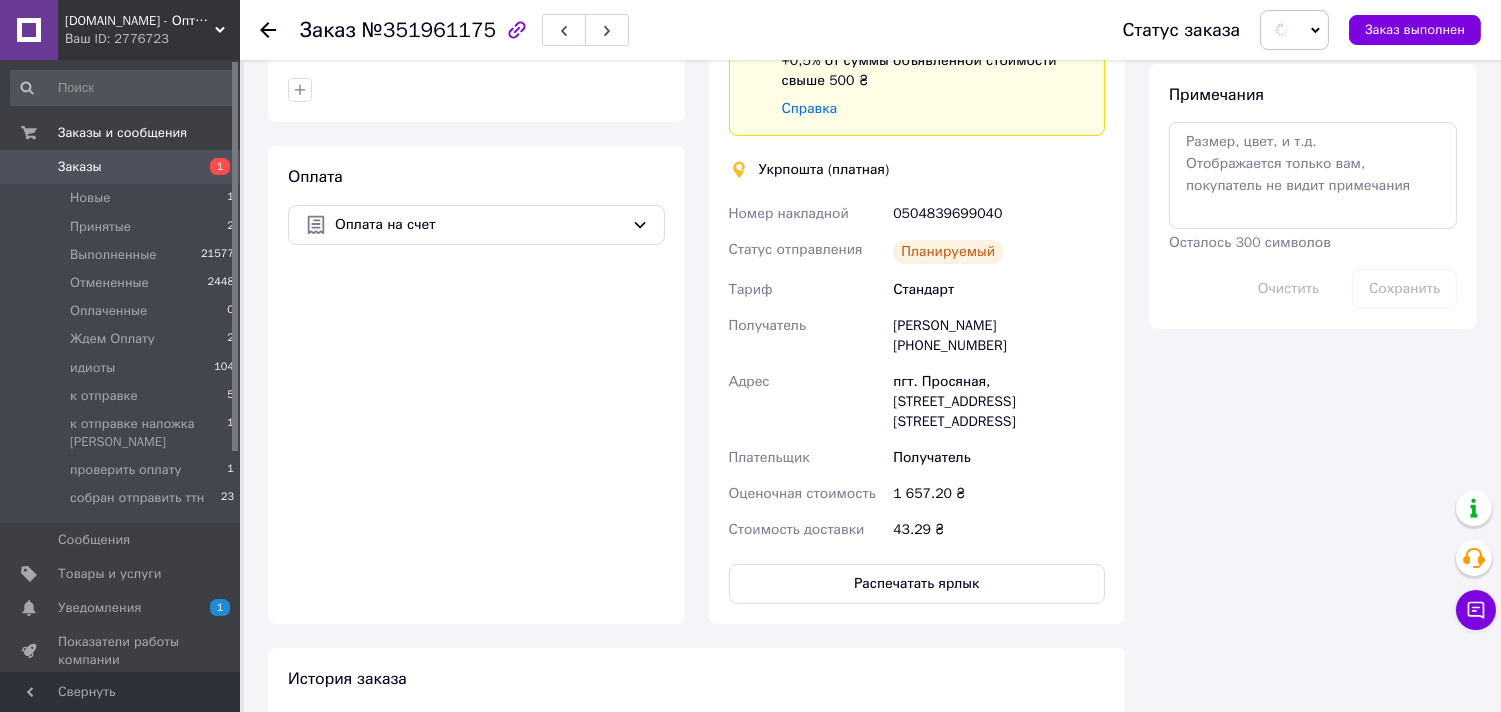 scroll, scrollTop: 921, scrollLeft: 0, axis: vertical 